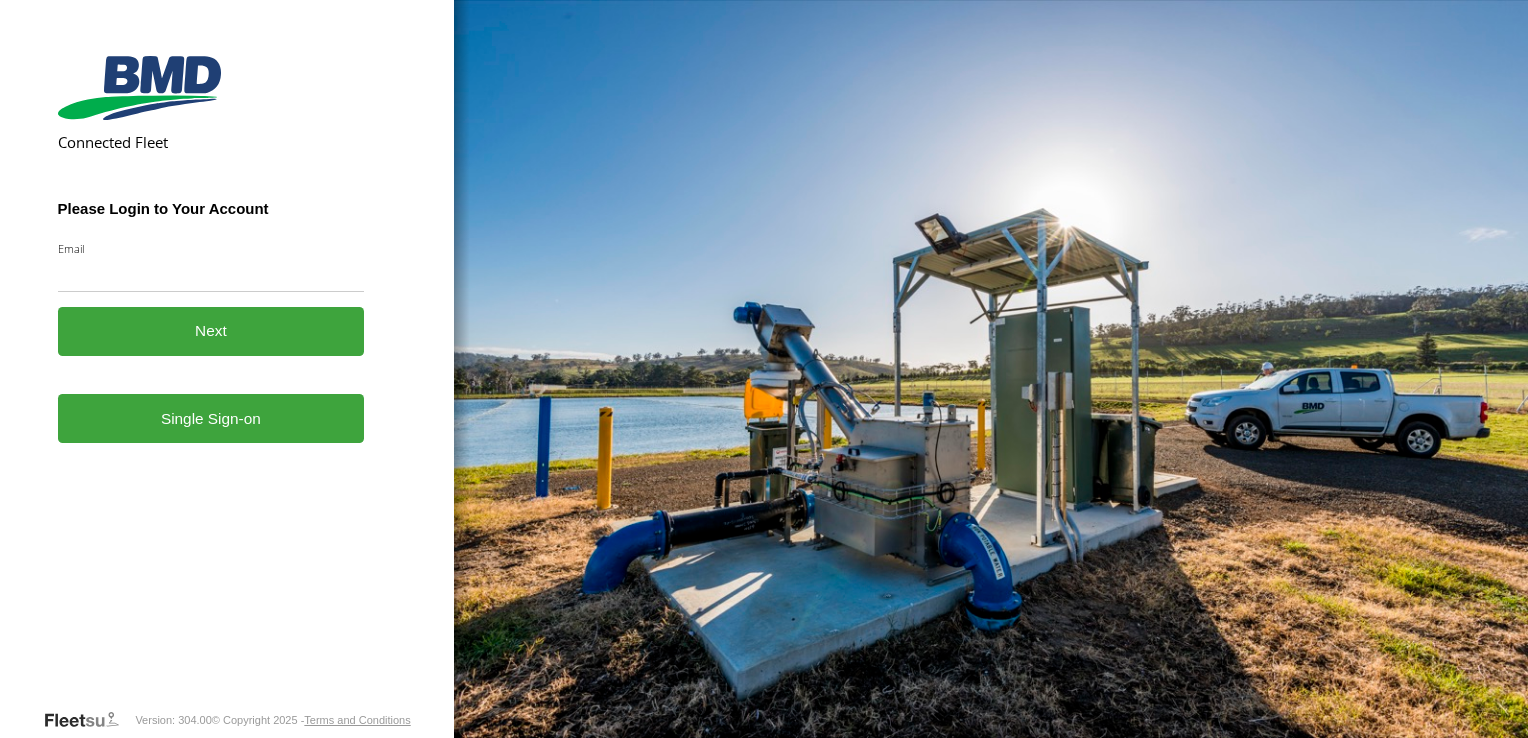 scroll, scrollTop: 0, scrollLeft: 0, axis: both 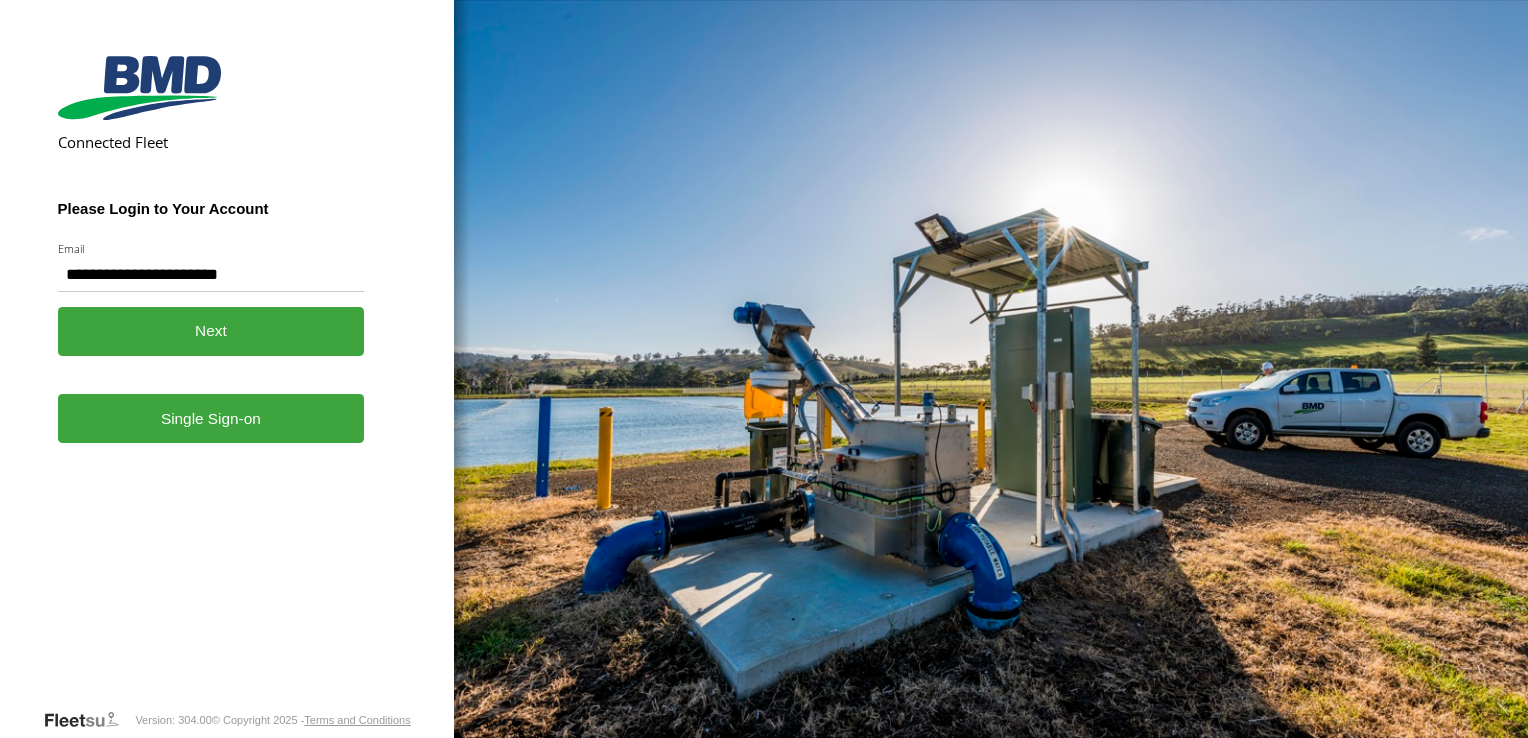 click on "Next" at bounding box center [211, 331] 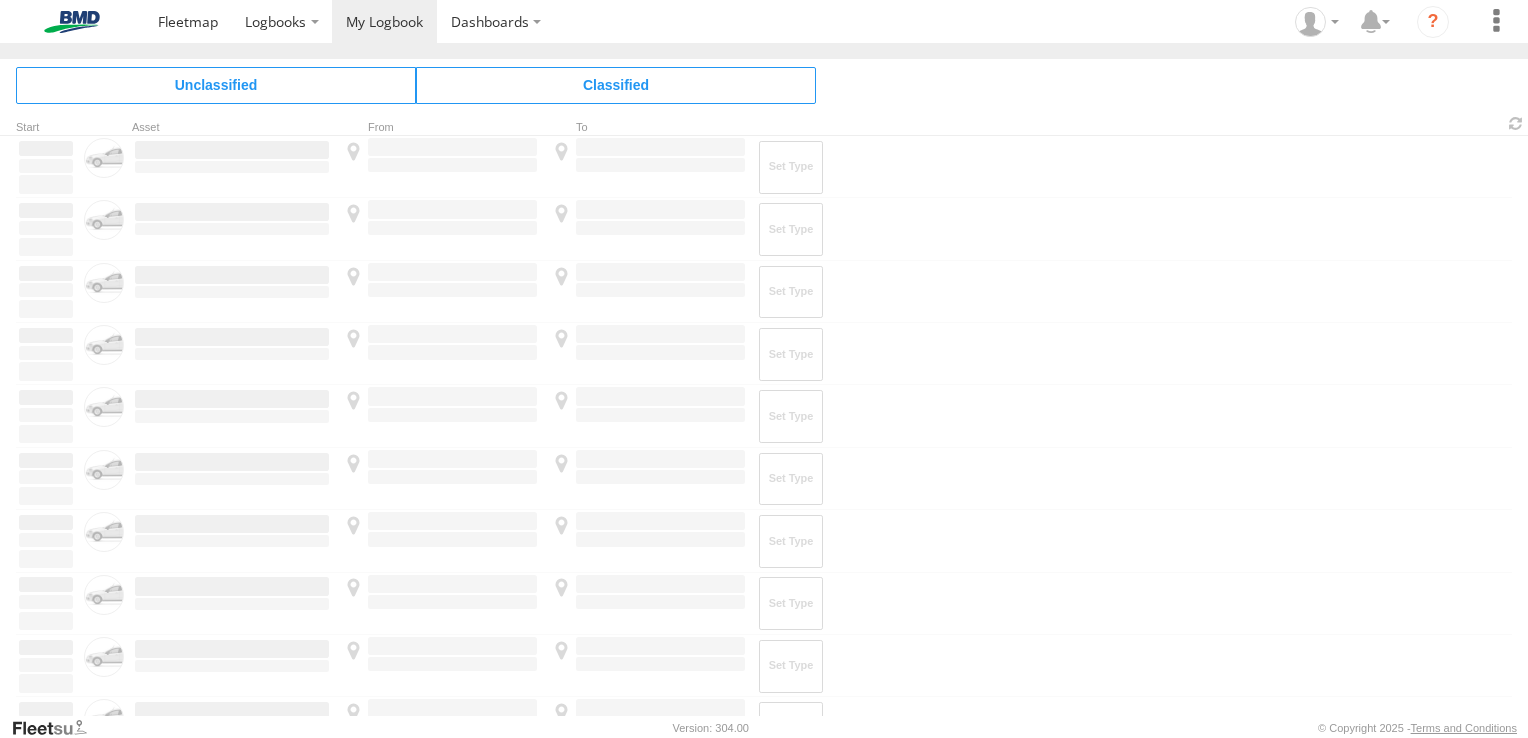 scroll, scrollTop: 0, scrollLeft: 0, axis: both 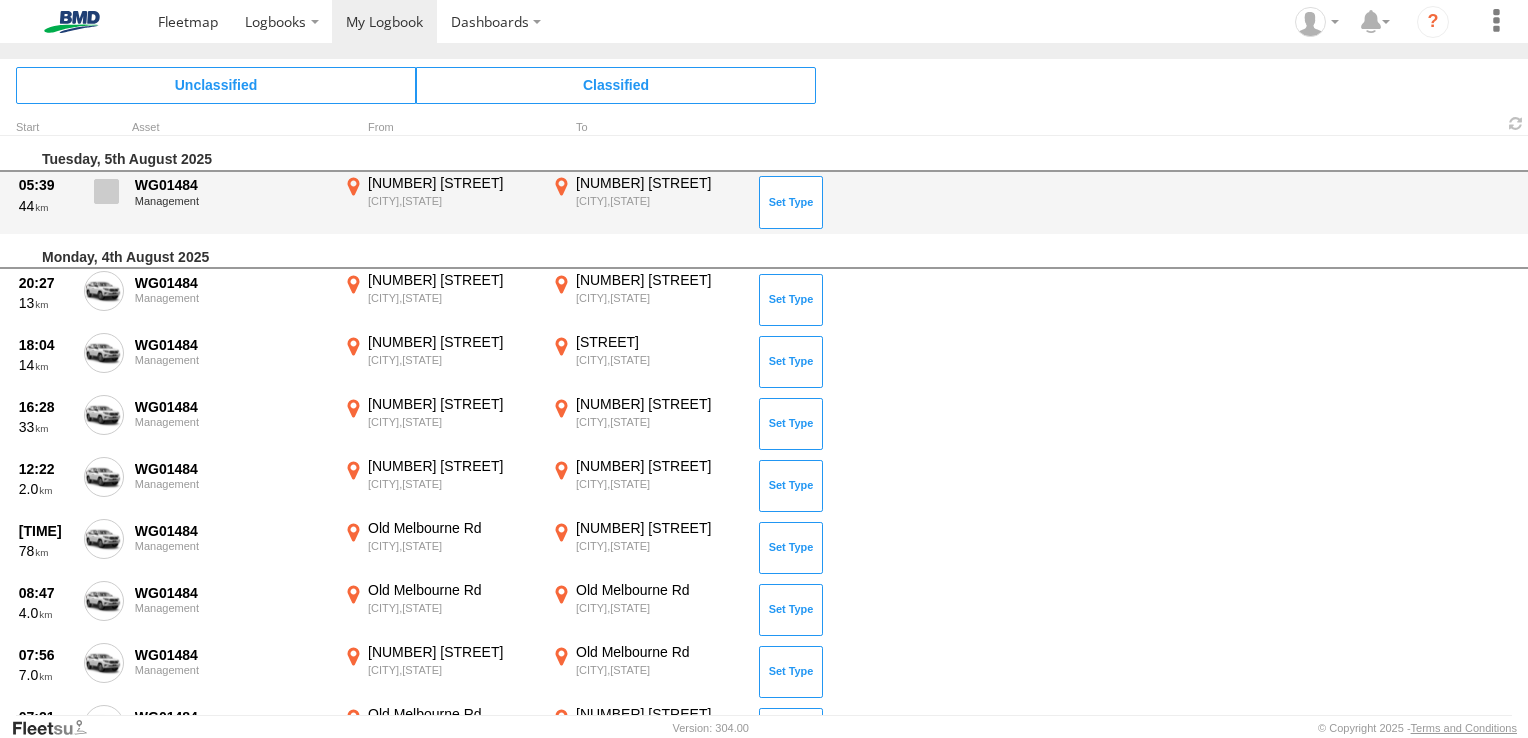 click at bounding box center (106, 191) 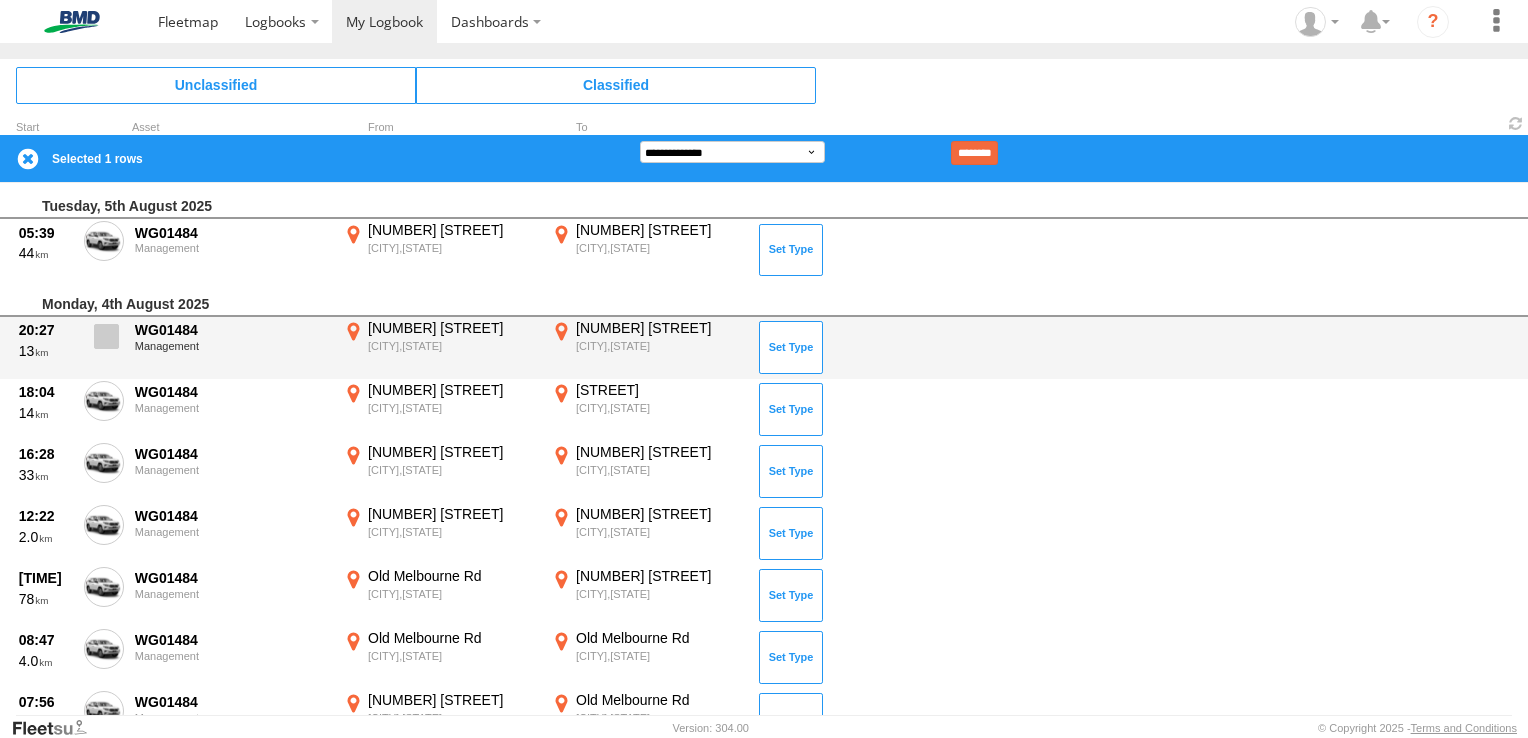 click at bounding box center (106, 336) 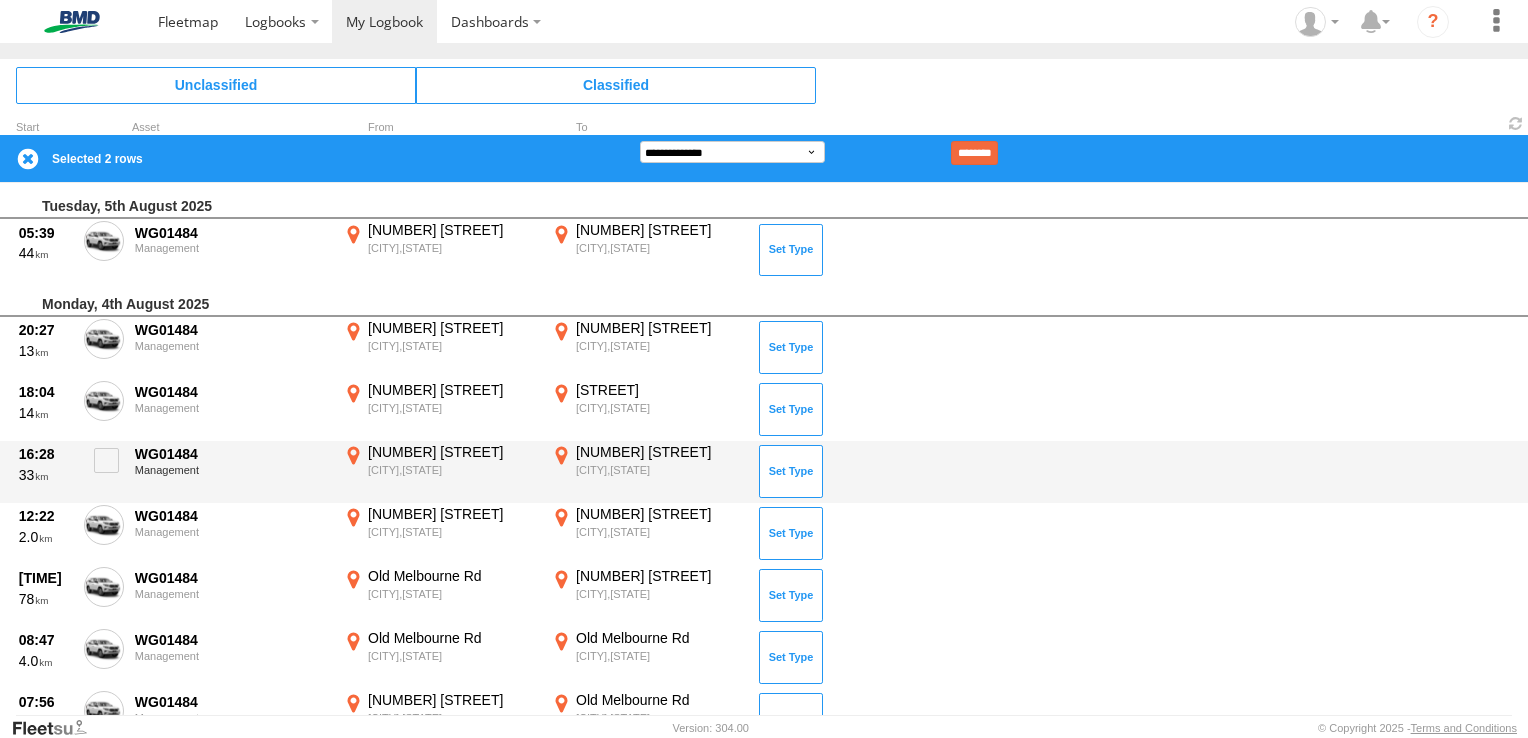 drag, startPoint x: 107, startPoint y: 386, endPoint x: 110, endPoint y: 439, distance: 53.08484 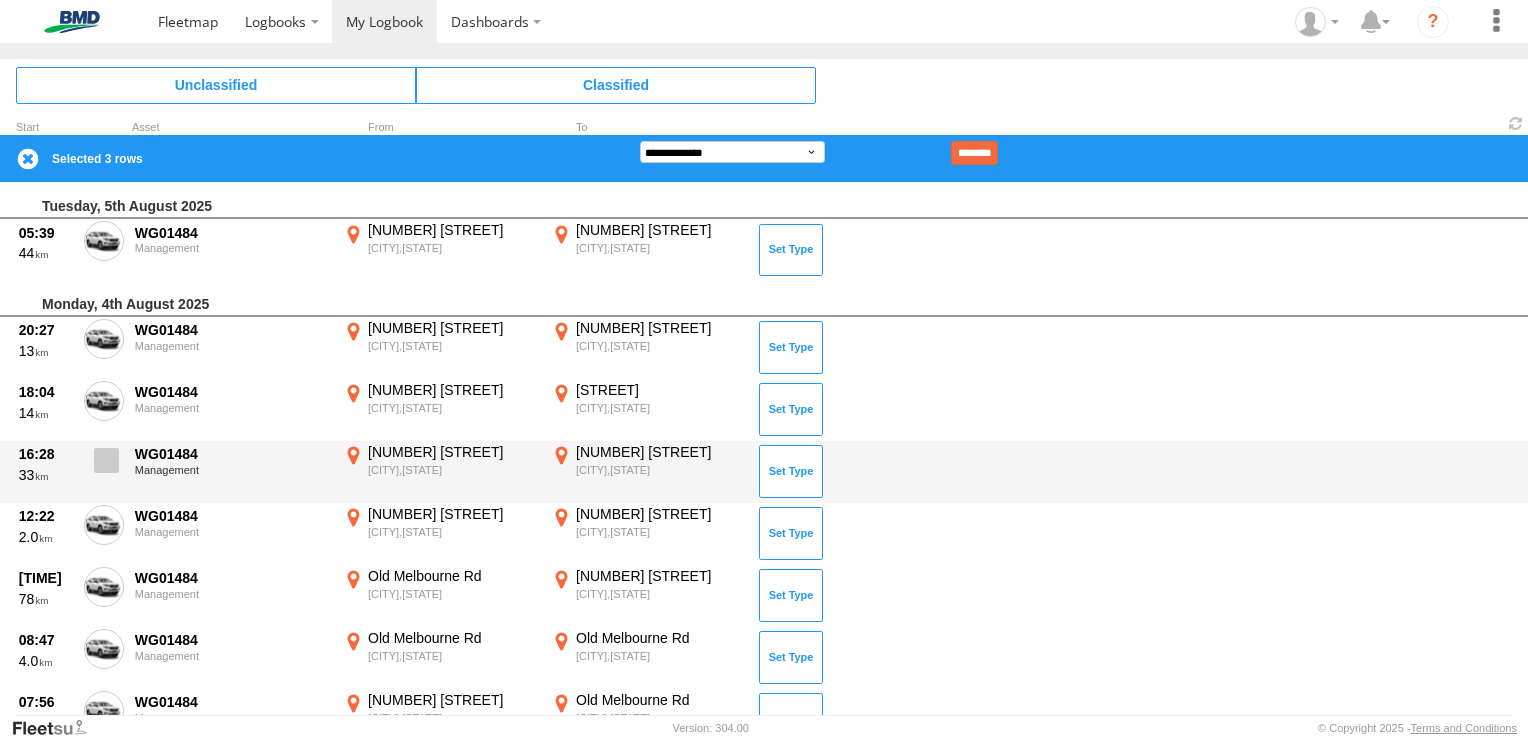 drag, startPoint x: 111, startPoint y: 458, endPoint x: 111, endPoint y: 477, distance: 19 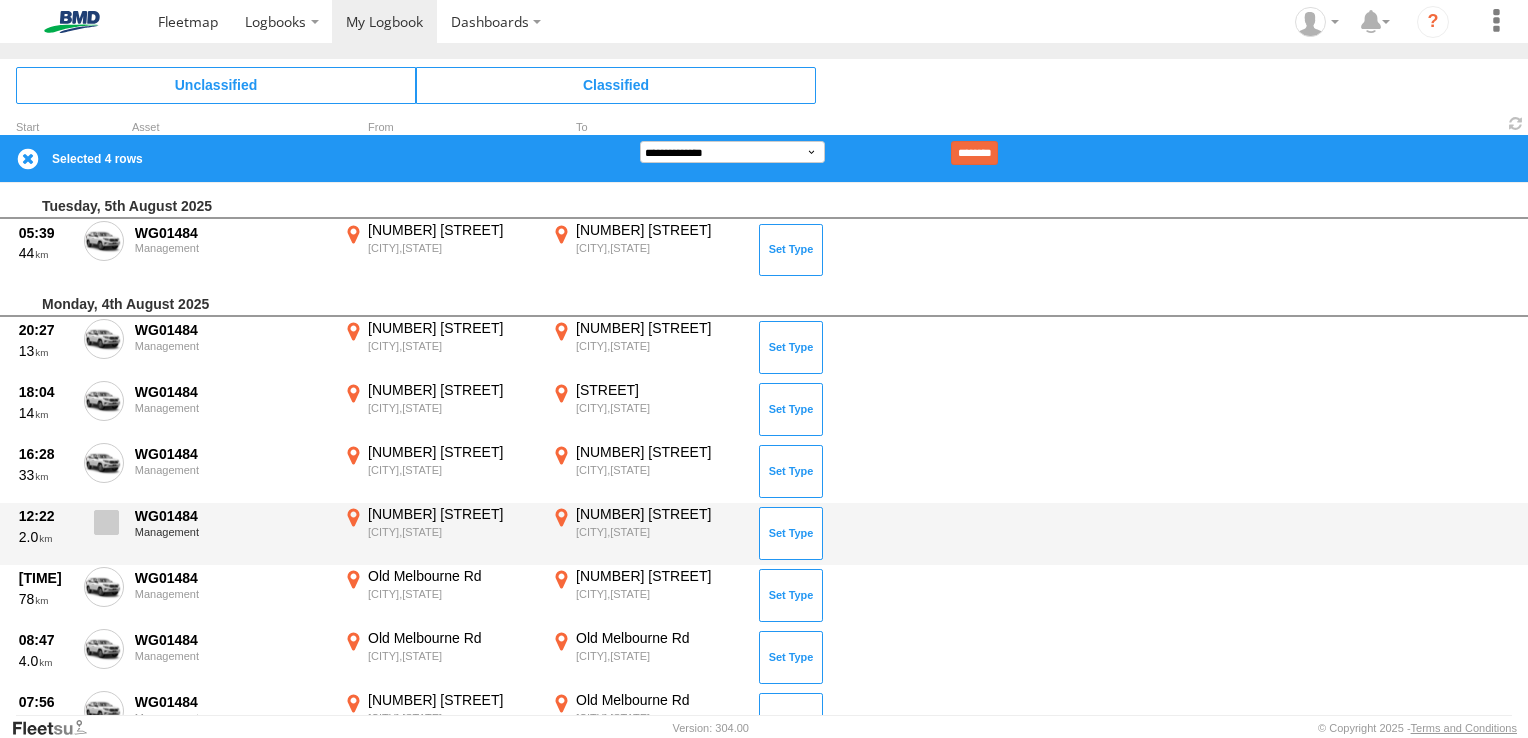 click at bounding box center (106, 522) 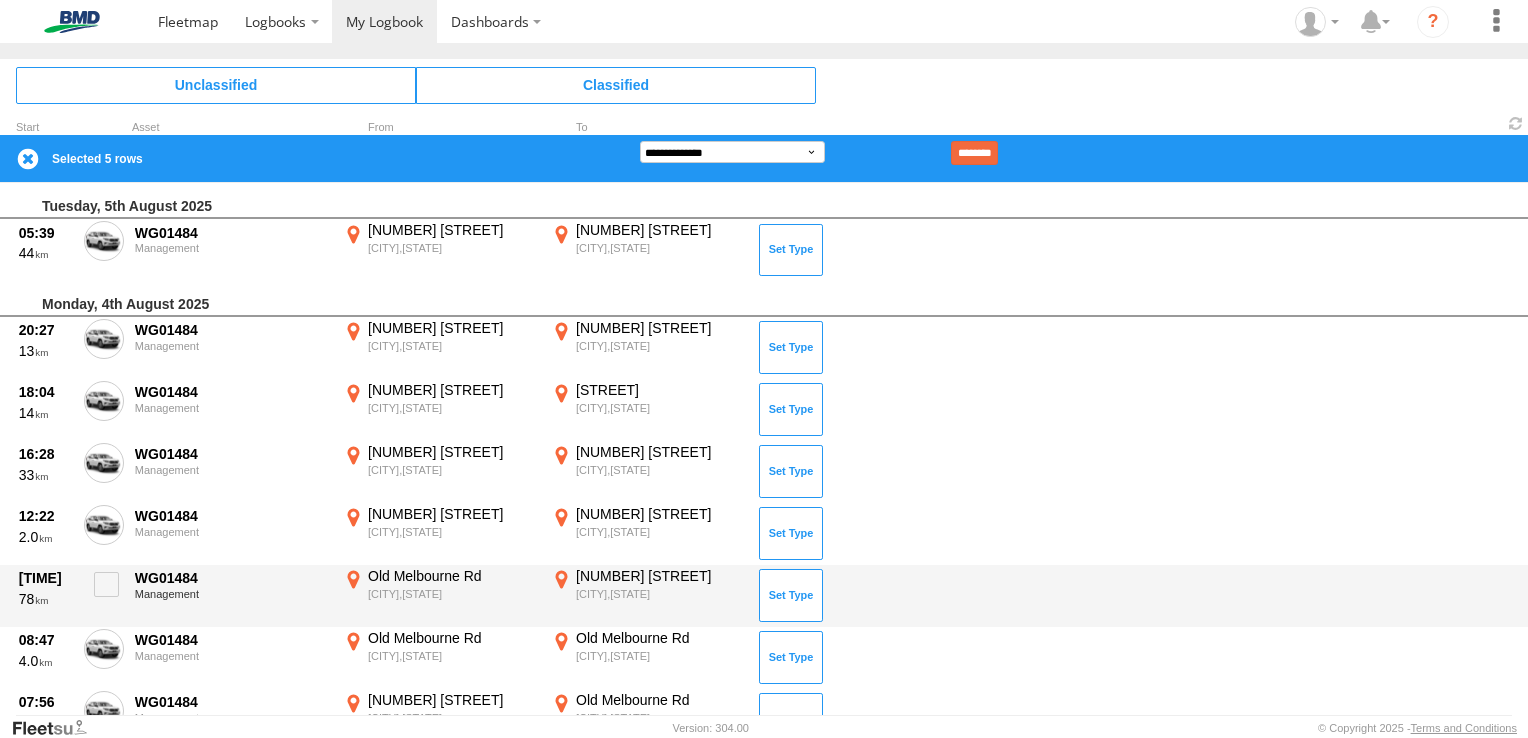 drag, startPoint x: 107, startPoint y: 585, endPoint x: 107, endPoint y: 624, distance: 39 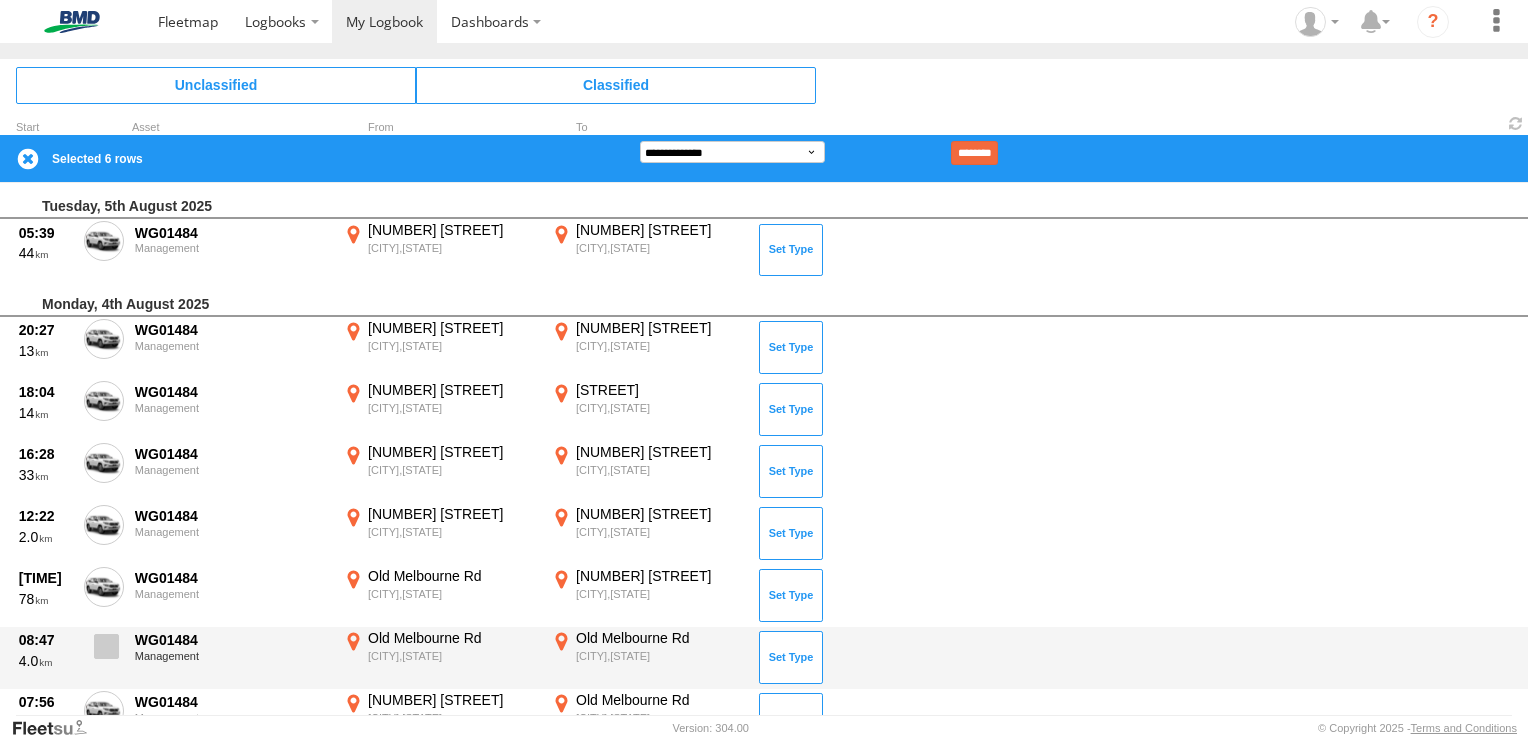 drag, startPoint x: 108, startPoint y: 627, endPoint x: 108, endPoint y: 640, distance: 13 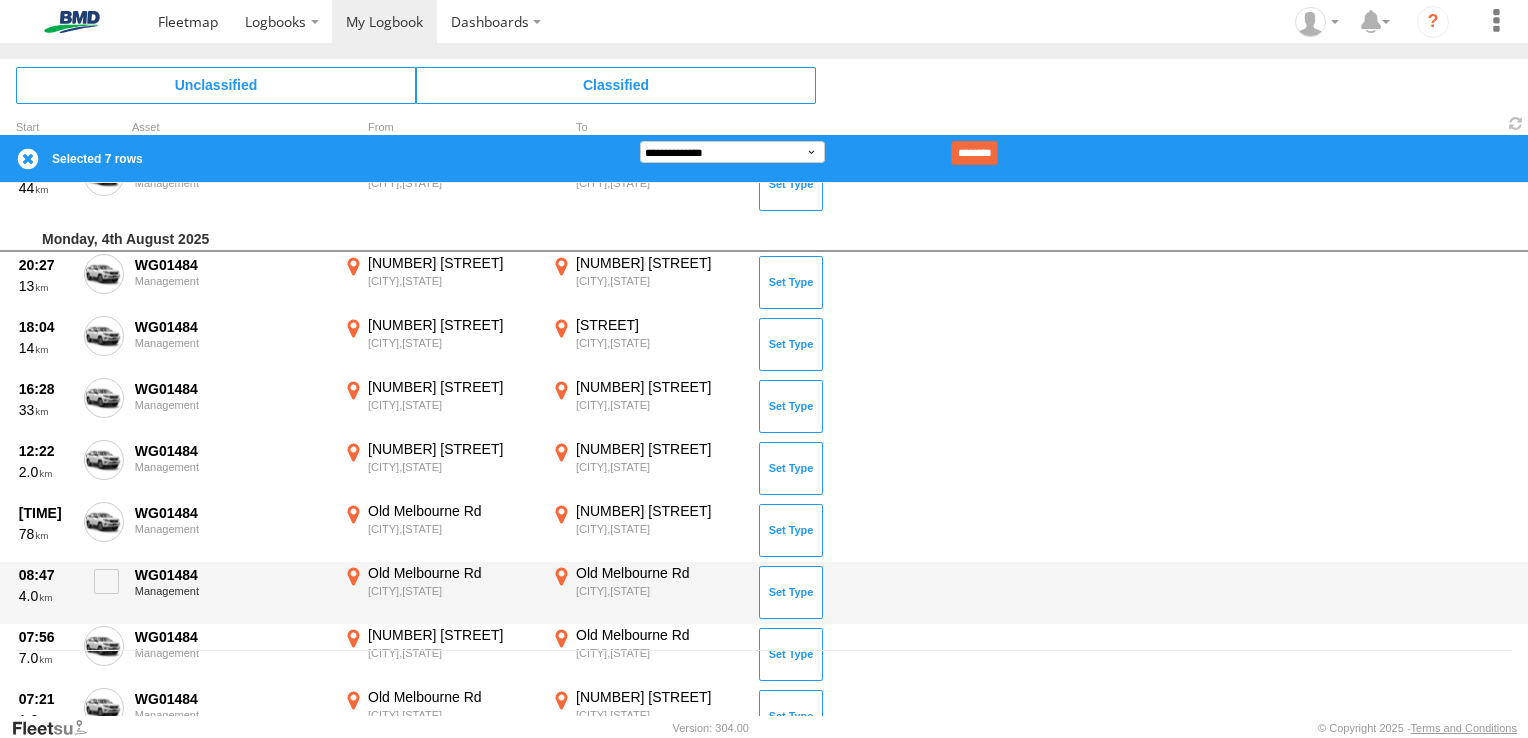 scroll, scrollTop: 100, scrollLeft: 0, axis: vertical 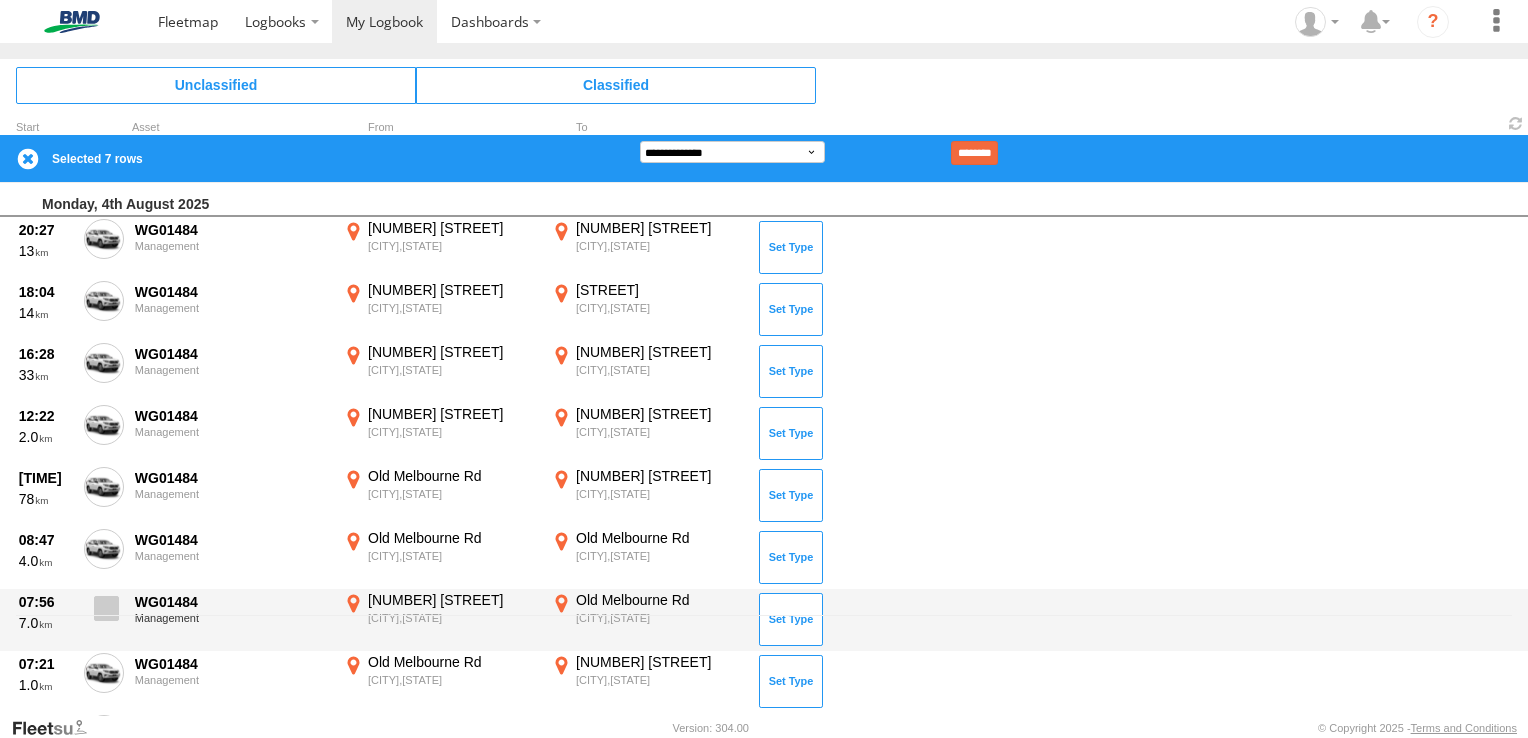 drag, startPoint x: 113, startPoint y: 598, endPoint x: 116, endPoint y: 618, distance: 20.22375 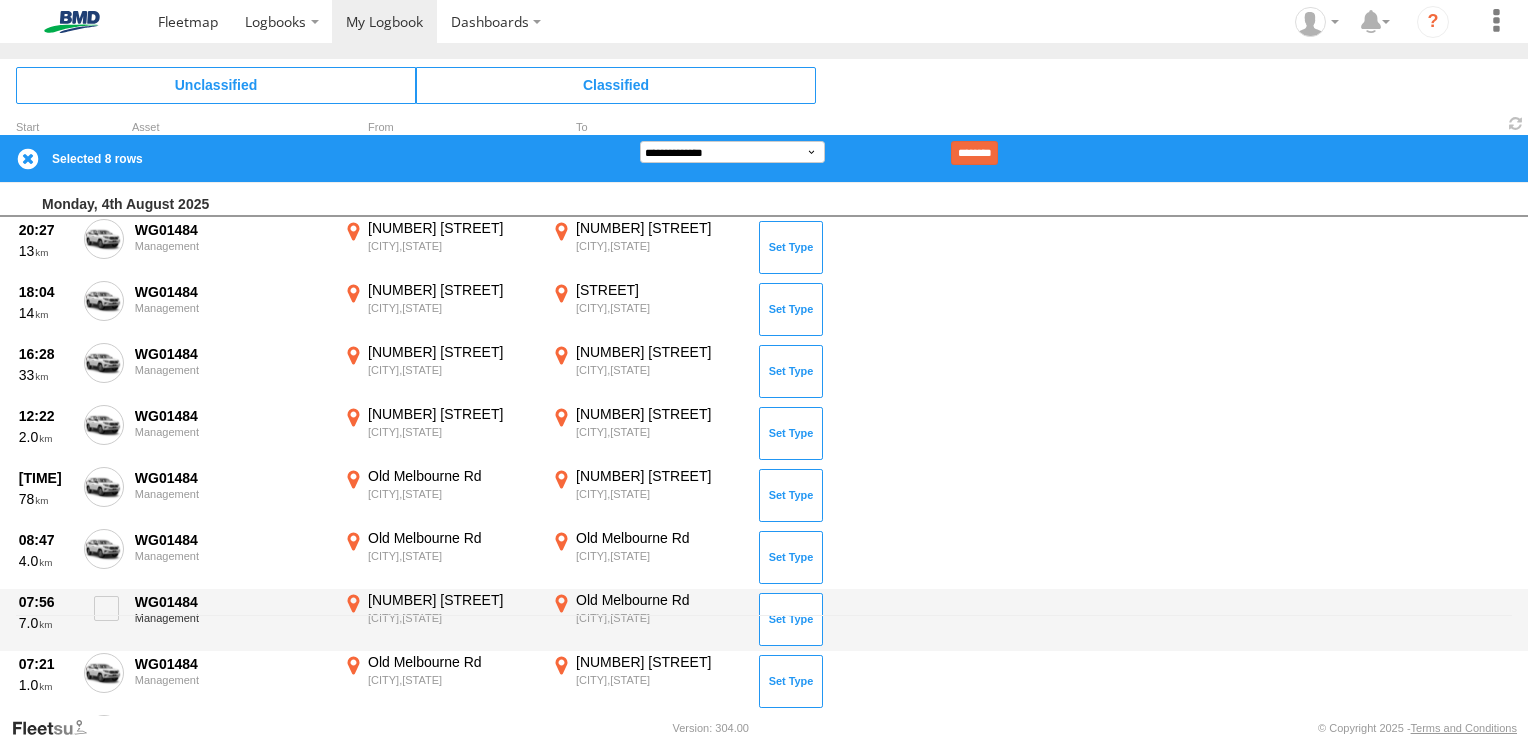 drag, startPoint x: 106, startPoint y: 665, endPoint x: 137, endPoint y: 632, distance: 45.276924 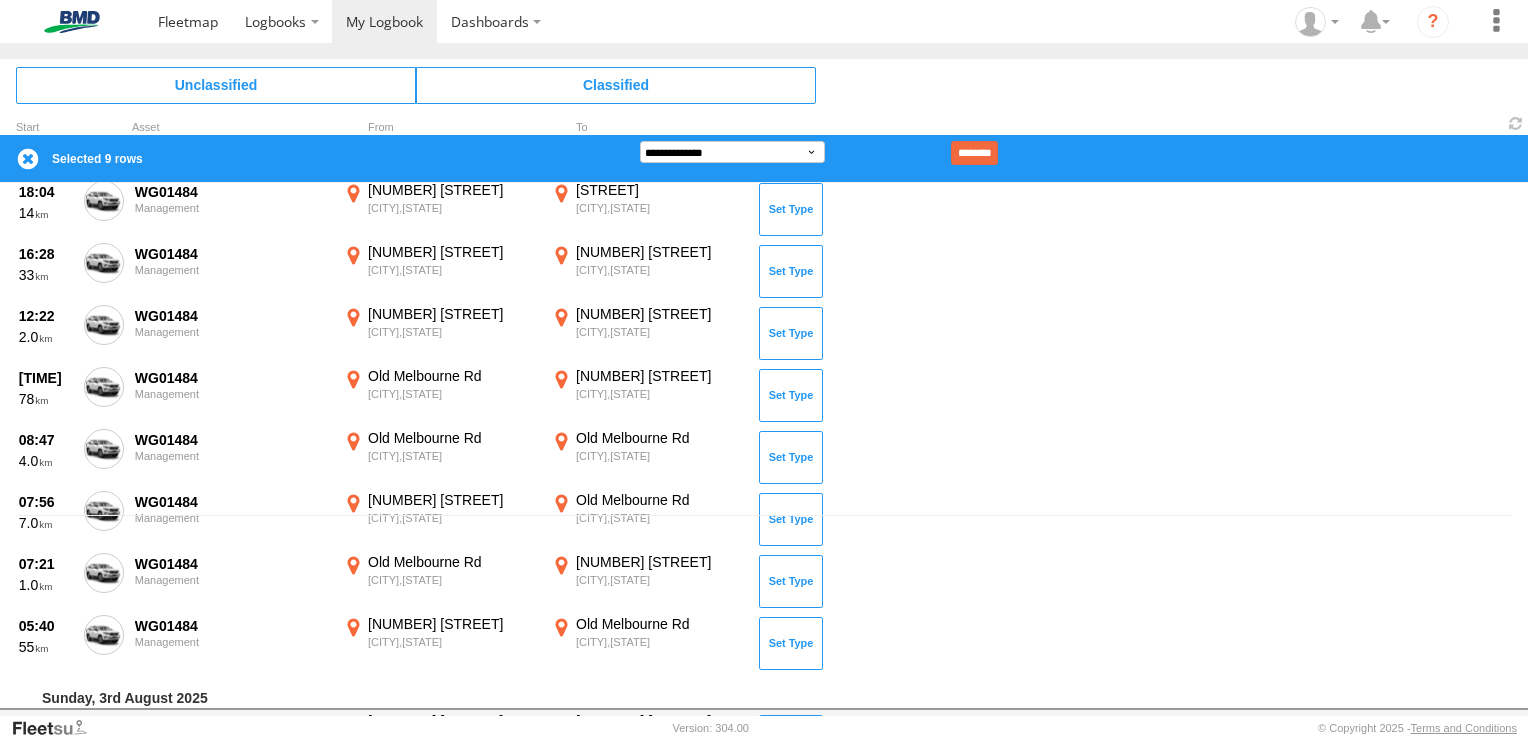 scroll, scrollTop: 300, scrollLeft: 0, axis: vertical 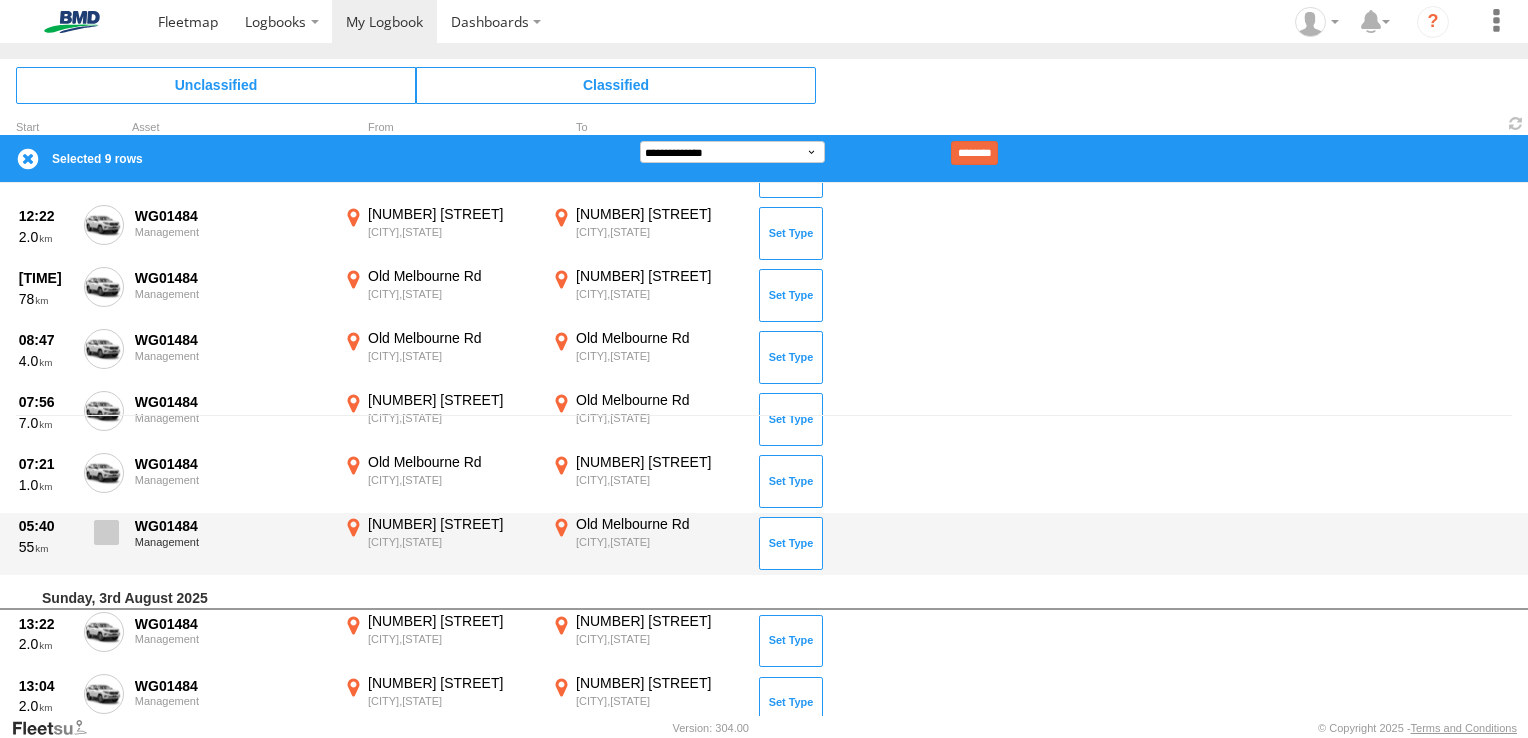 drag, startPoint x: 104, startPoint y: 526, endPoint x: 127, endPoint y: 522, distance: 23.345236 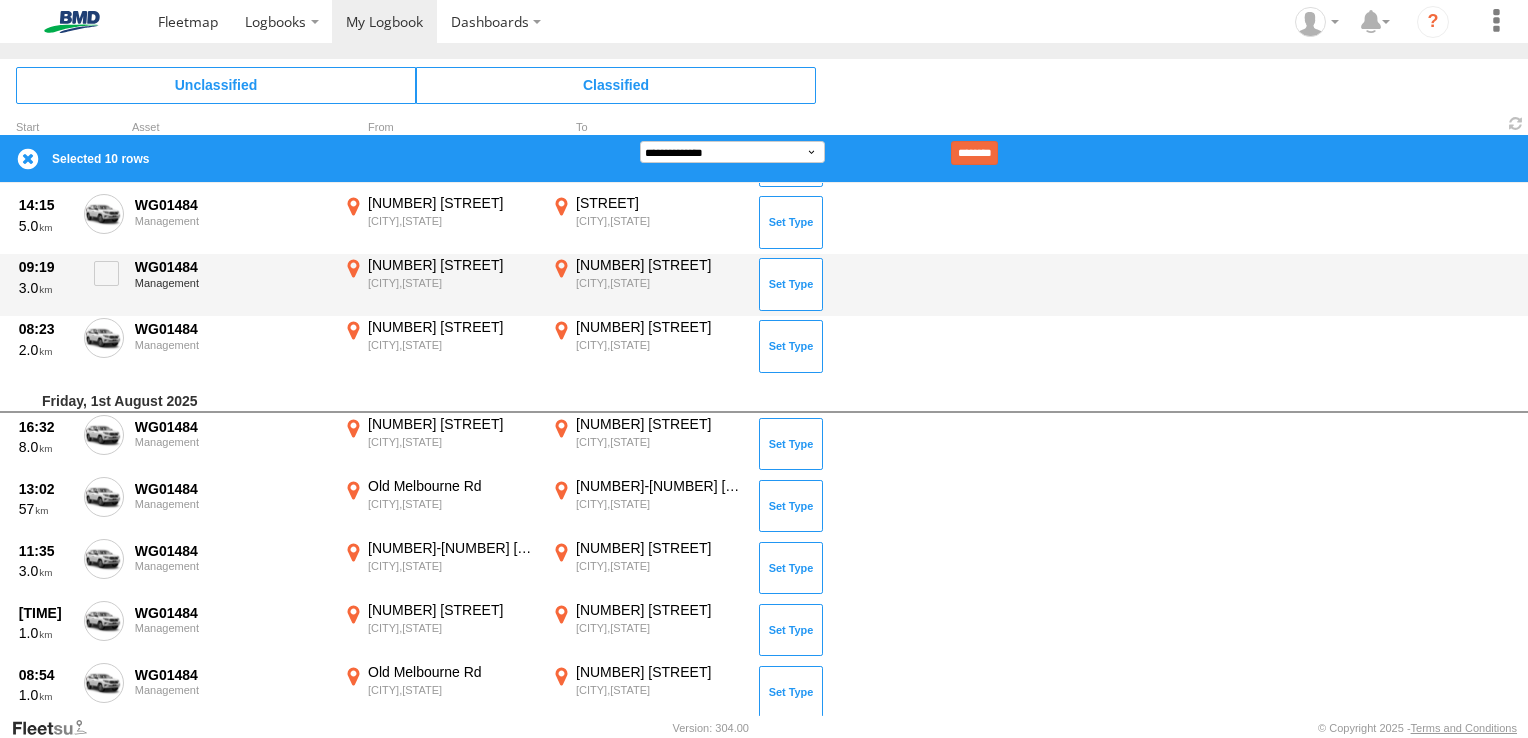 scroll, scrollTop: 1300, scrollLeft: 0, axis: vertical 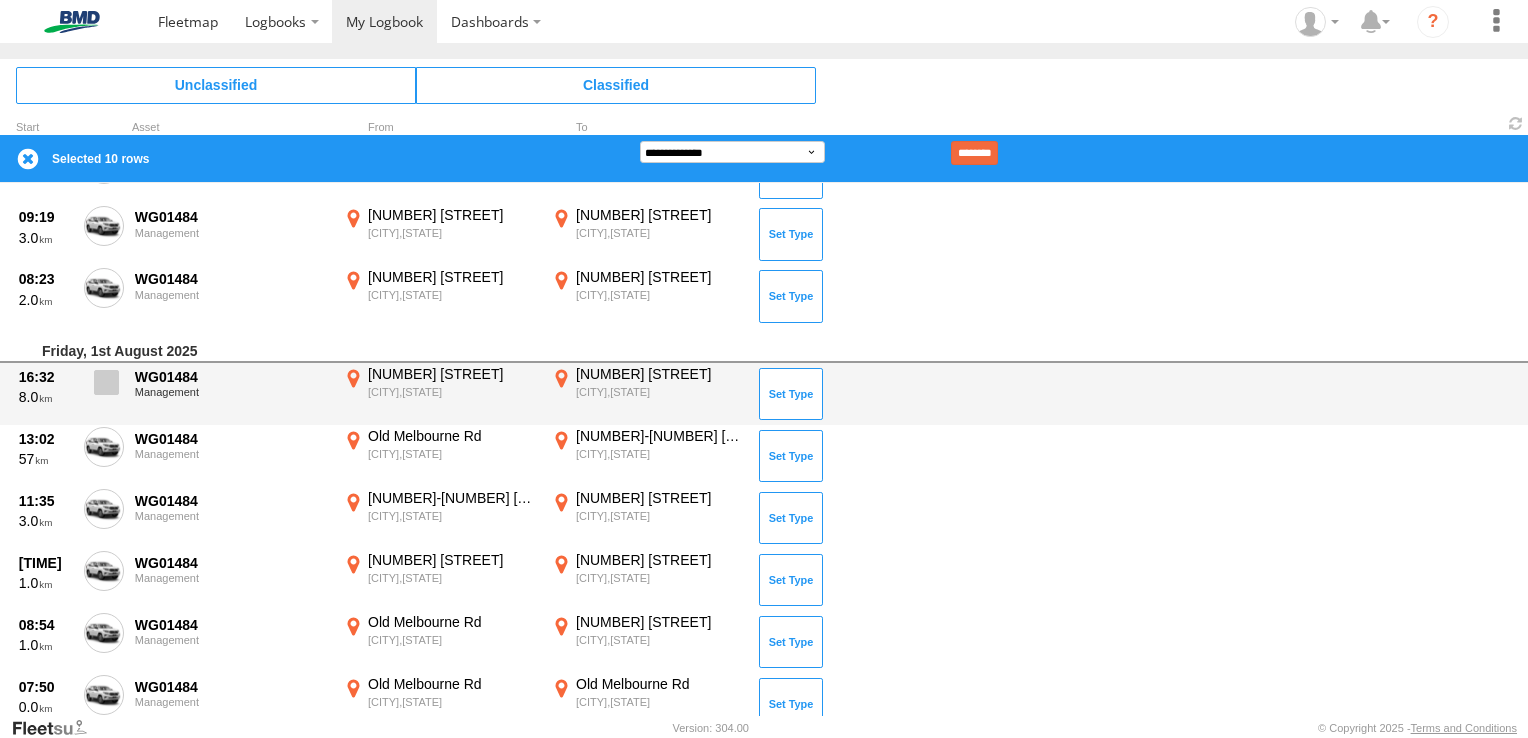 click at bounding box center [106, 382] 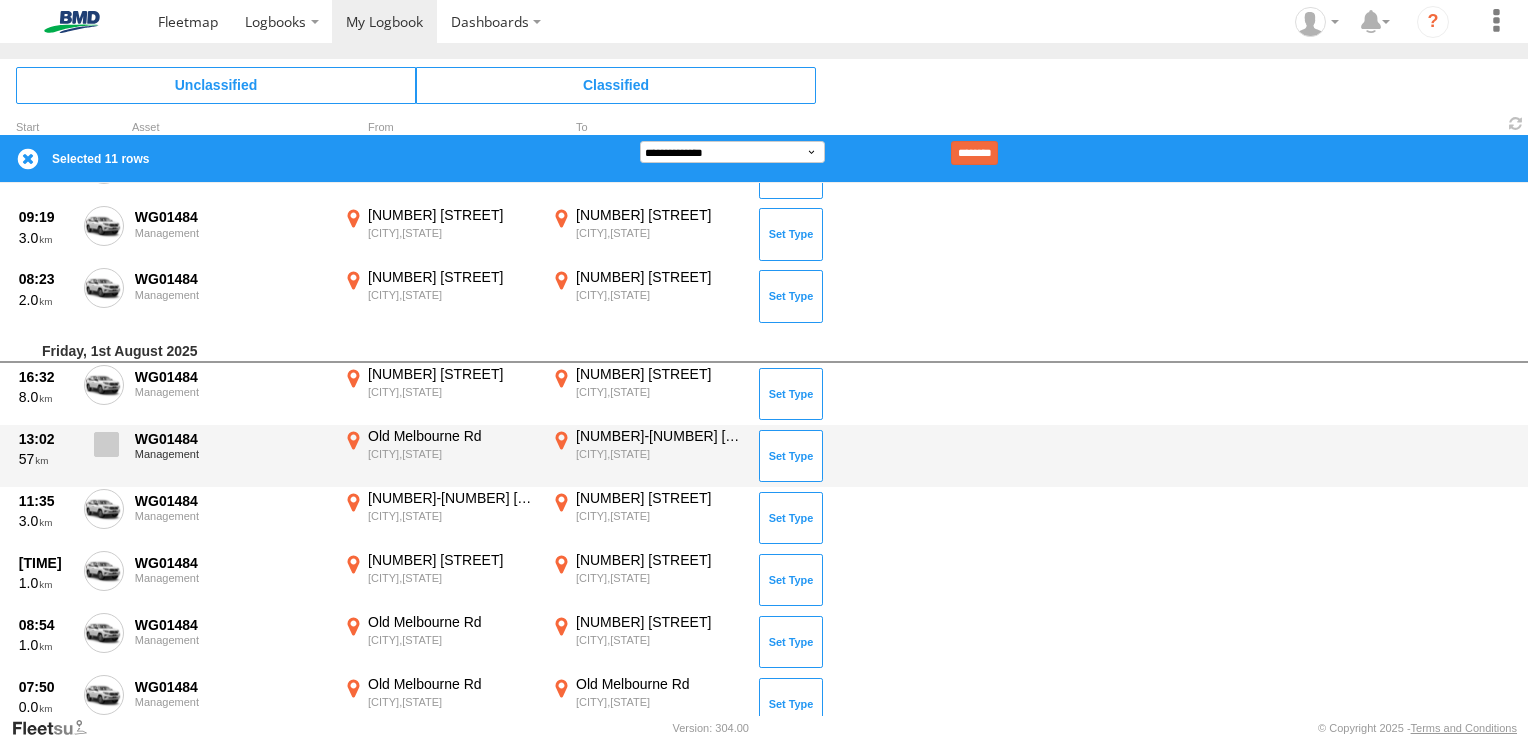 click at bounding box center (106, 444) 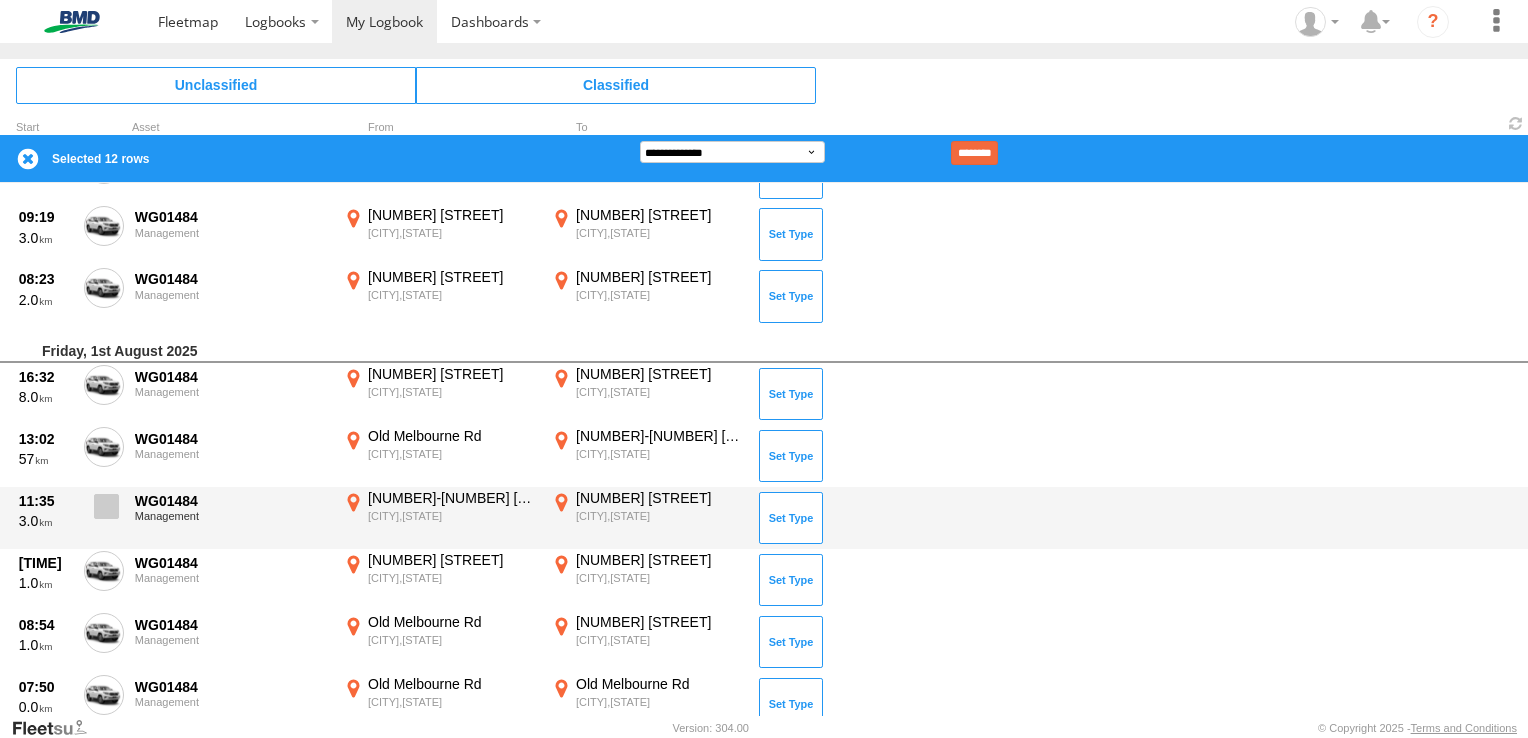 click at bounding box center (106, 506) 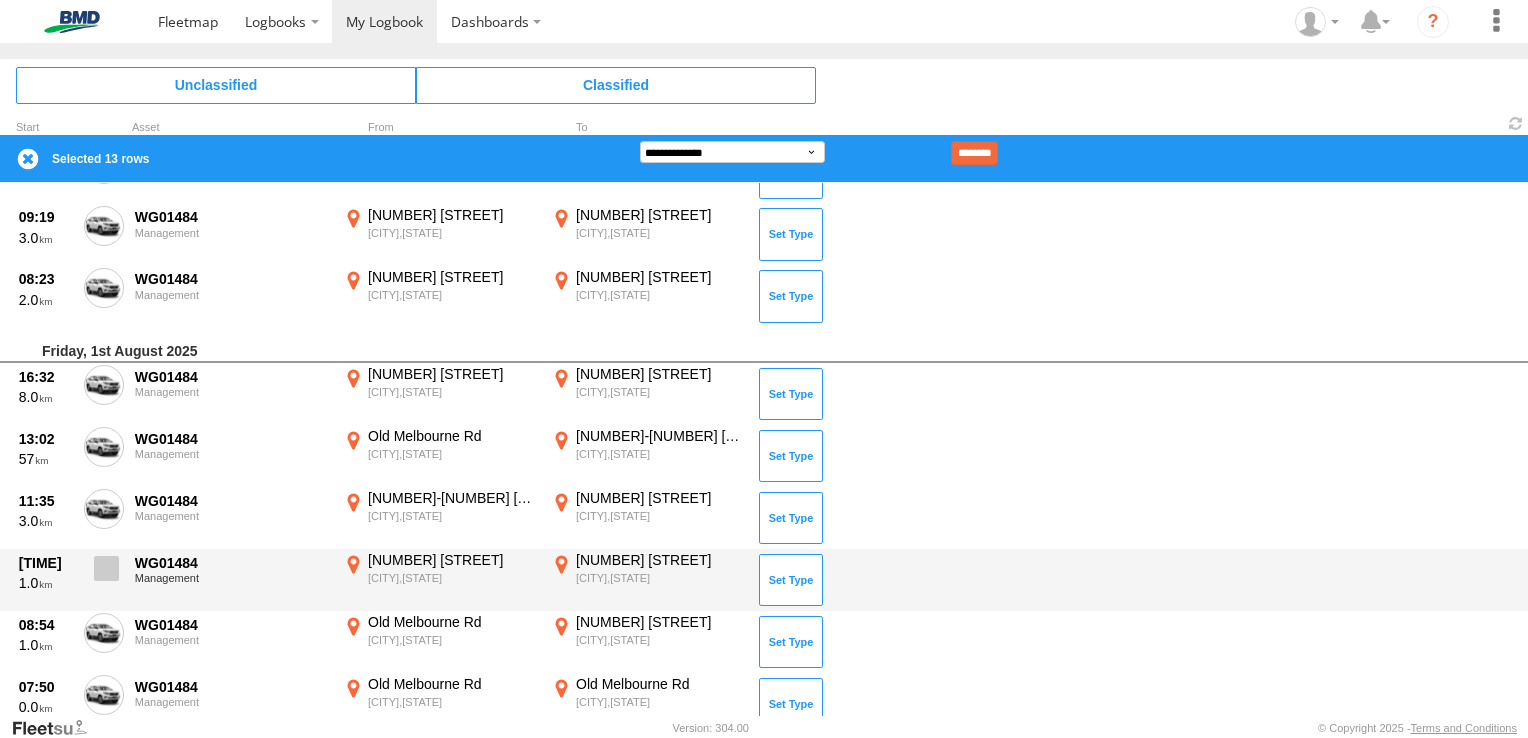 drag, startPoint x: 104, startPoint y: 555, endPoint x: 112, endPoint y: 588, distance: 33.955853 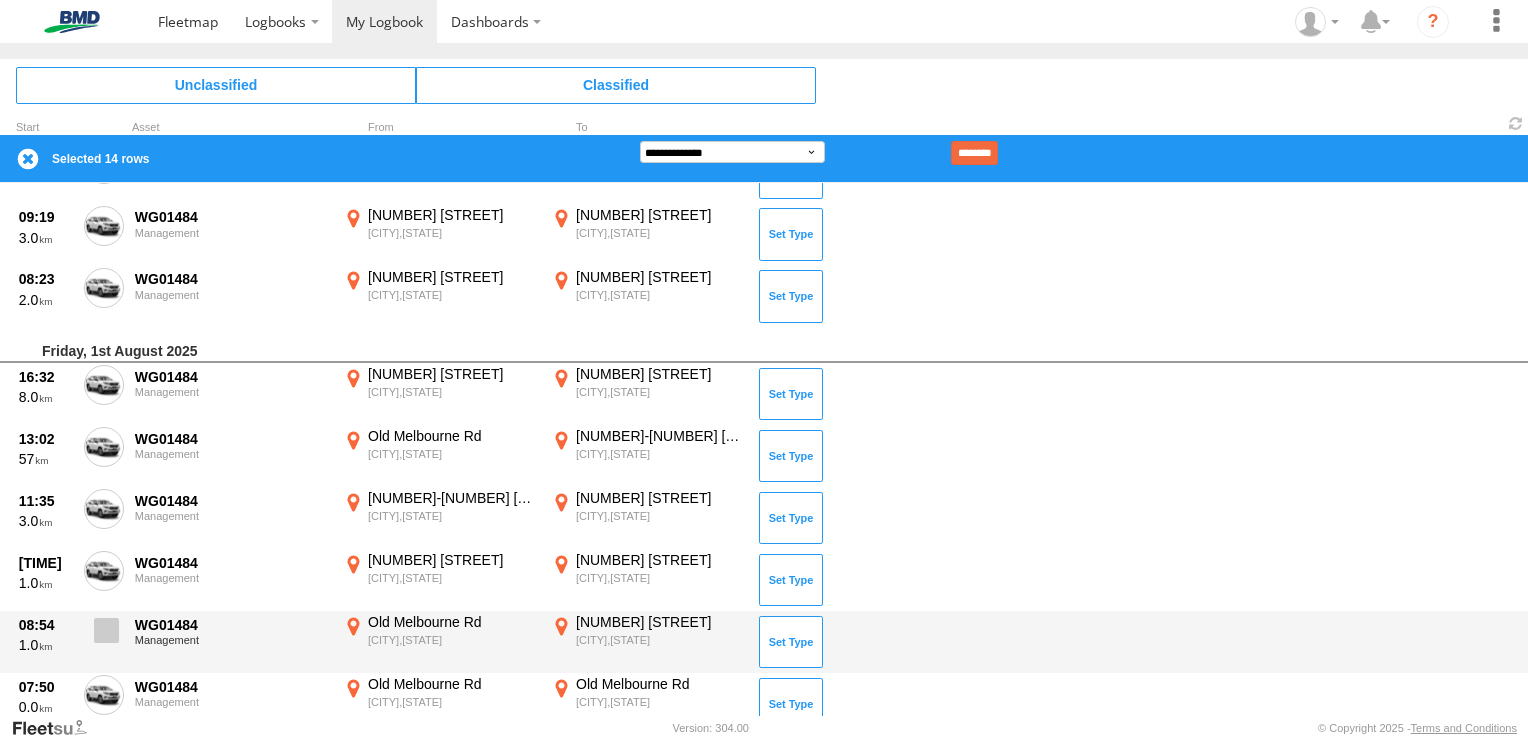 drag, startPoint x: 110, startPoint y: 622, endPoint x: 109, endPoint y: 639, distance: 17.029387 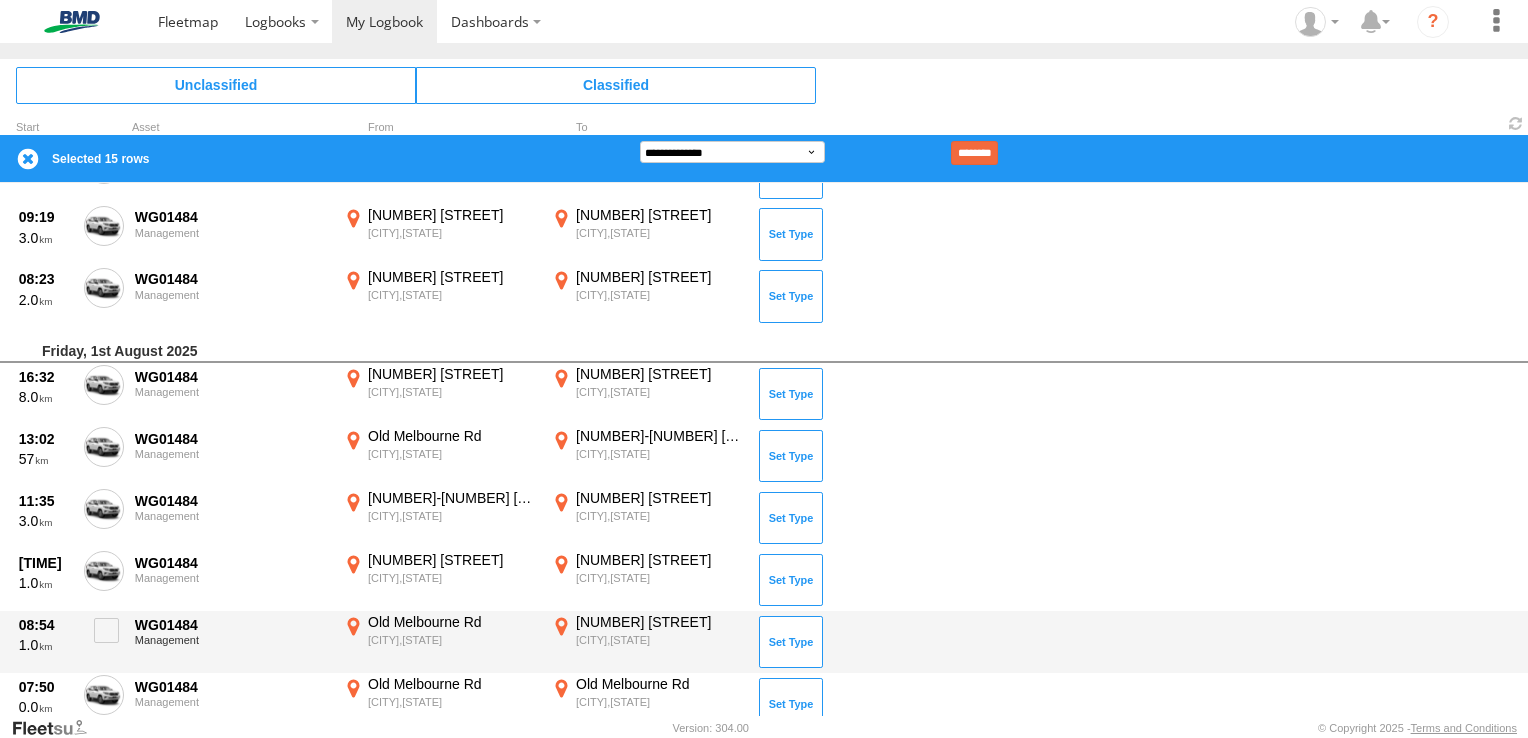 drag, startPoint x: 107, startPoint y: 682, endPoint x: 140, endPoint y: 643, distance: 51.088158 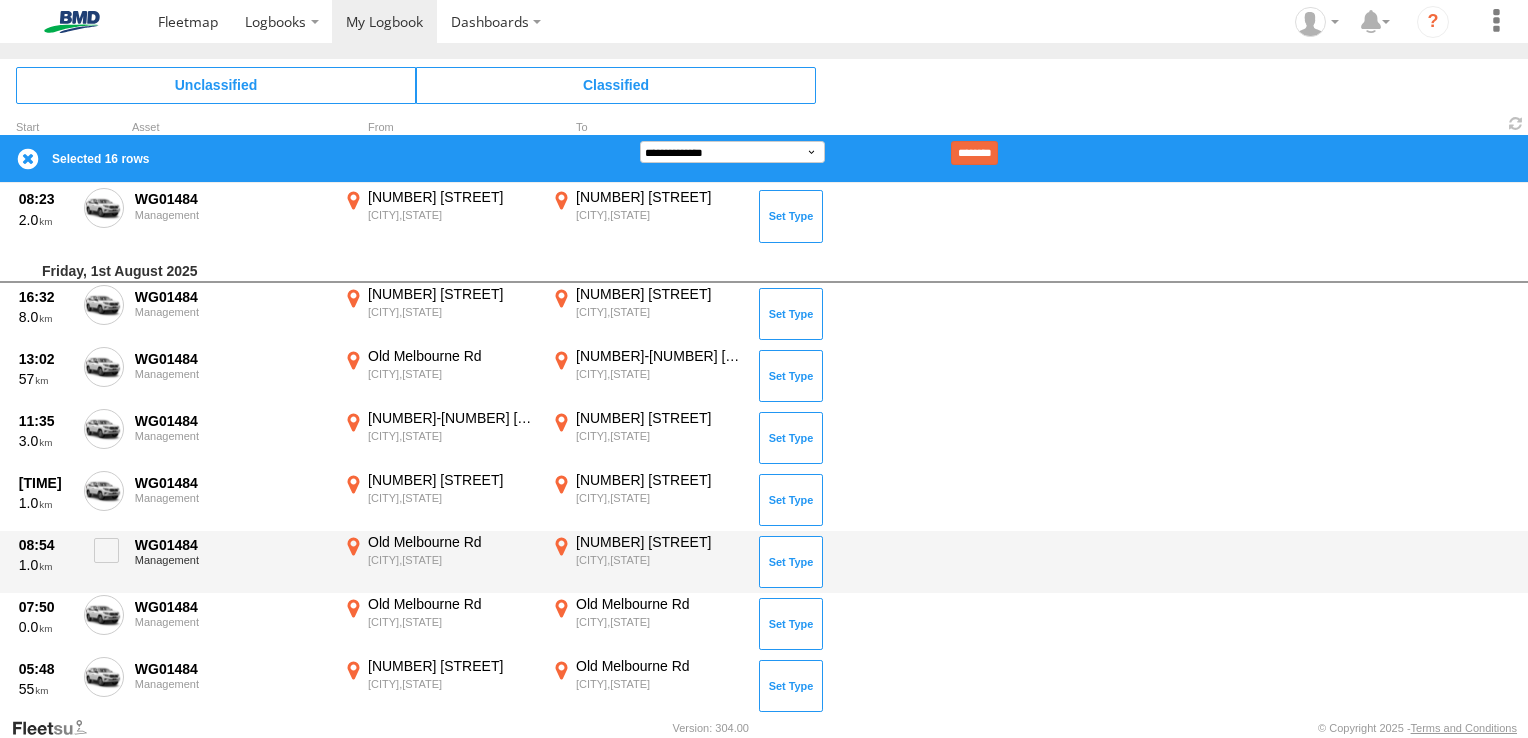 scroll, scrollTop: 1500, scrollLeft: 0, axis: vertical 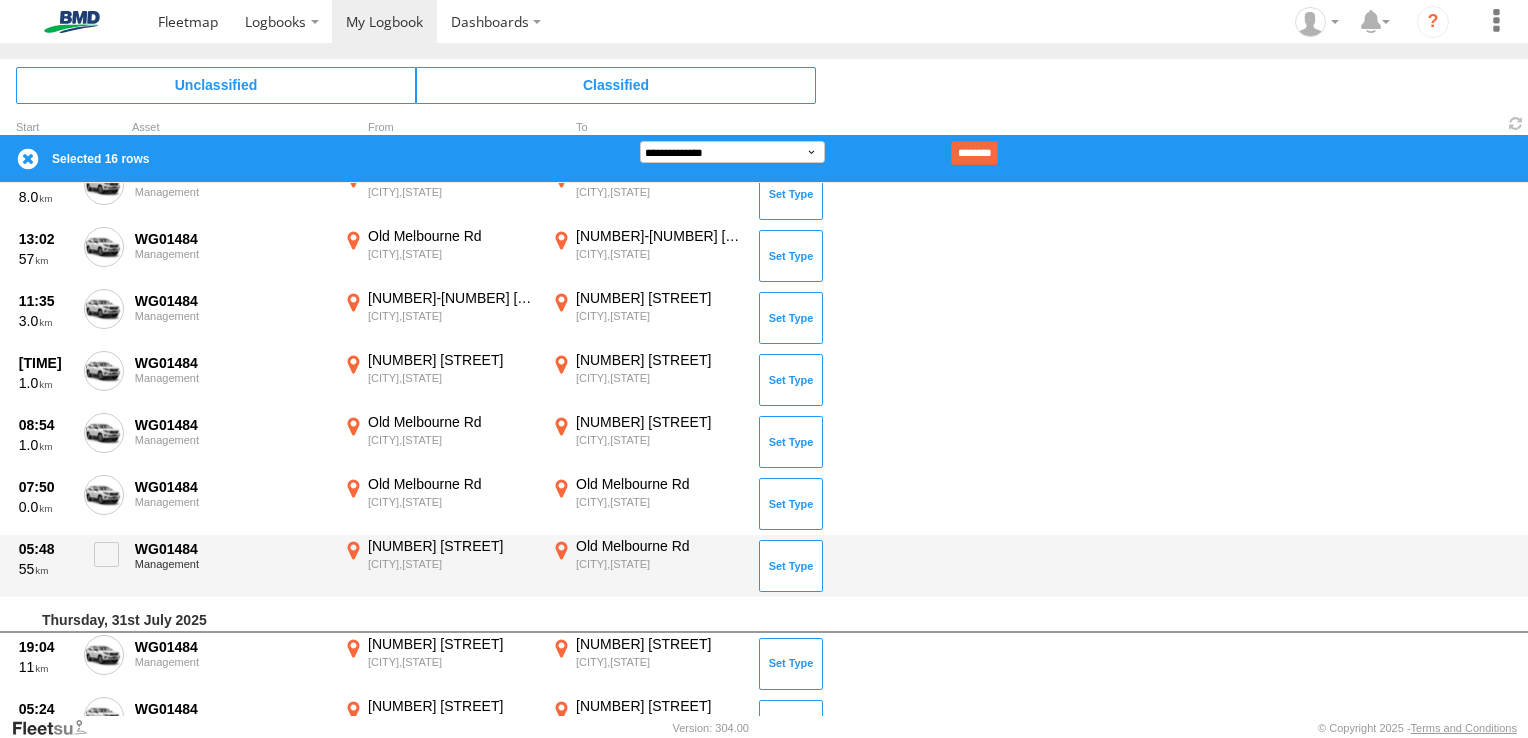drag, startPoint x: 109, startPoint y: 547, endPoint x: 142, endPoint y: 534, distance: 35.468296 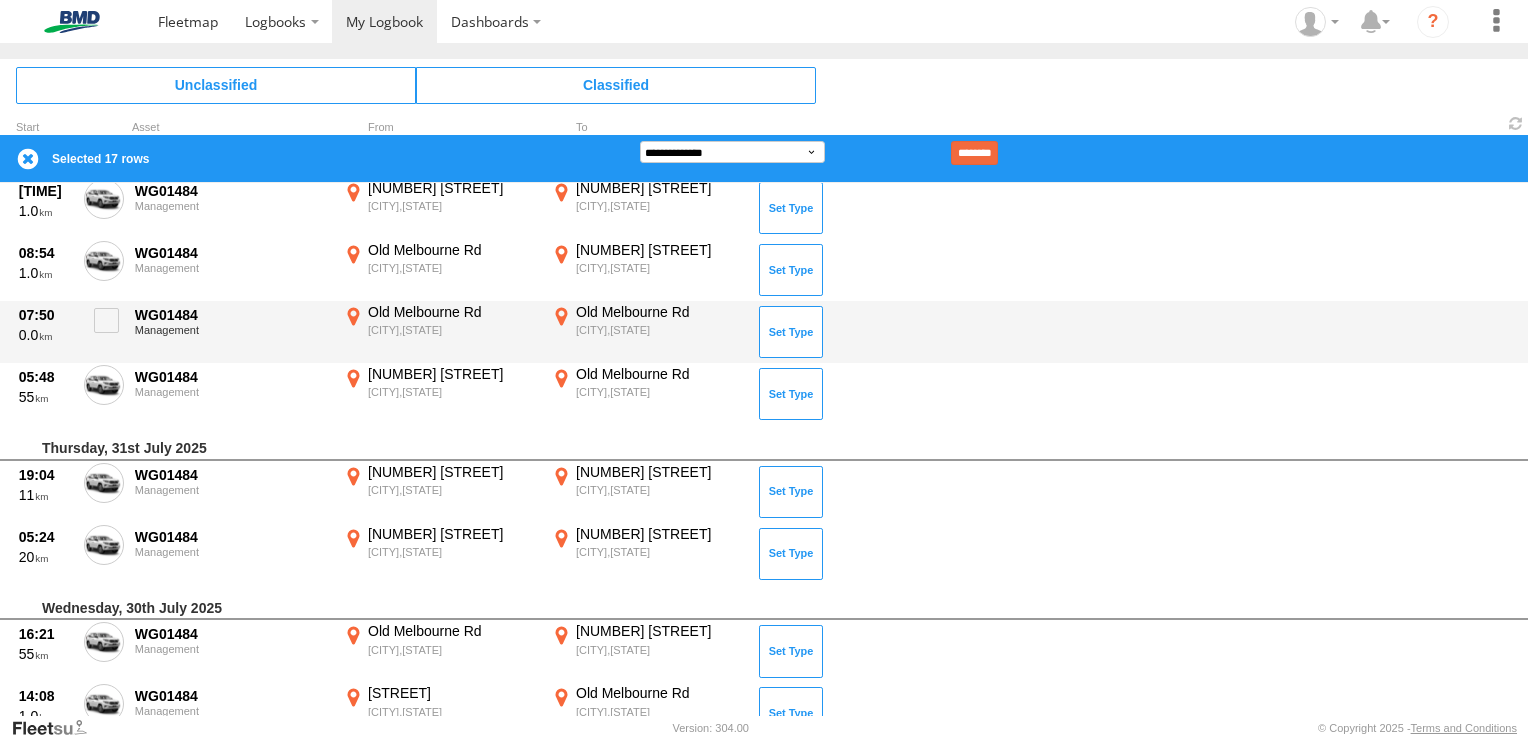 scroll, scrollTop: 1700, scrollLeft: 0, axis: vertical 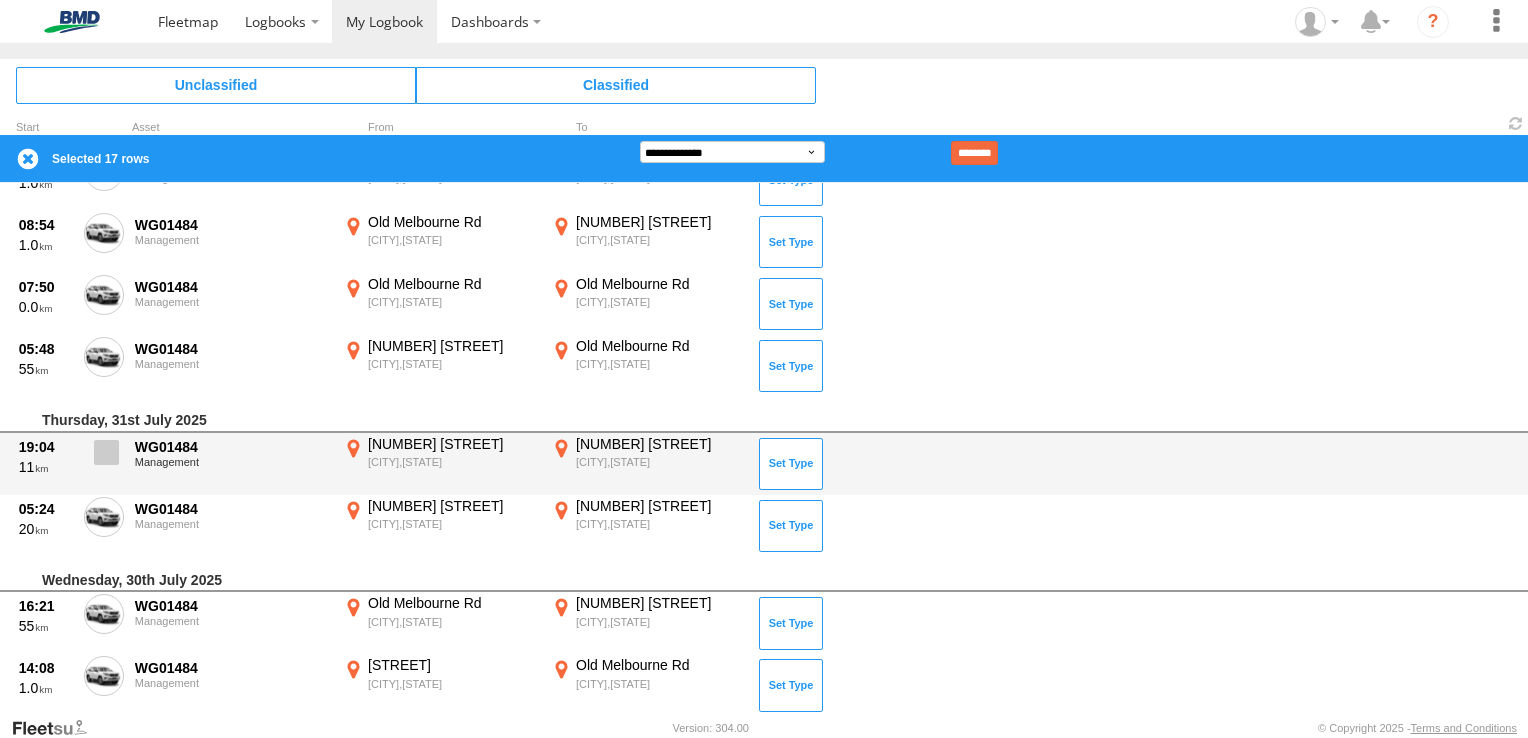 click at bounding box center (106, 452) 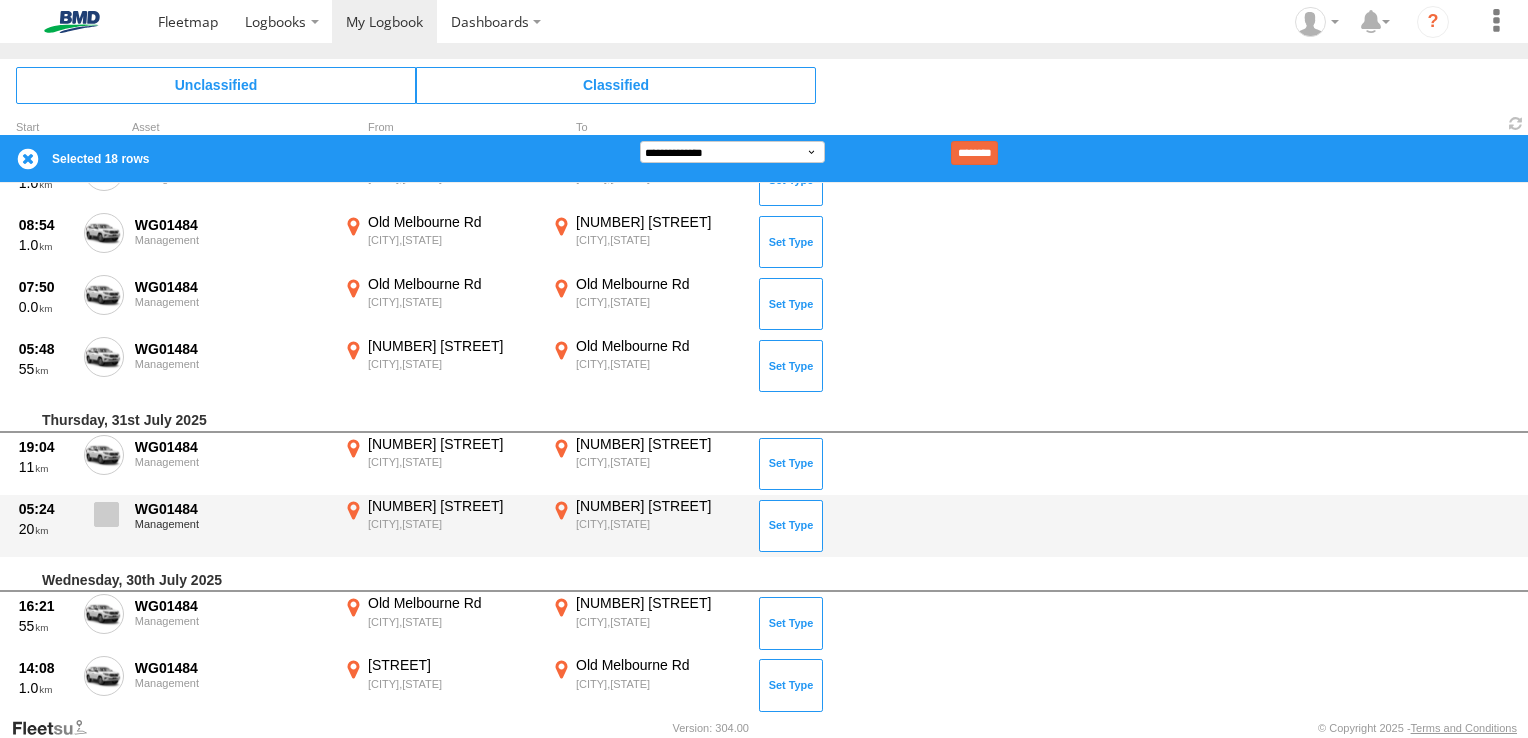 click at bounding box center [104, 520] 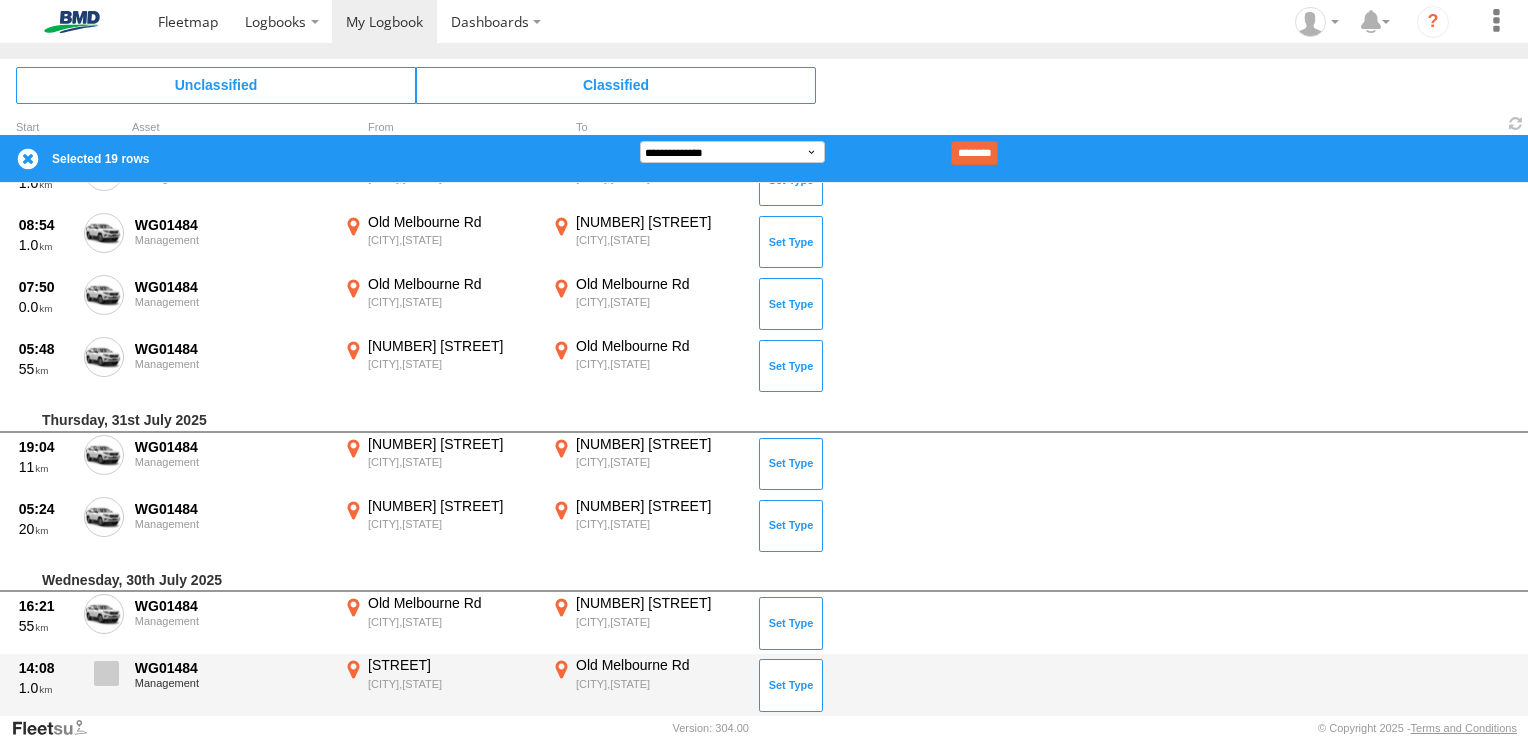 drag, startPoint x: 112, startPoint y: 618, endPoint x: 116, endPoint y: 655, distance: 37.215588 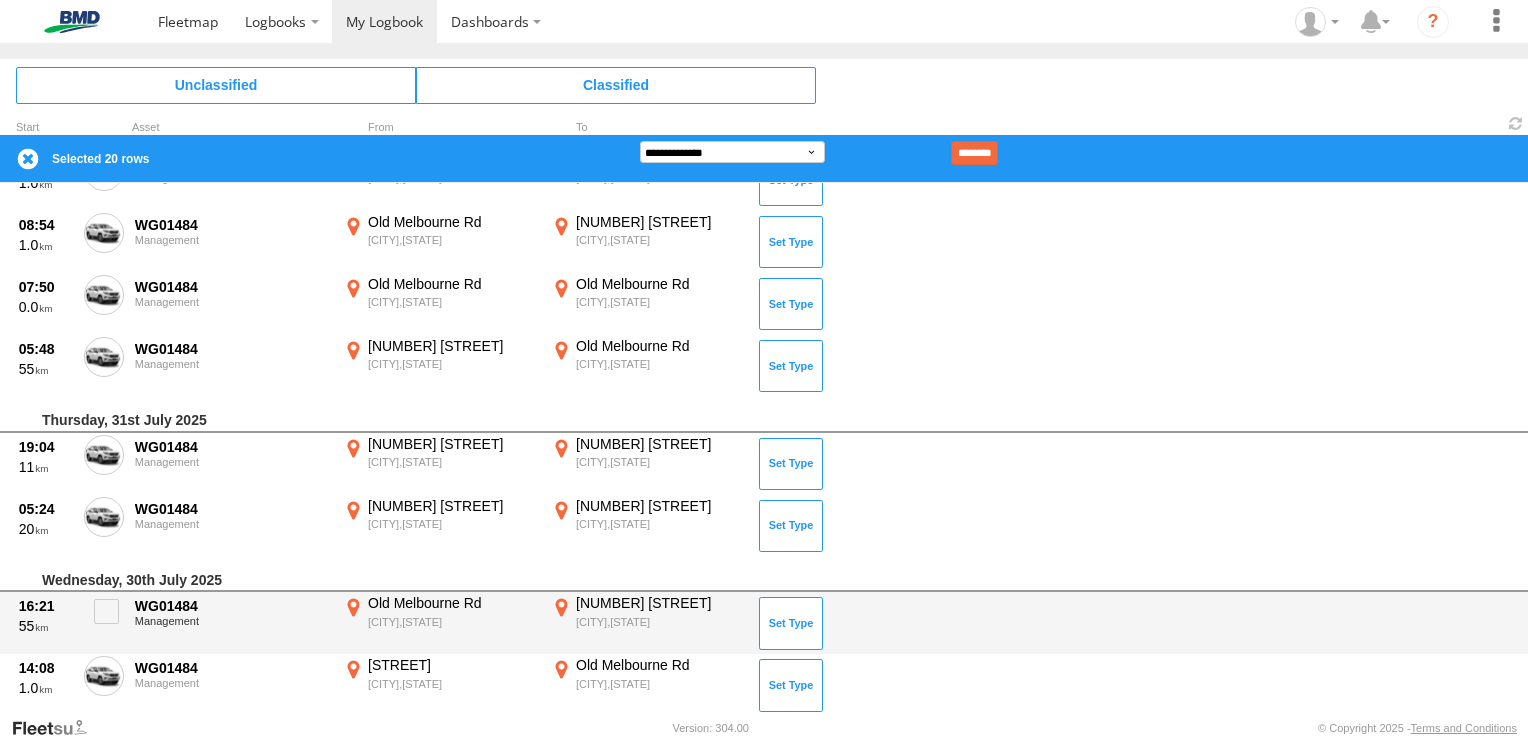 drag, startPoint x: 116, startPoint y: 662, endPoint x: 150, endPoint y: 639, distance: 41.04875 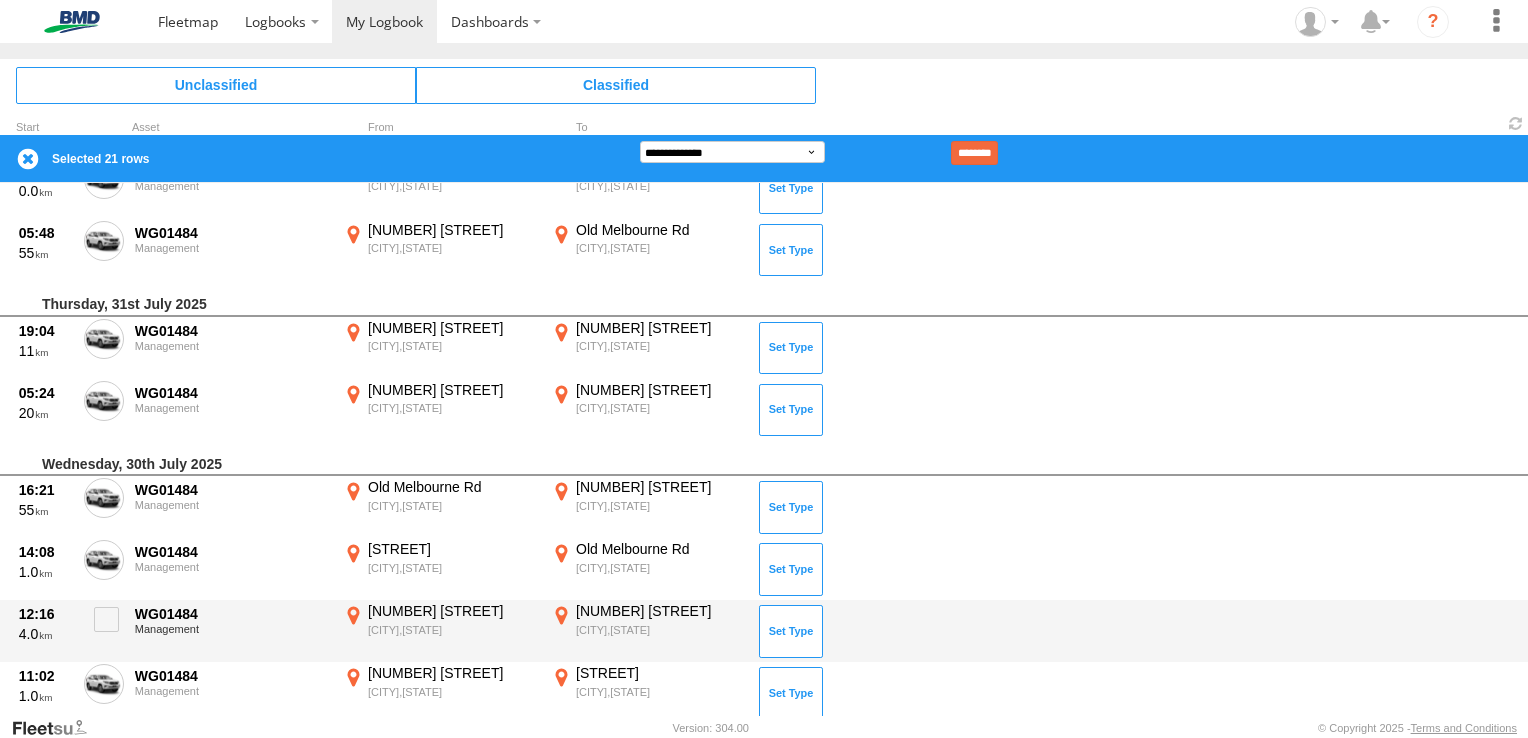 scroll, scrollTop: 1900, scrollLeft: 0, axis: vertical 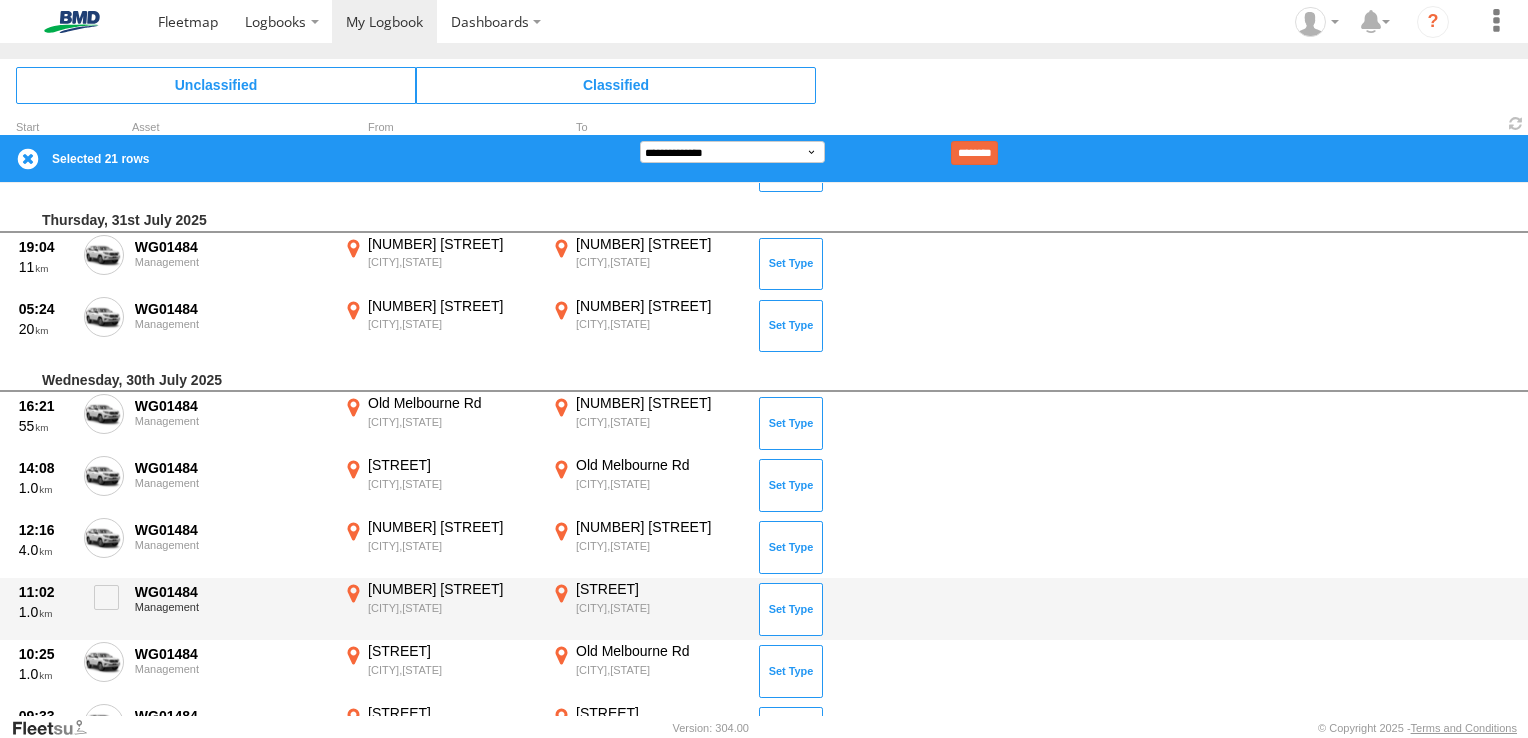 drag, startPoint x: 108, startPoint y: 523, endPoint x: 108, endPoint y: 575, distance: 52 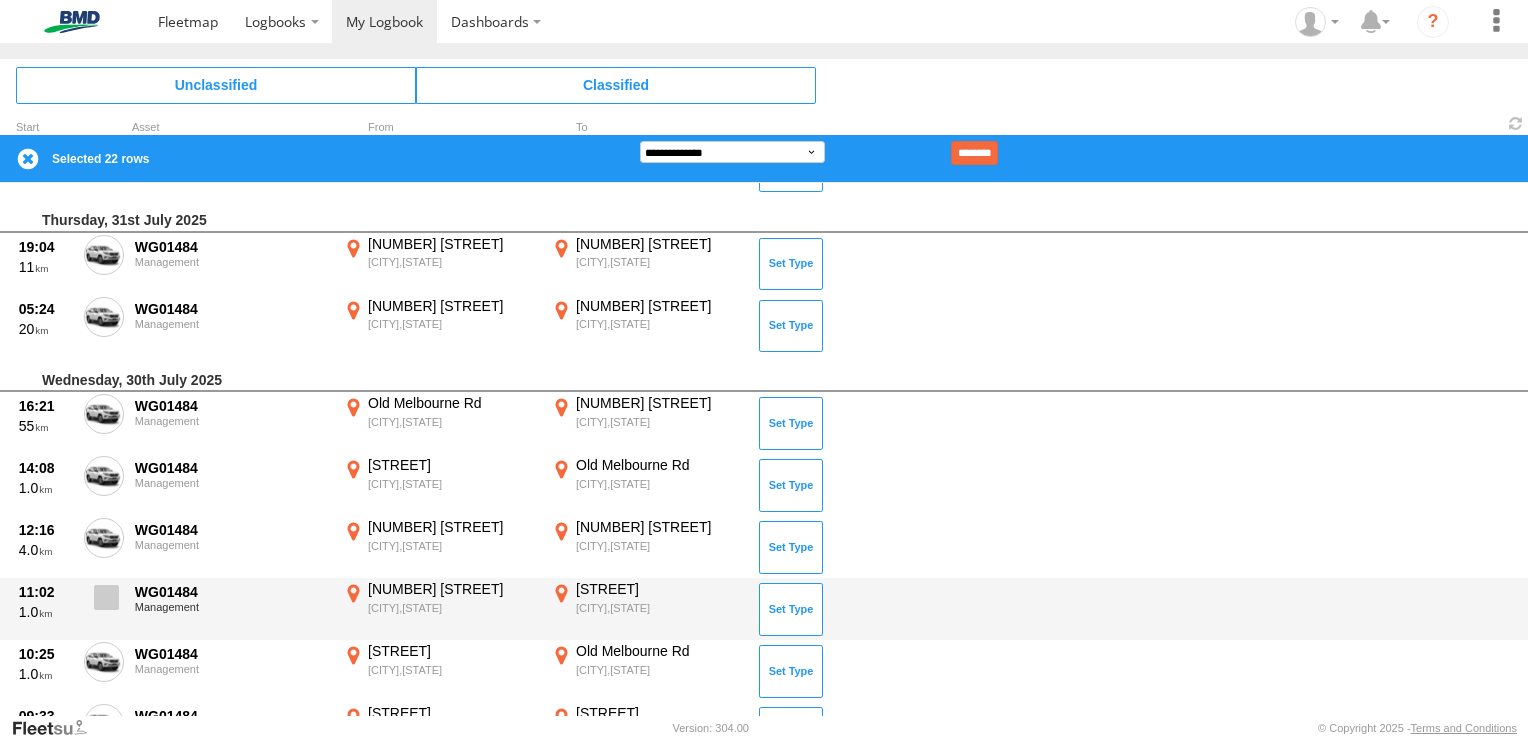 click at bounding box center (106, 597) 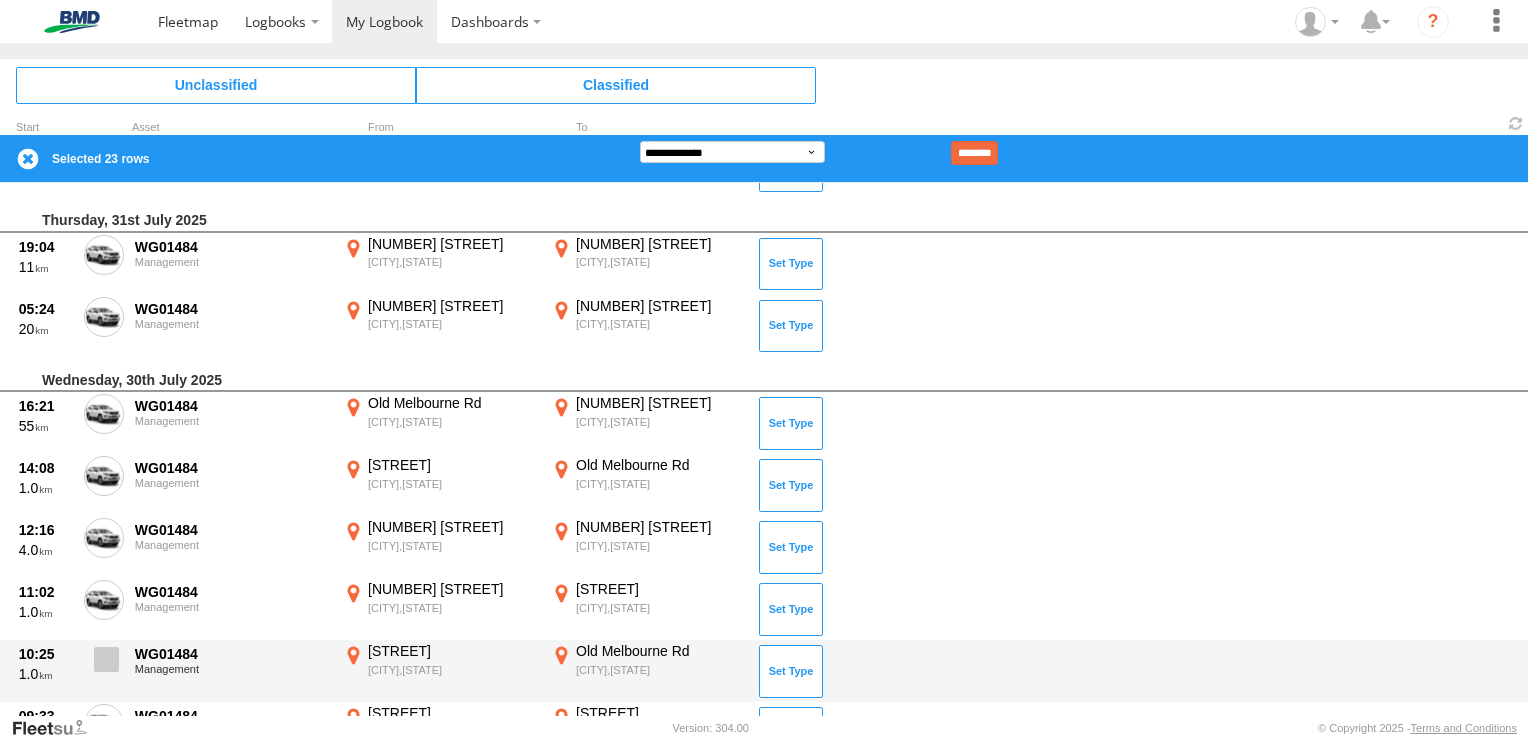 click at bounding box center (106, 659) 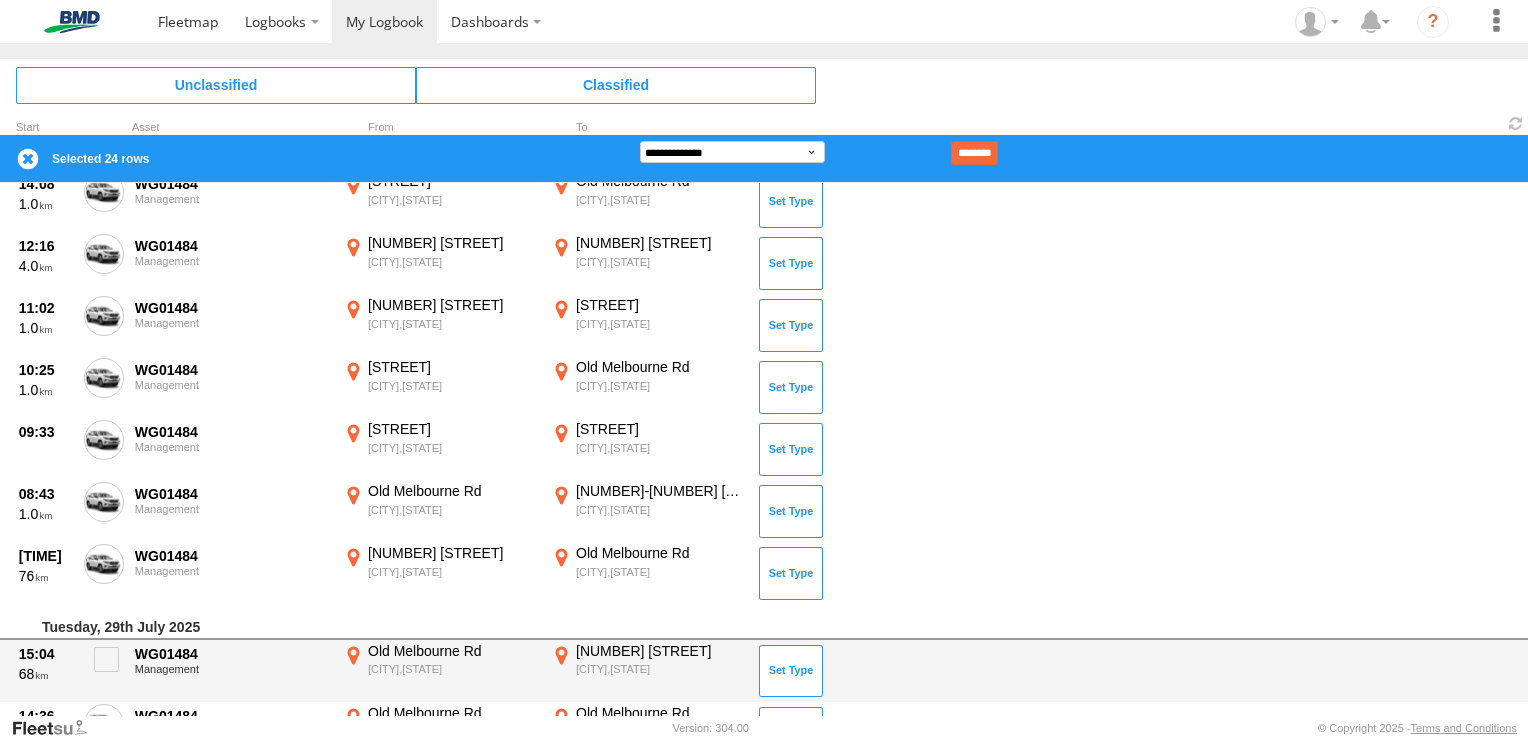 scroll, scrollTop: 2200, scrollLeft: 0, axis: vertical 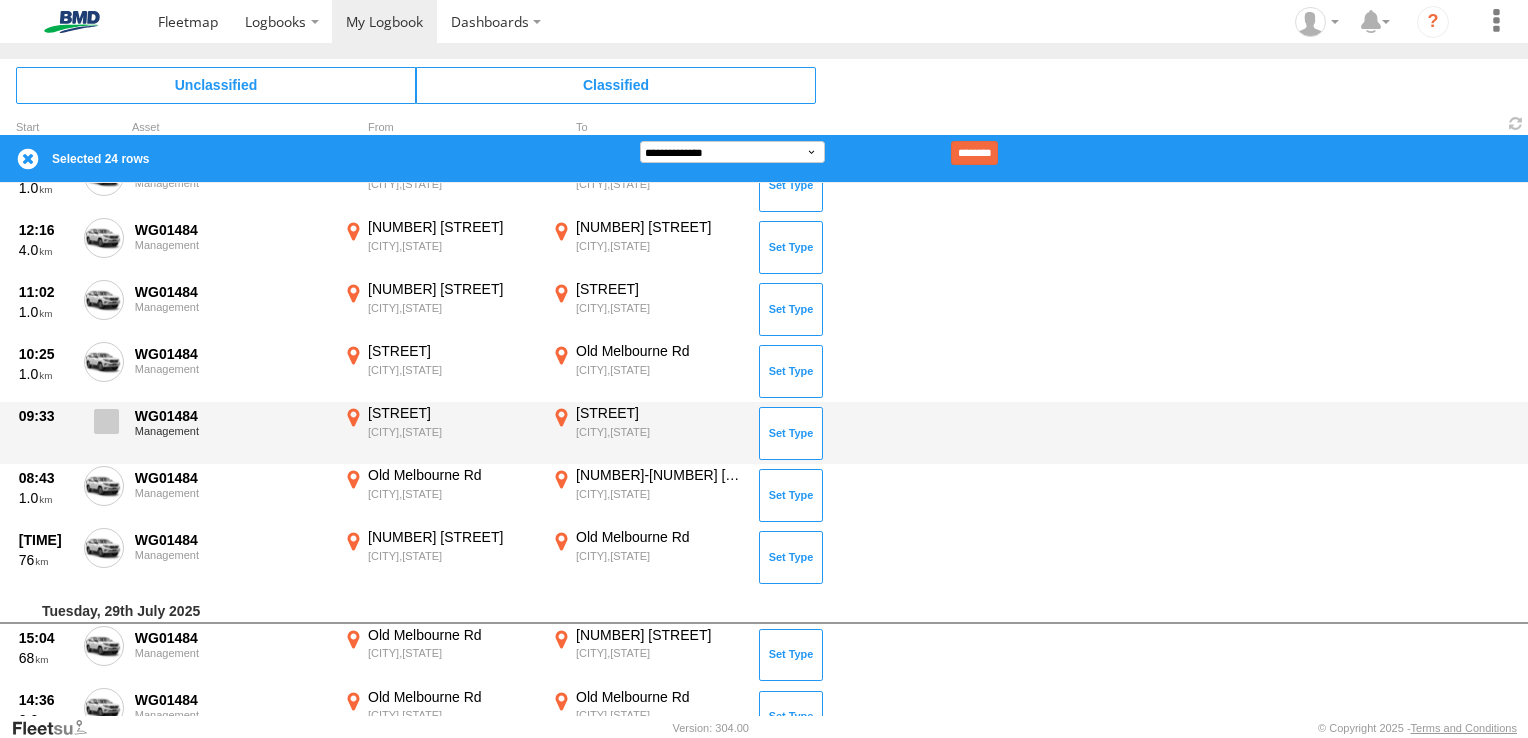 click at bounding box center (106, 421) 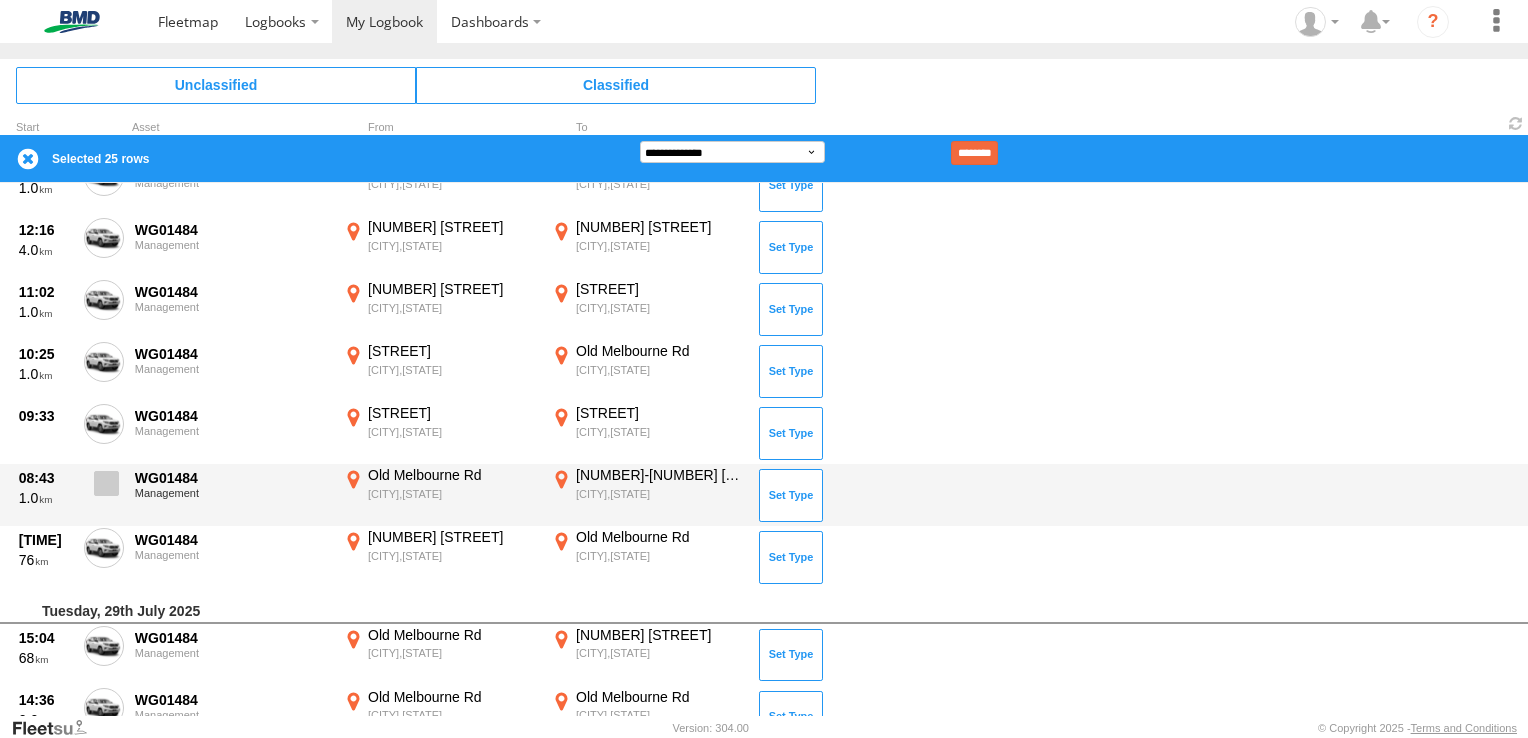 click at bounding box center [106, 483] 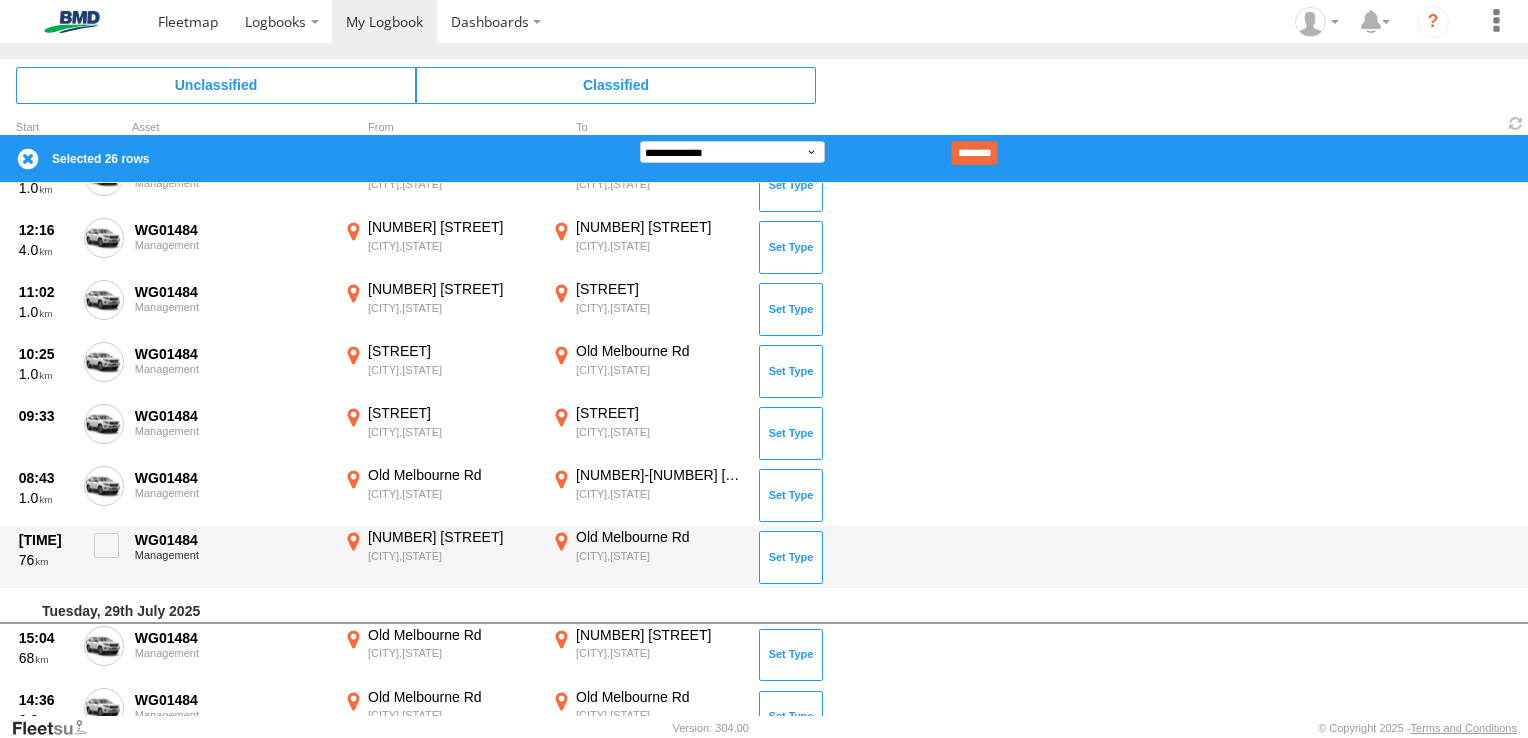 drag, startPoint x: 100, startPoint y: 542, endPoint x: 181, endPoint y: 534, distance: 81.394104 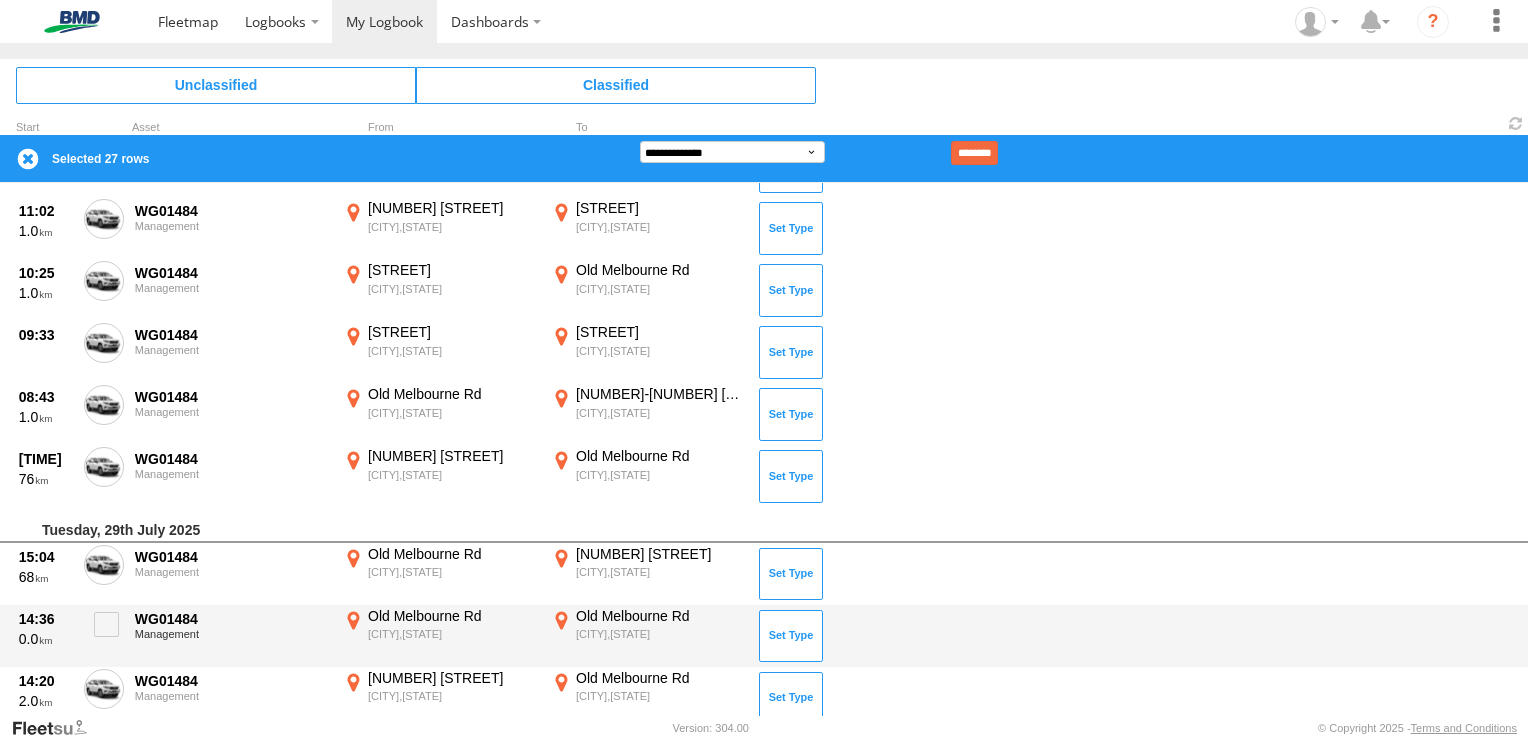 scroll, scrollTop: 2400, scrollLeft: 0, axis: vertical 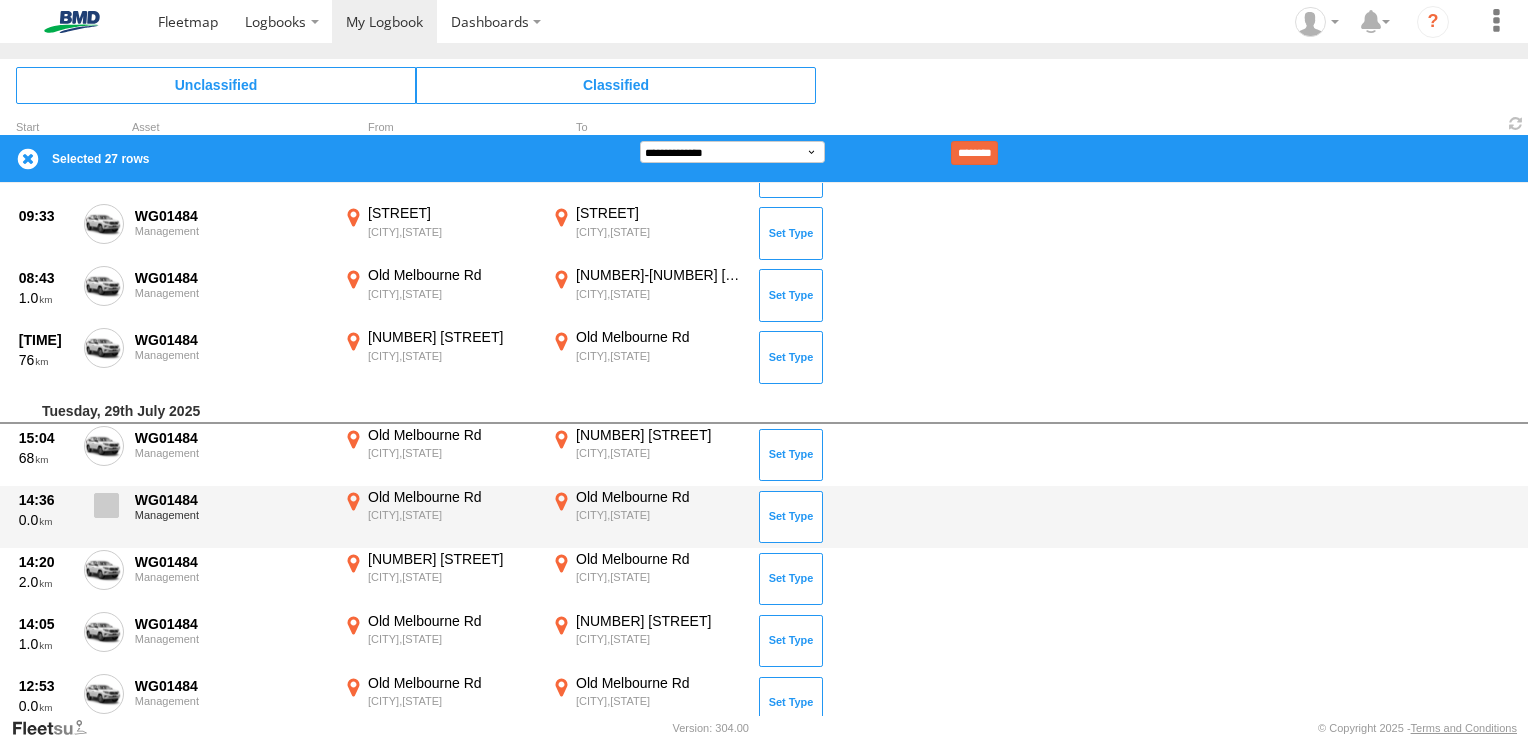 drag, startPoint x: 110, startPoint y: 438, endPoint x: 96, endPoint y: 486, distance: 50 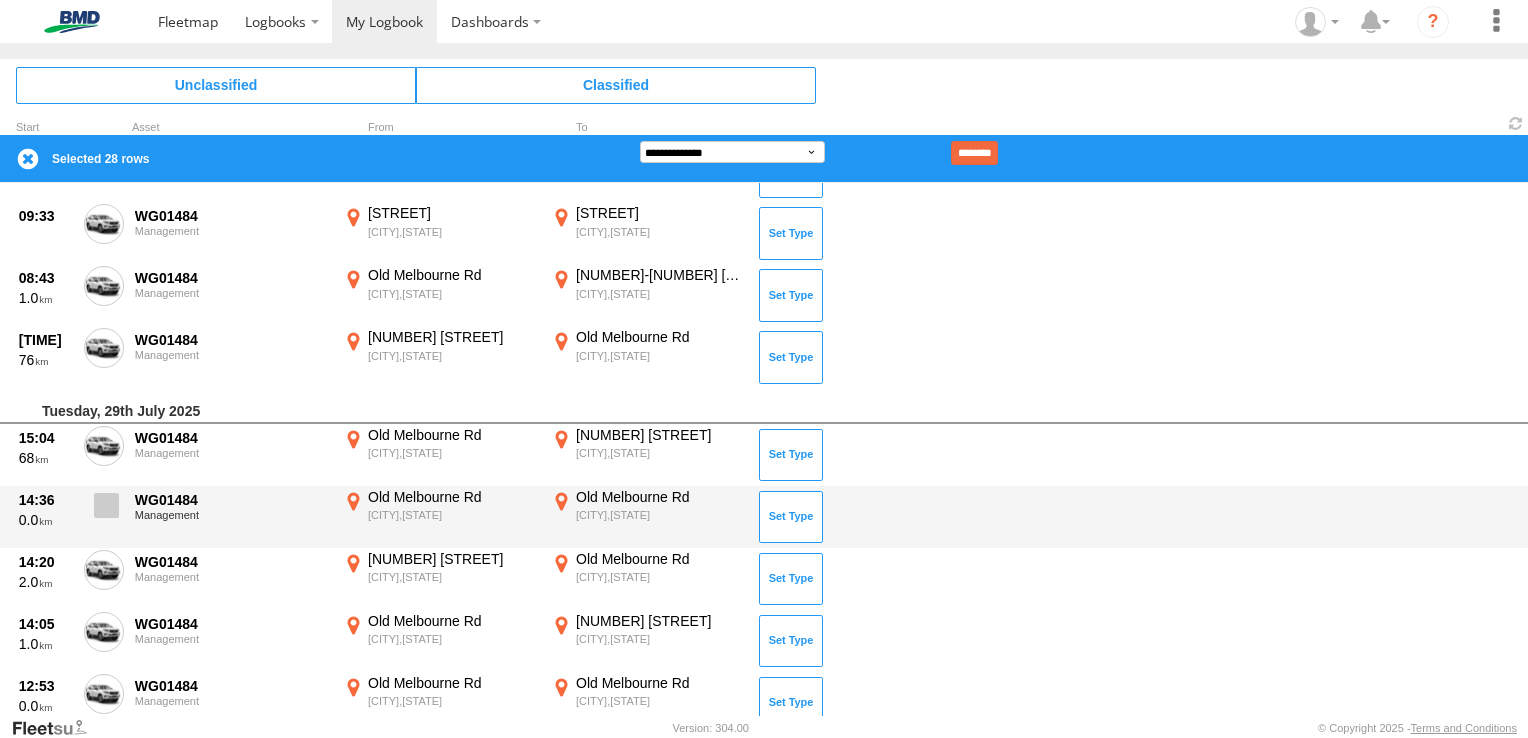 click at bounding box center [104, 511] 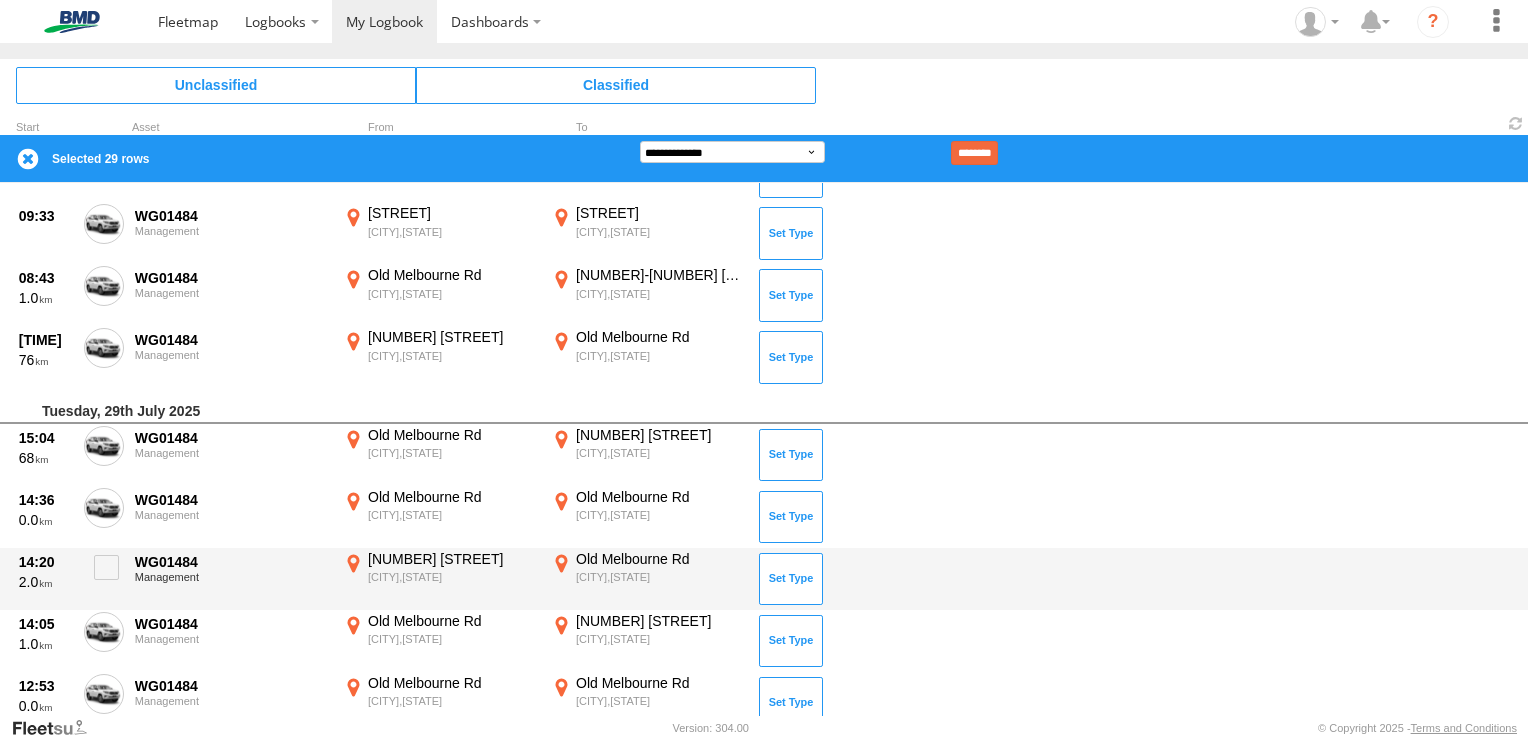 drag, startPoint x: 104, startPoint y: 574, endPoint x: 110, endPoint y: 599, distance: 25.70992 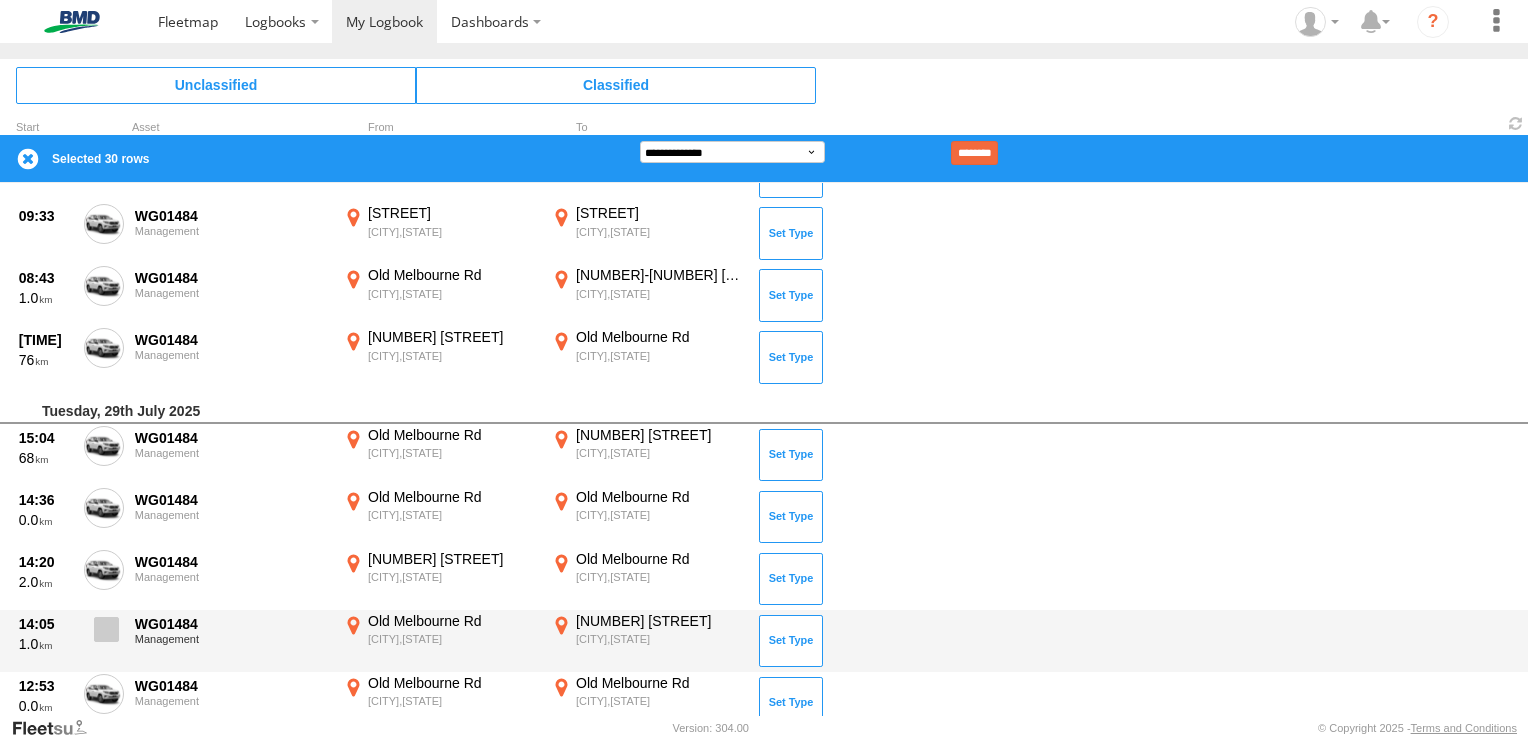 drag, startPoint x: 110, startPoint y: 618, endPoint x: 117, endPoint y: 674, distance: 56.435802 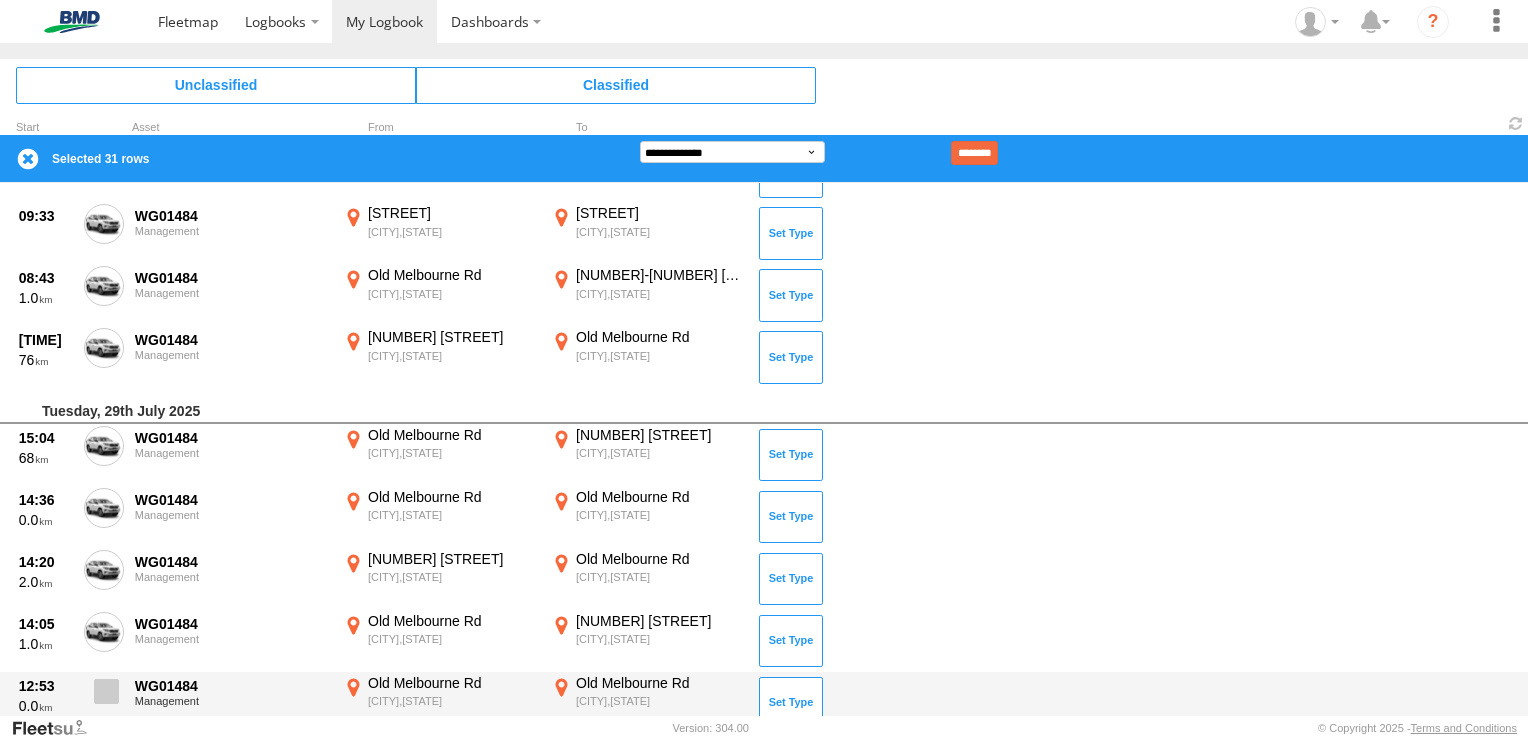 click at bounding box center (106, 691) 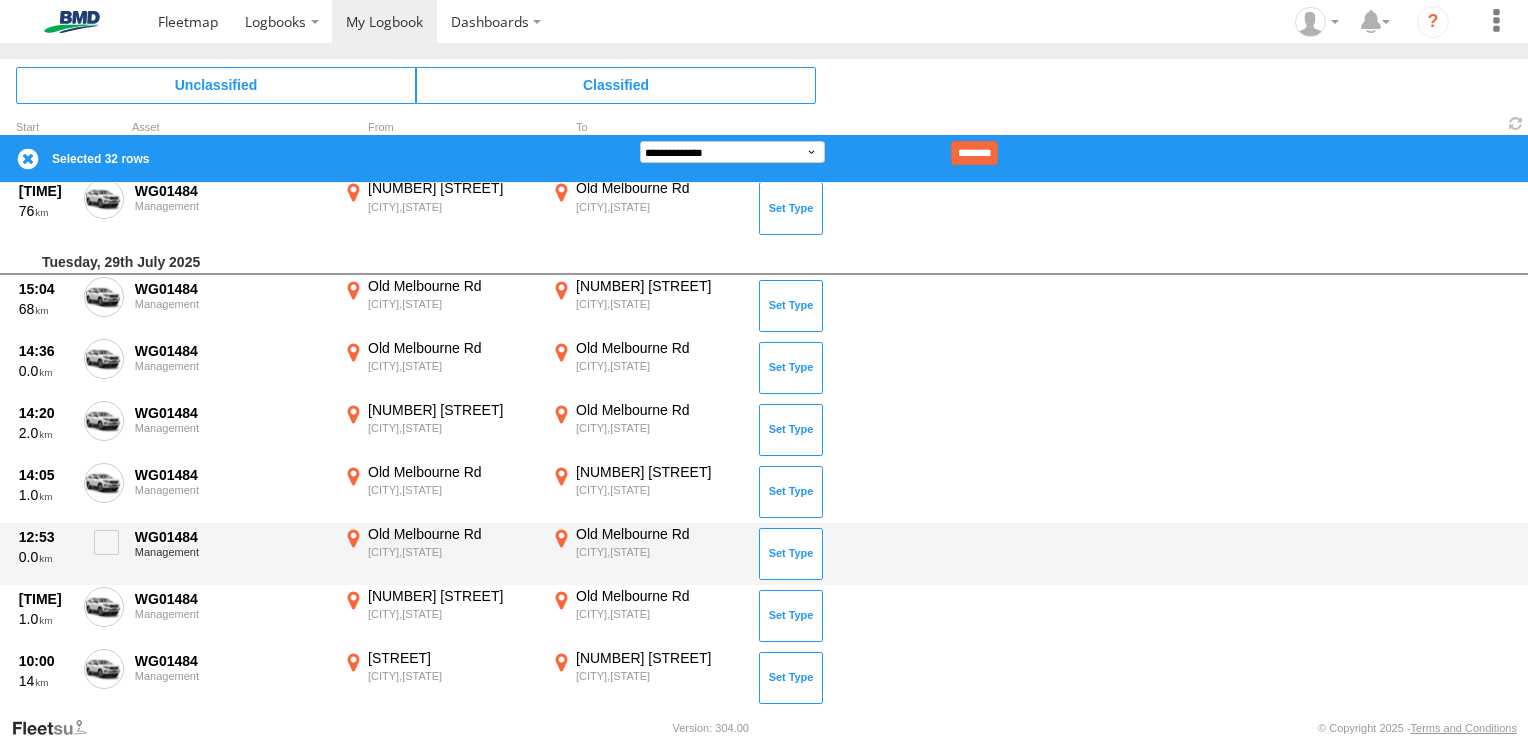 scroll, scrollTop: 2569, scrollLeft: 0, axis: vertical 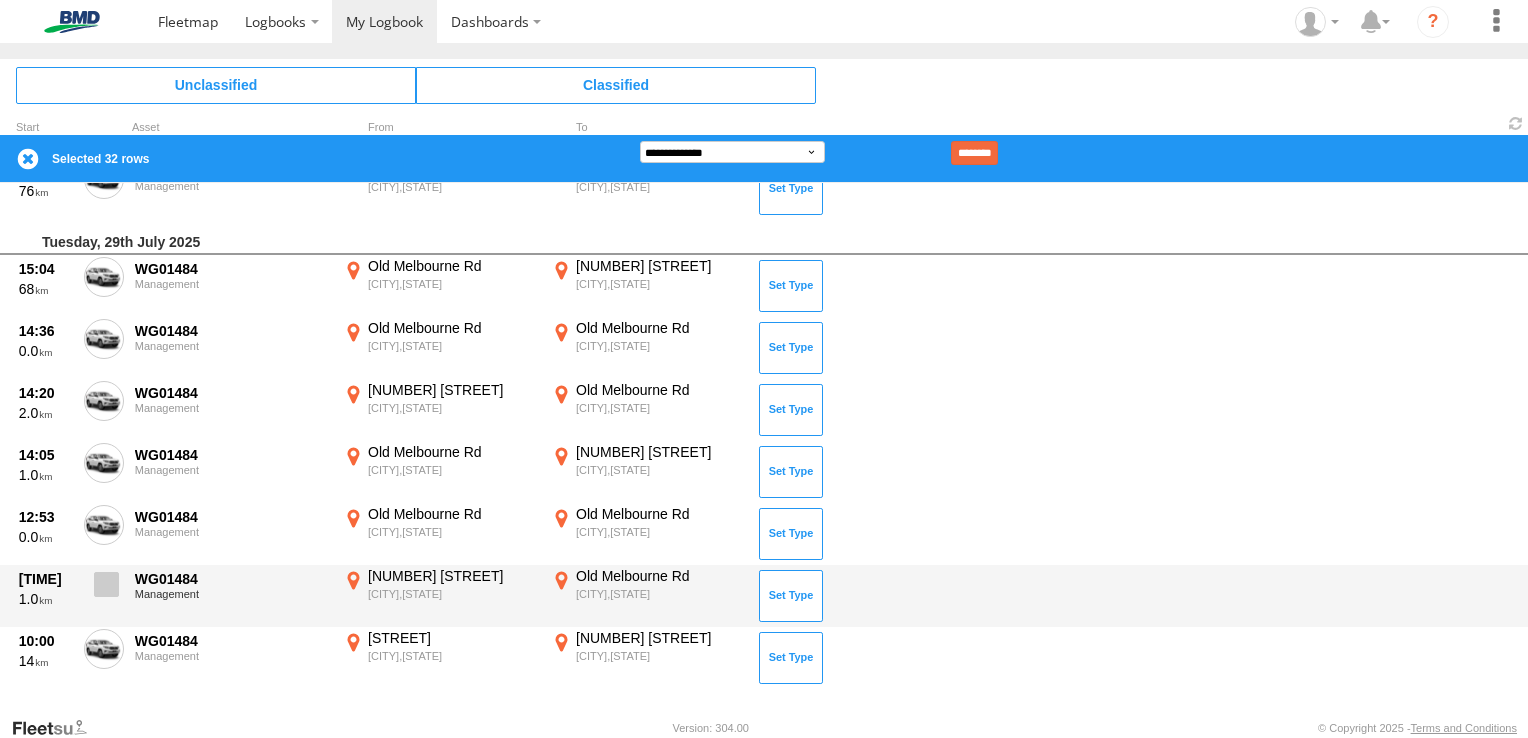 click at bounding box center (106, 584) 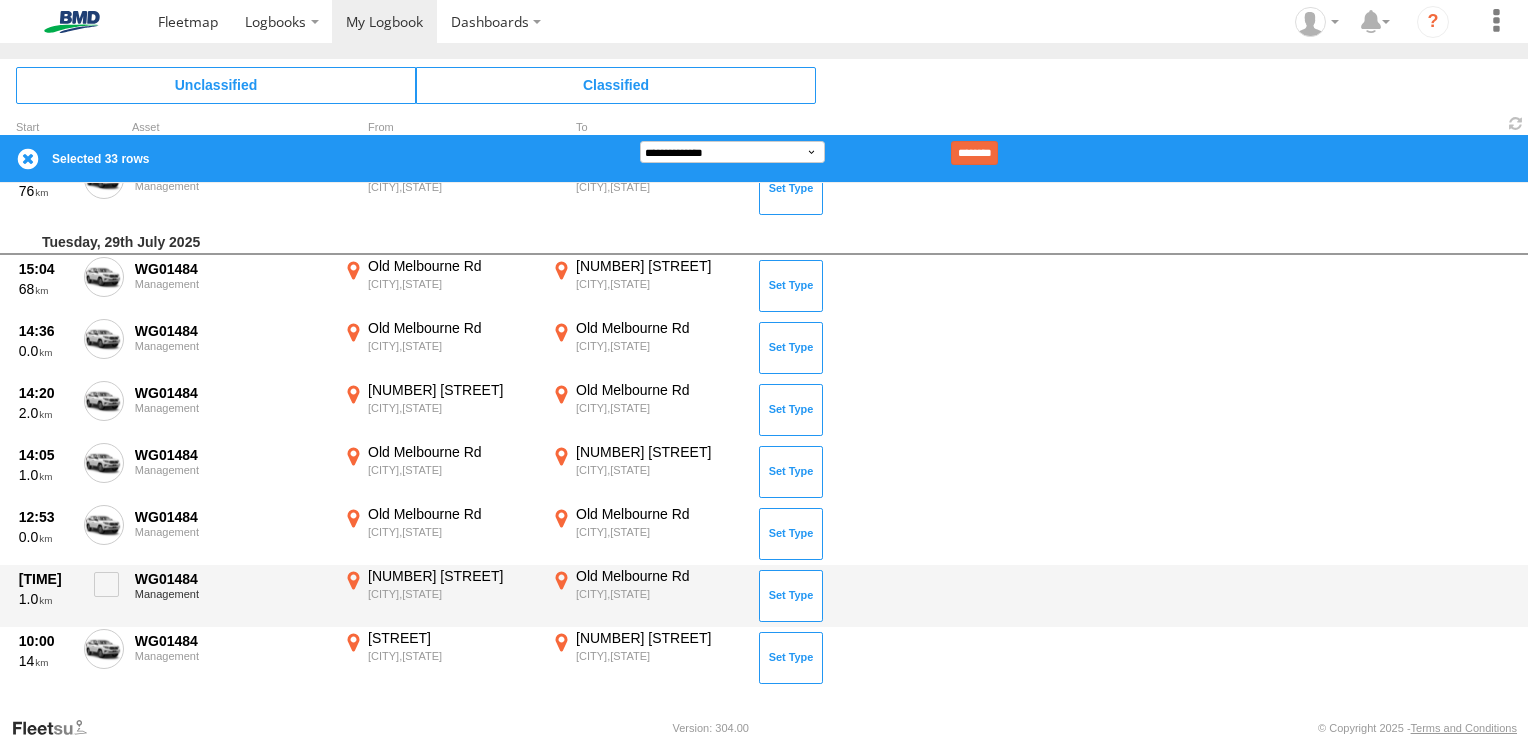 drag, startPoint x: 113, startPoint y: 641, endPoint x: 162, endPoint y: 599, distance: 64.53681 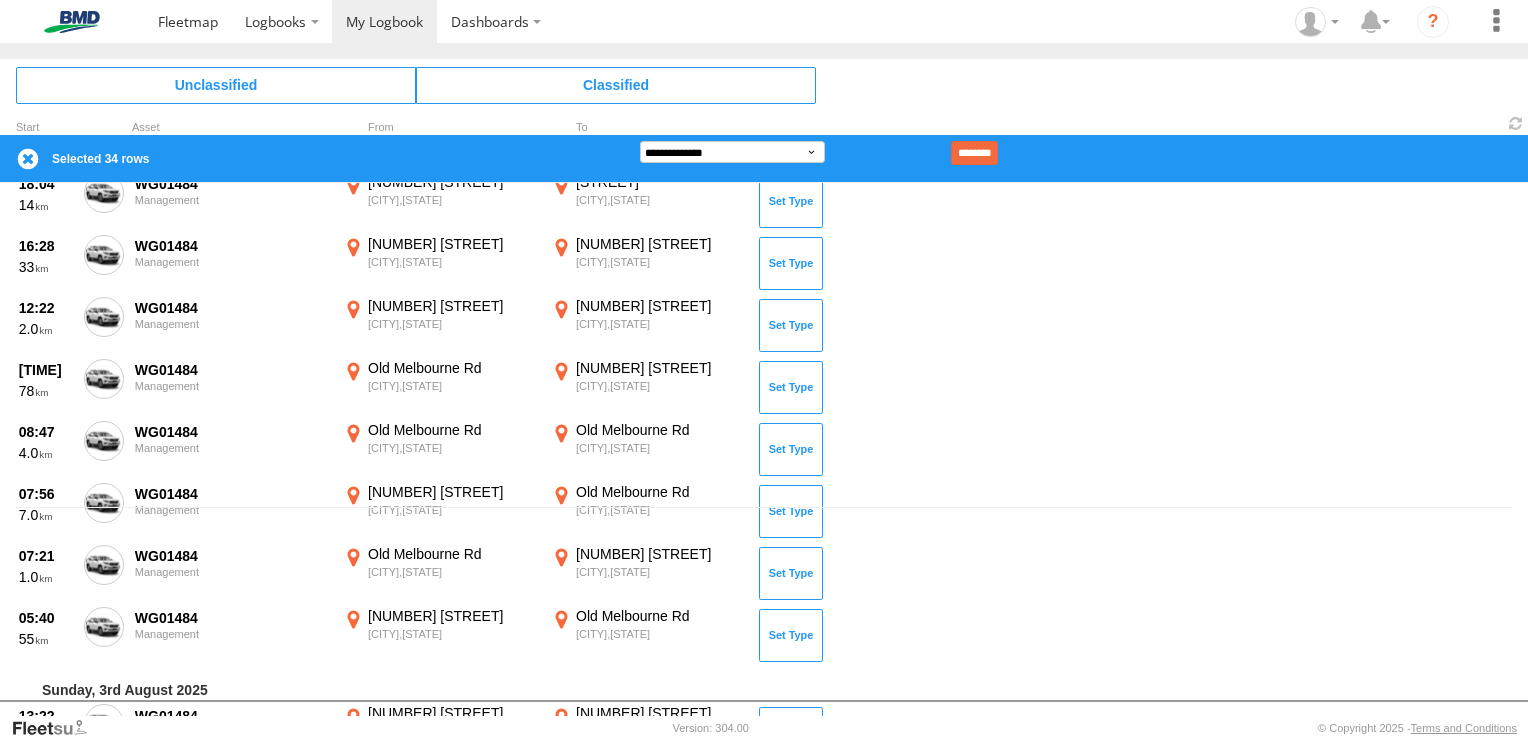 scroll, scrollTop: 200, scrollLeft: 0, axis: vertical 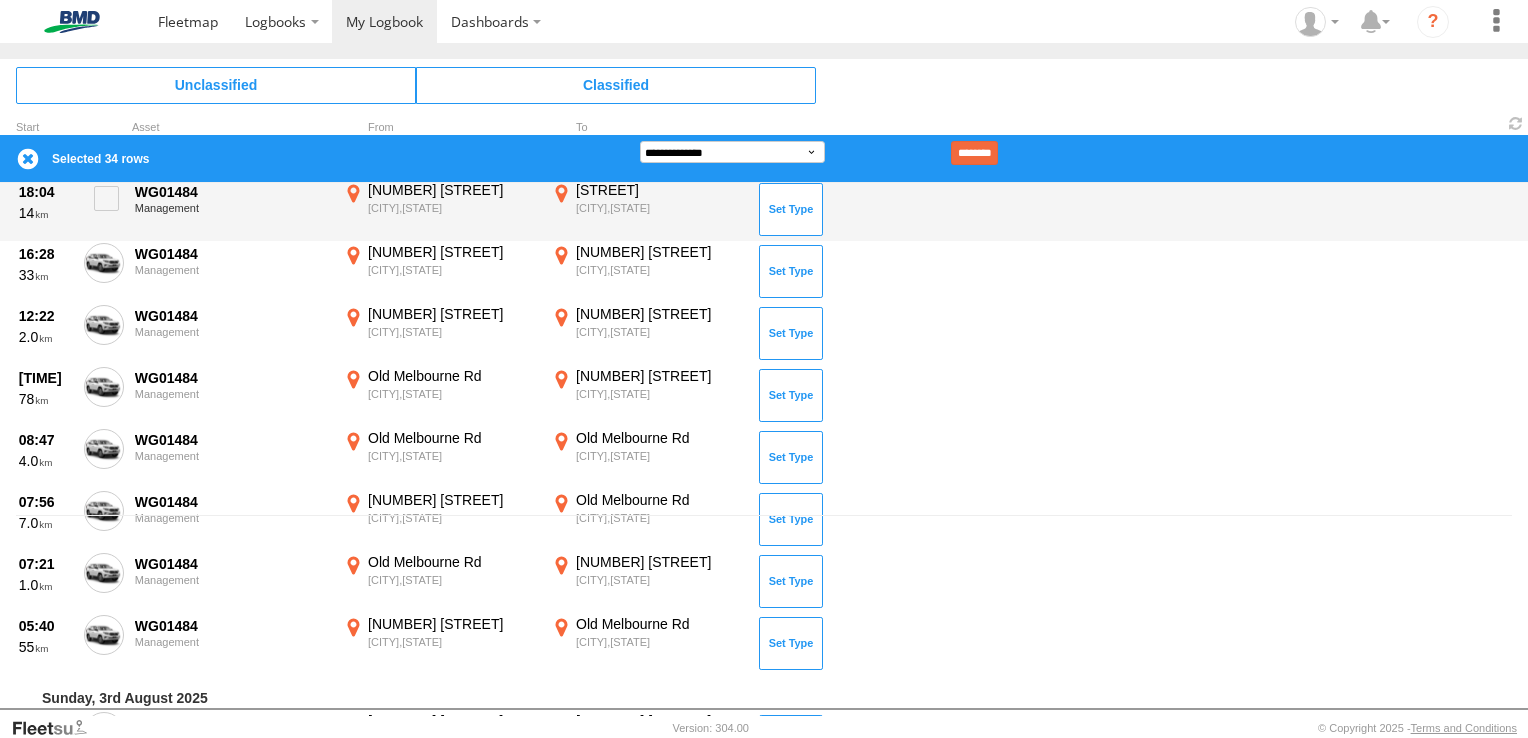 click on "********" at bounding box center [974, 153] 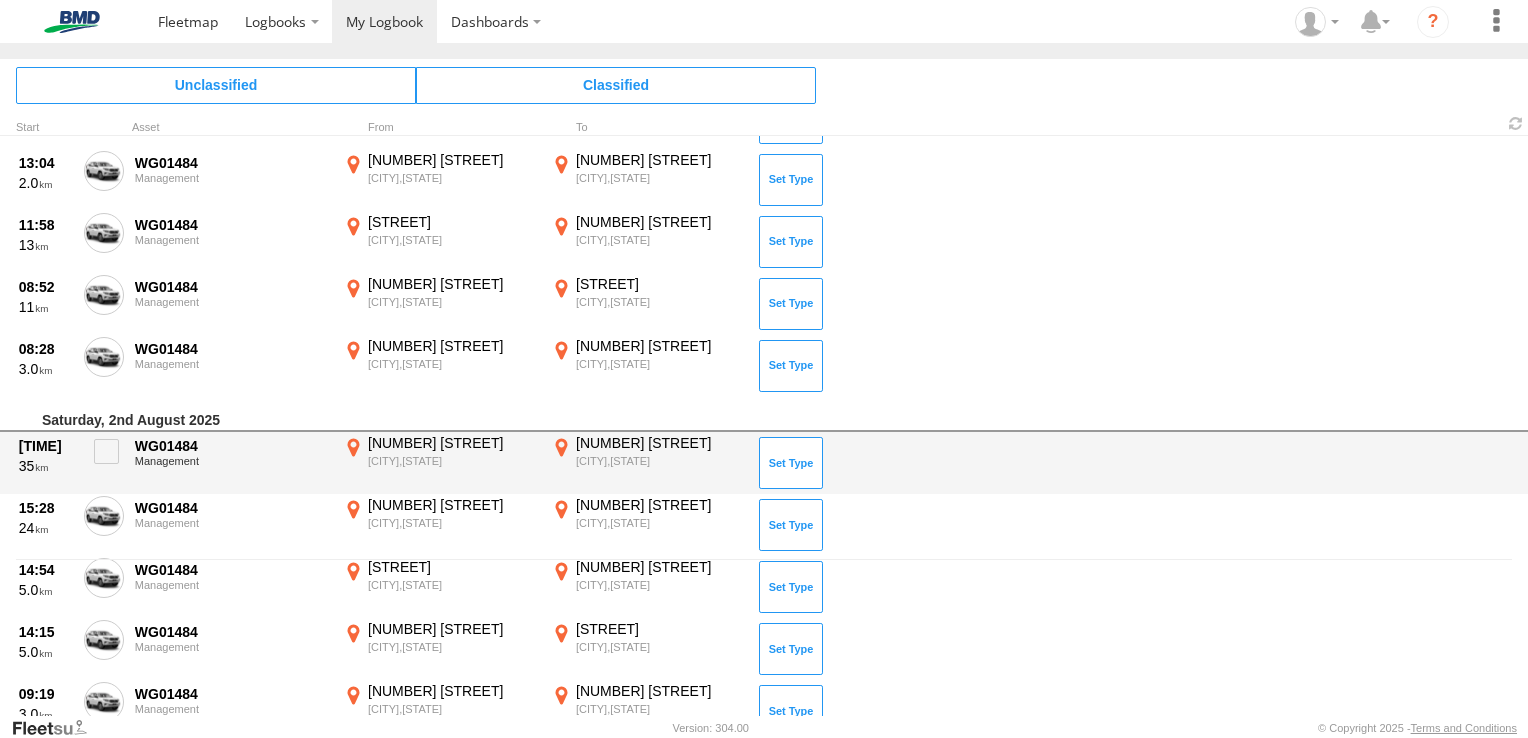 scroll, scrollTop: 0, scrollLeft: 0, axis: both 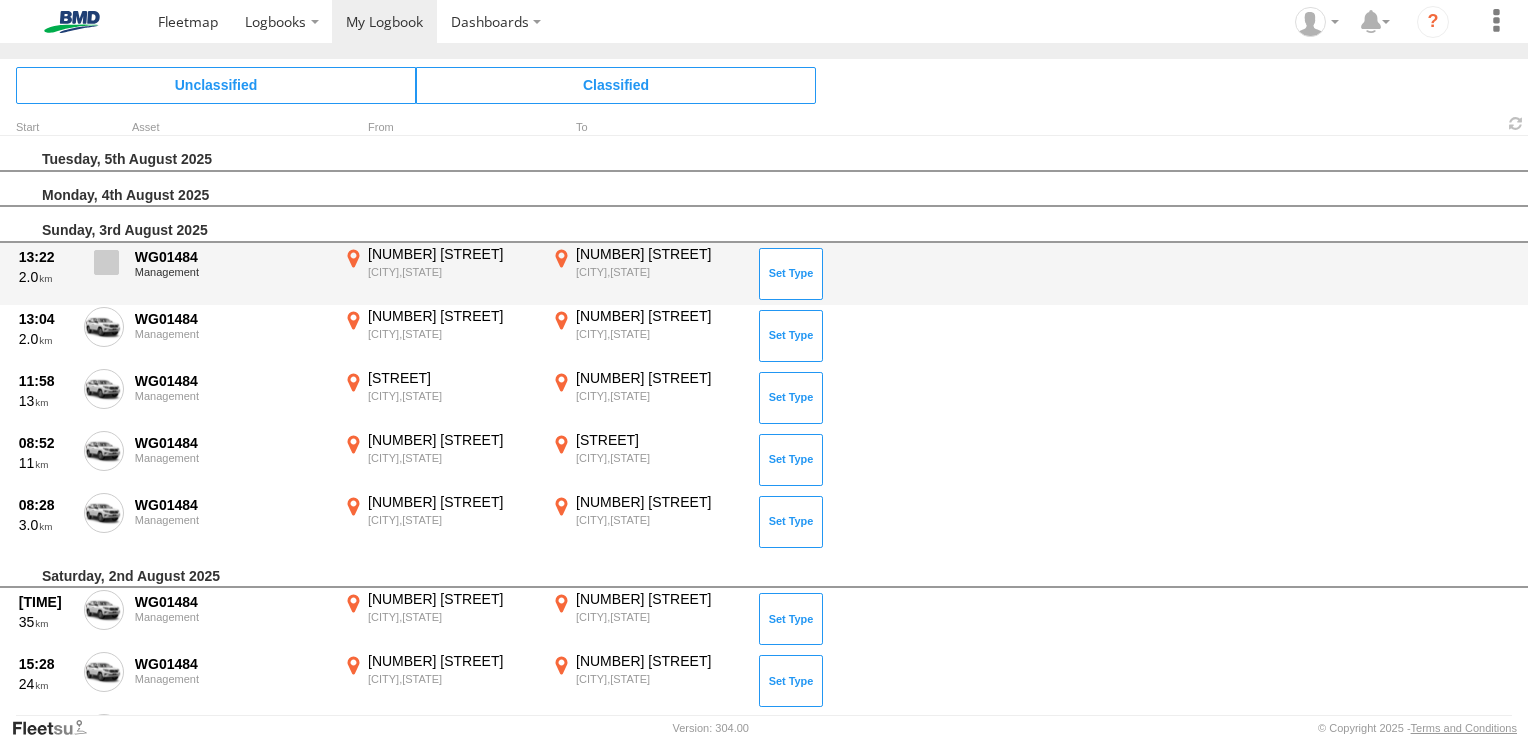 click at bounding box center (106, 262) 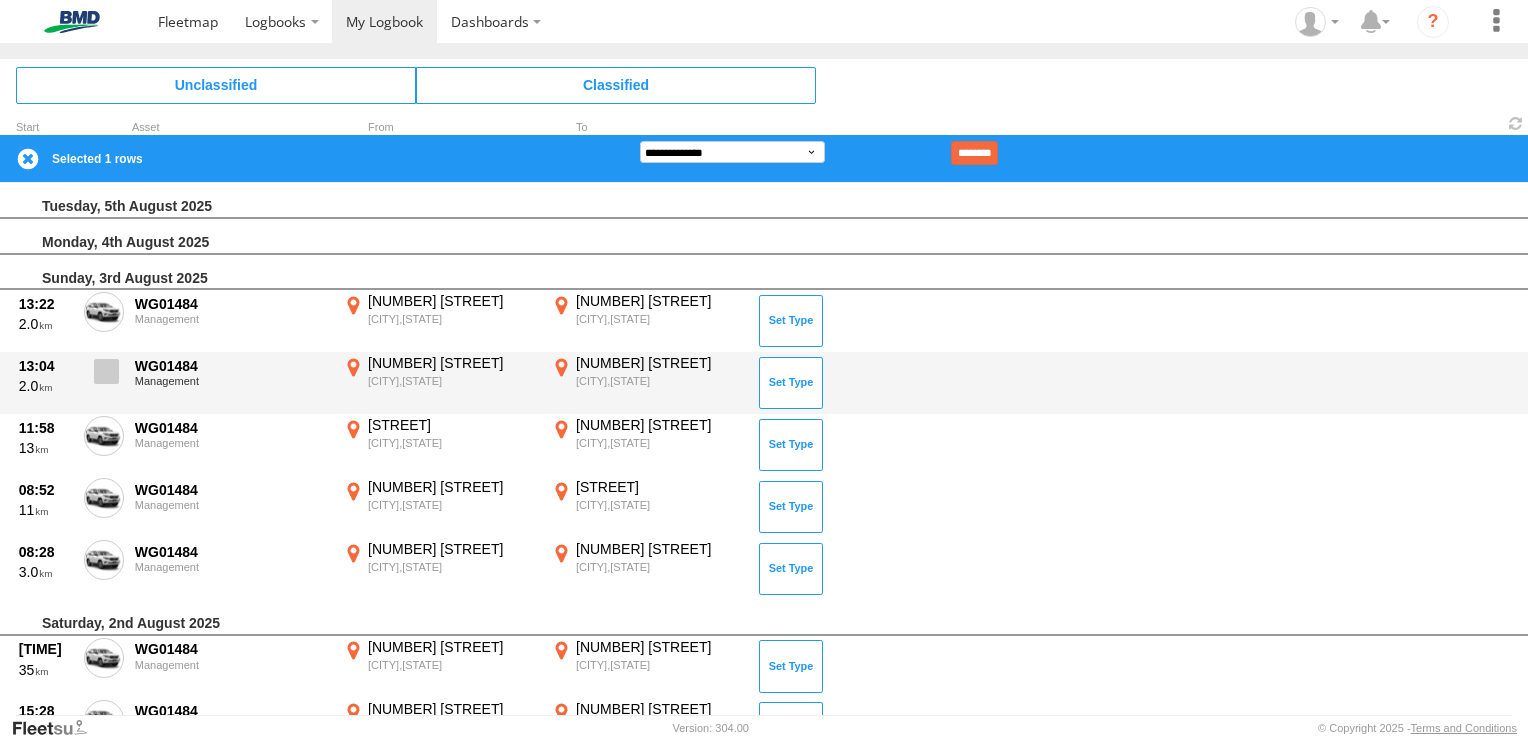 click at bounding box center [106, 371] 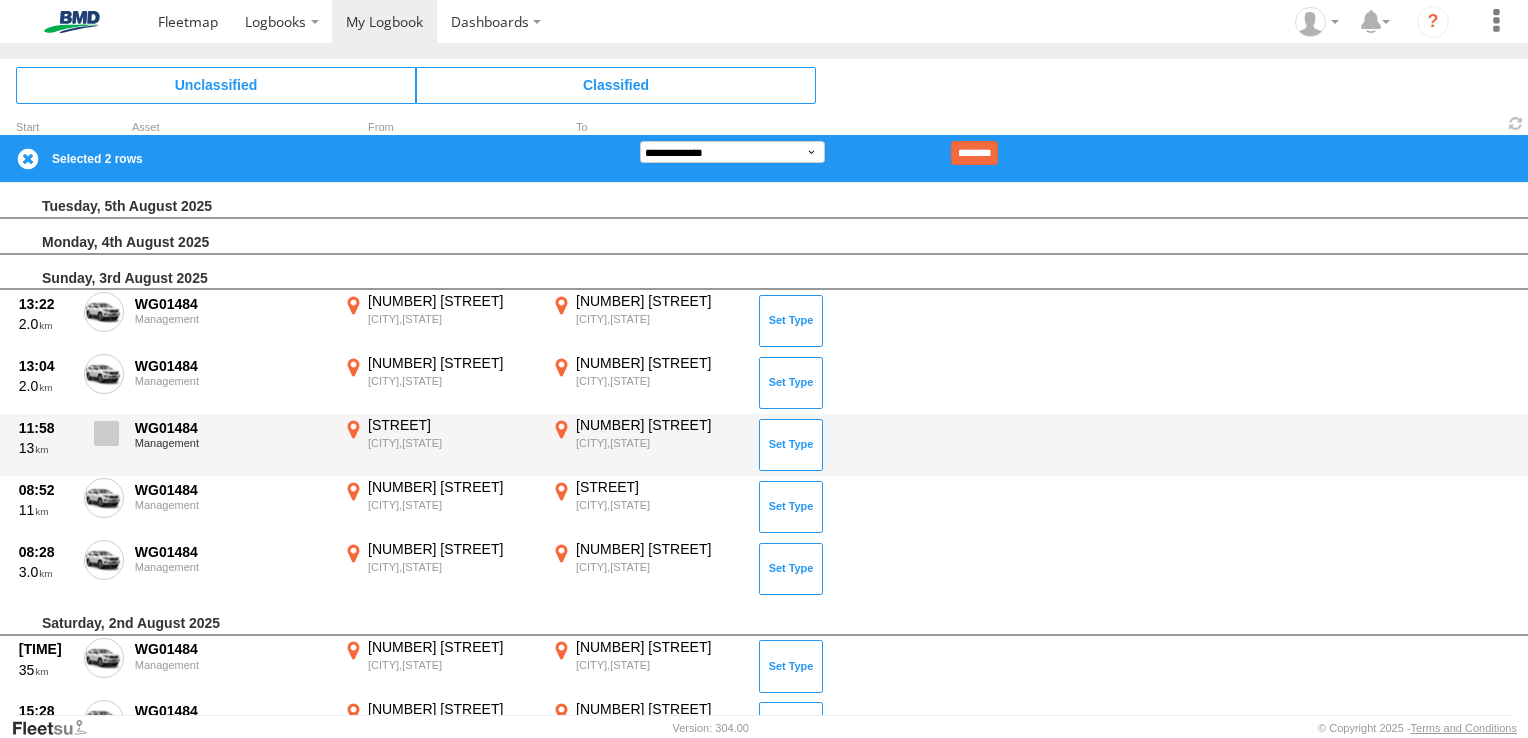 drag, startPoint x: 108, startPoint y: 427, endPoint x: 109, endPoint y: 457, distance: 30.016663 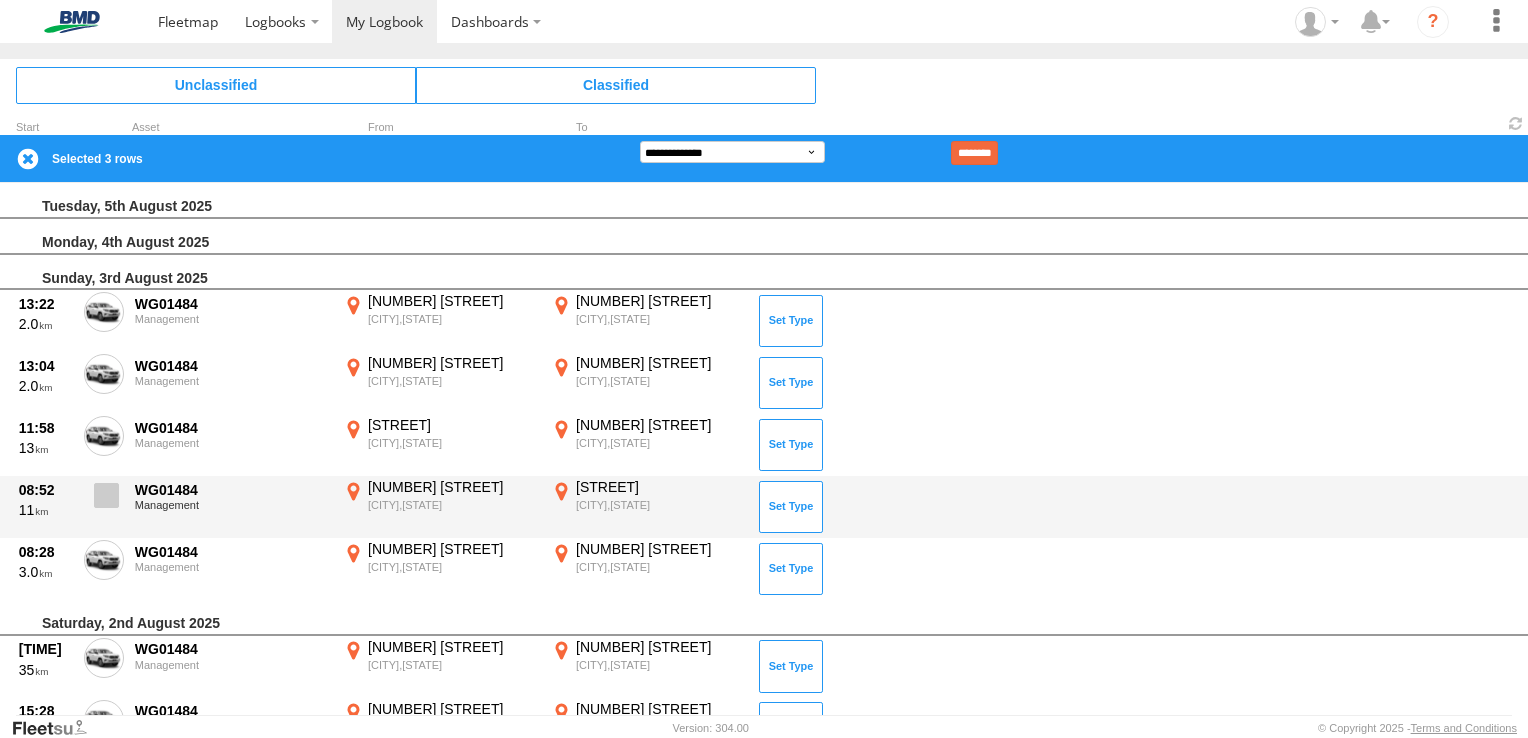 click at bounding box center (104, 501) 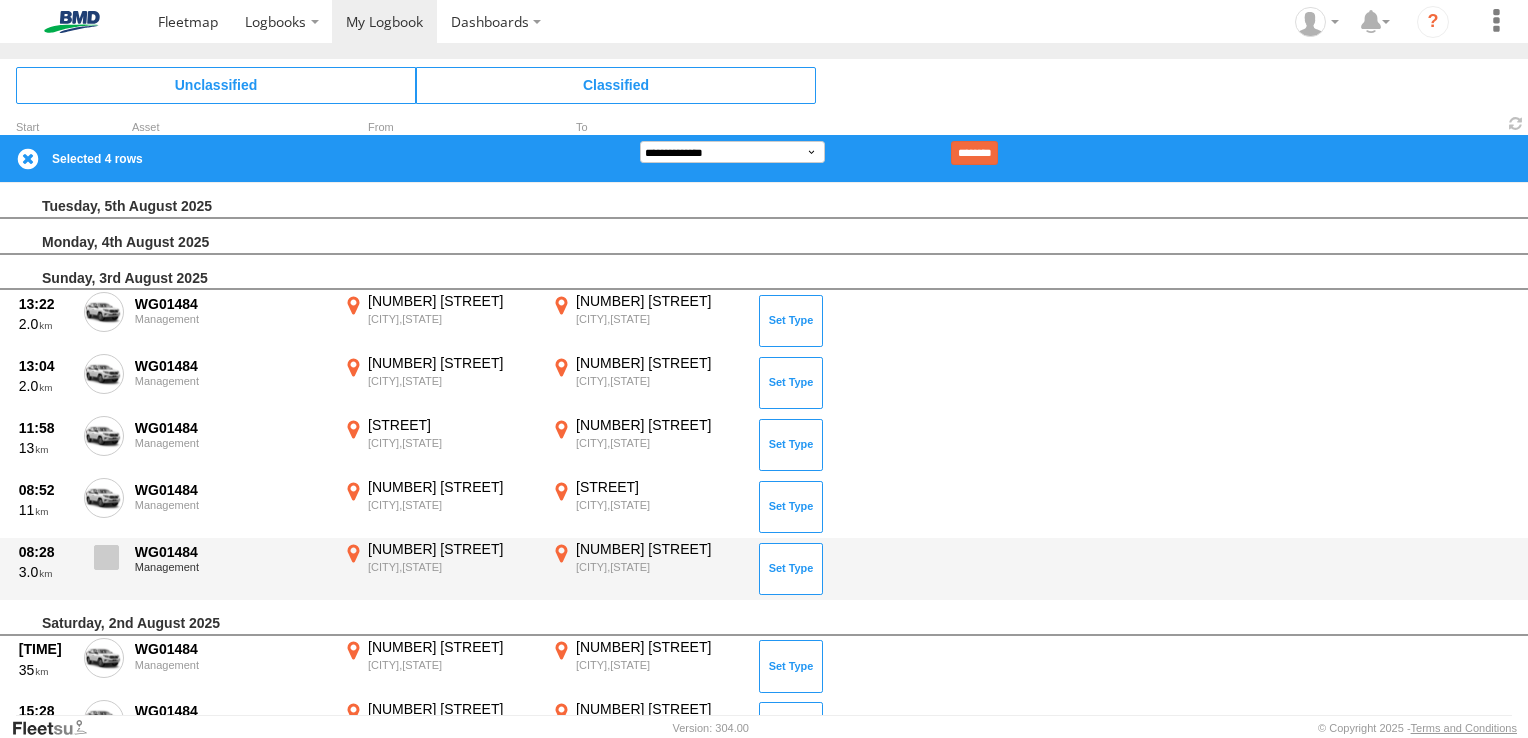 click at bounding box center [106, 557] 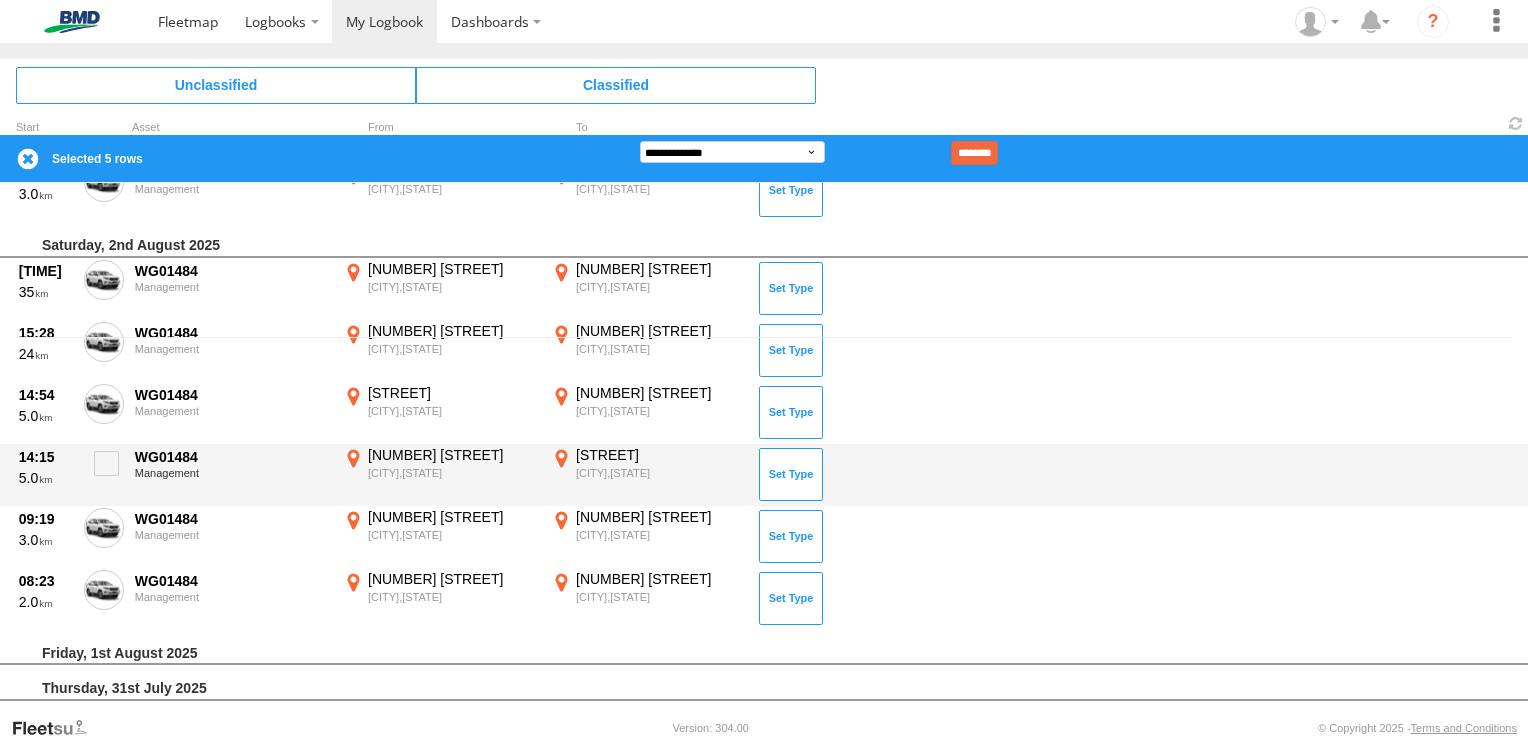 scroll, scrollTop: 400, scrollLeft: 0, axis: vertical 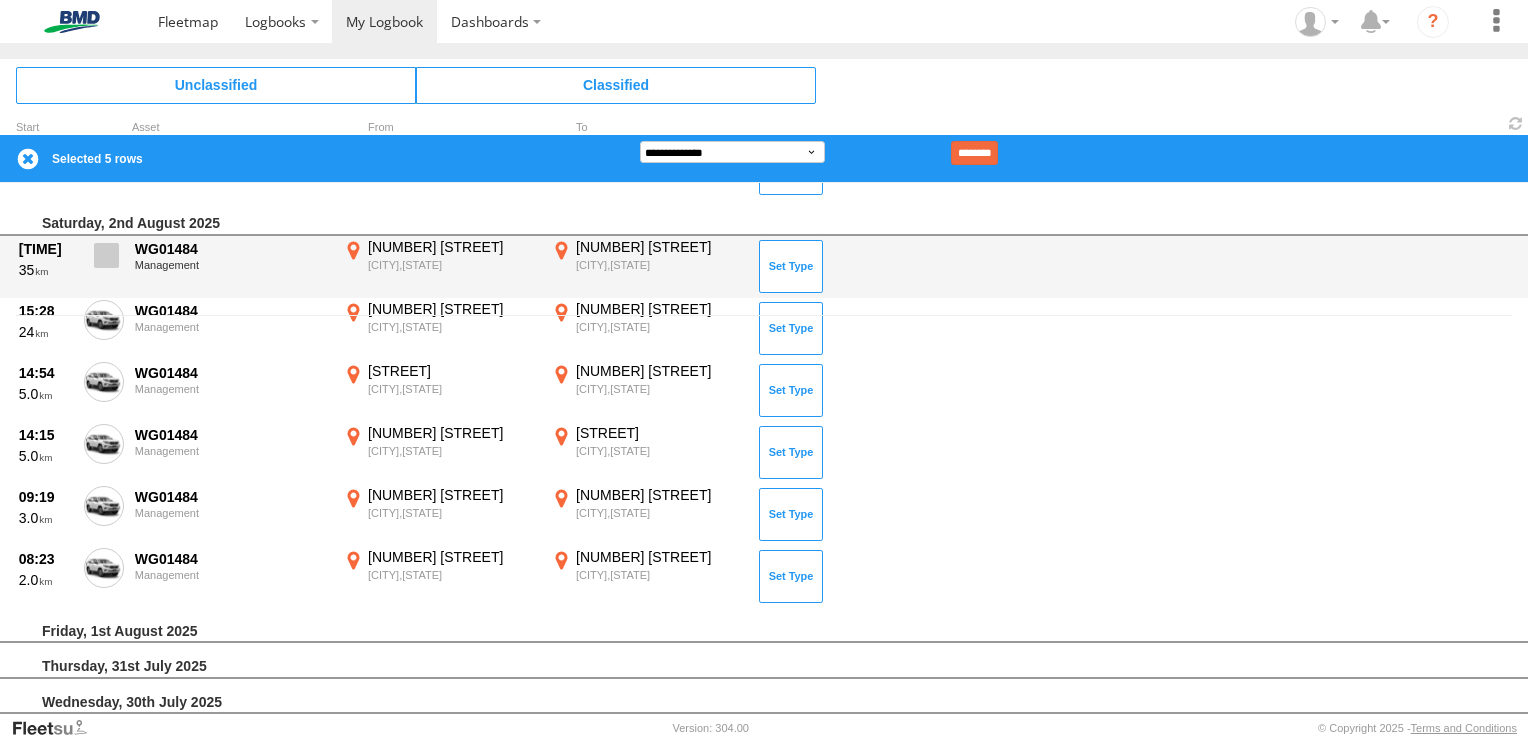 click at bounding box center (106, 255) 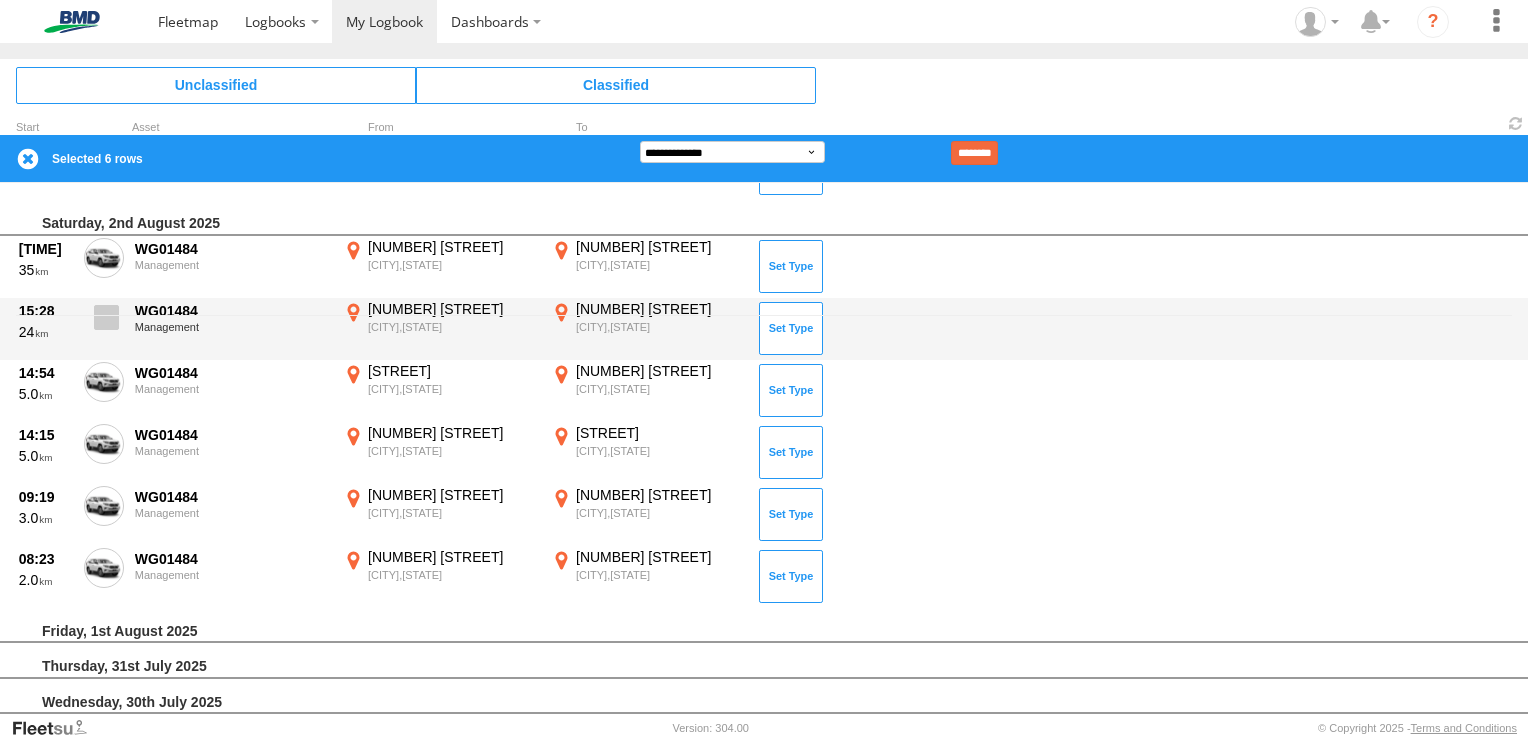 click at bounding box center (106, 317) 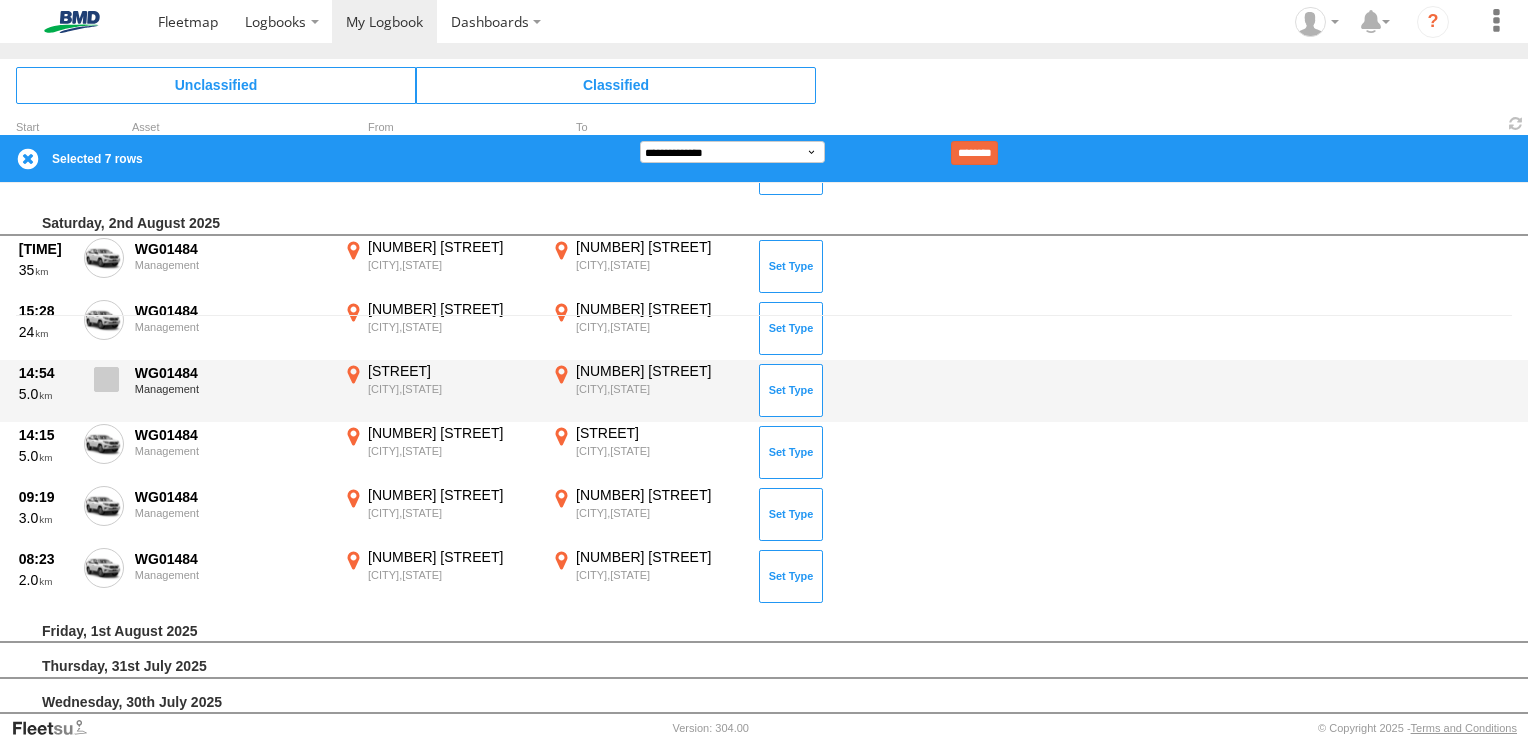 click at bounding box center (104, 385) 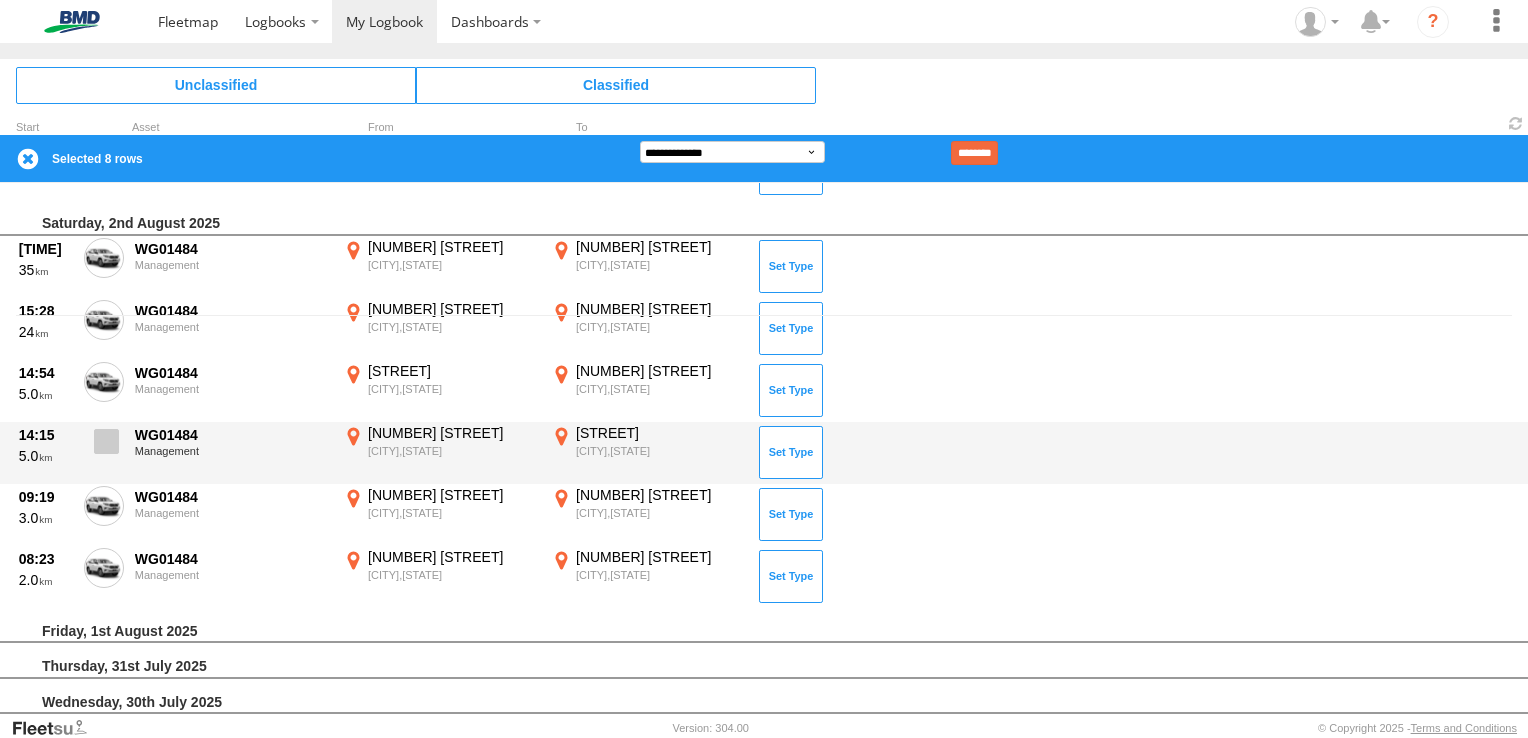 click at bounding box center [106, 441] 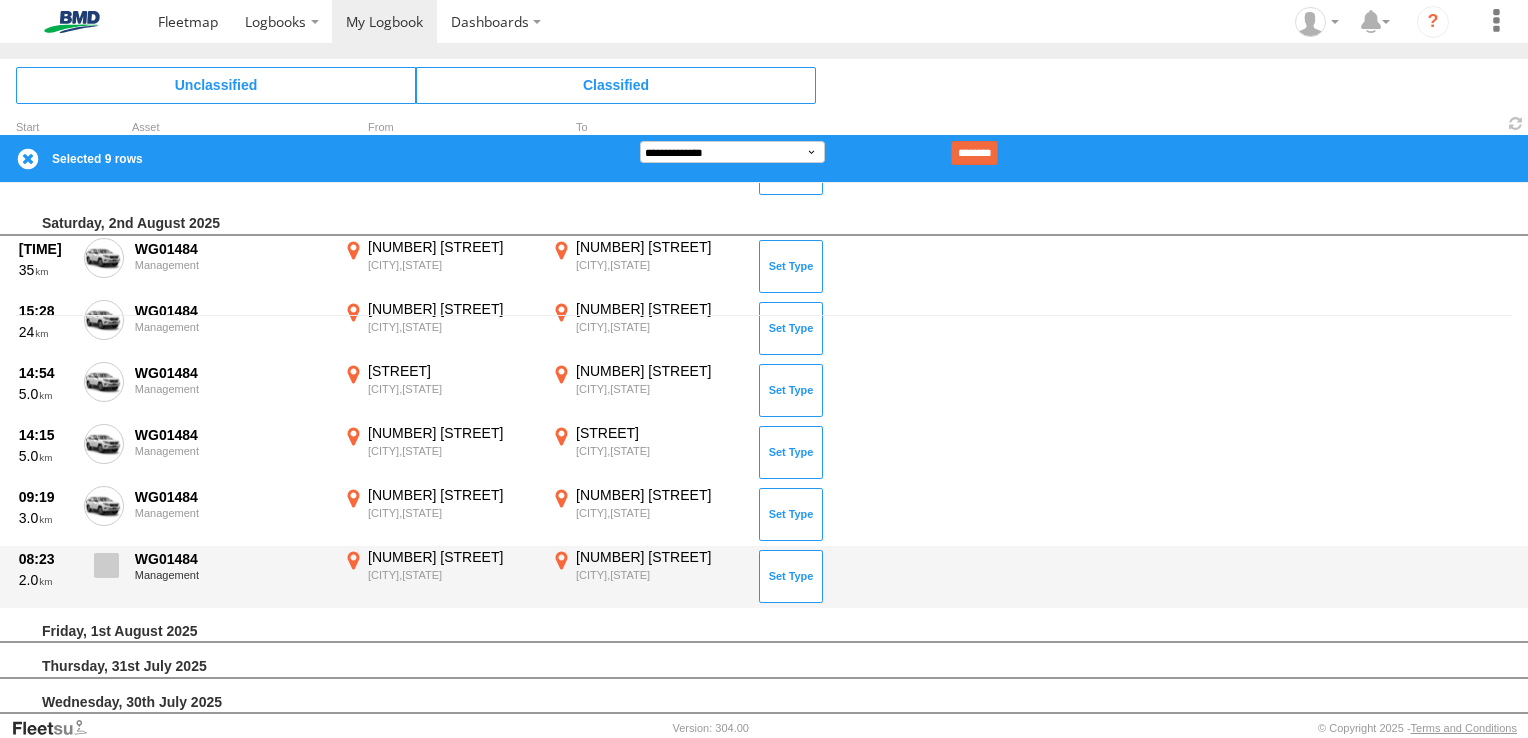 drag, startPoint x: 104, startPoint y: 494, endPoint x: 98, endPoint y: 570, distance: 76.23647 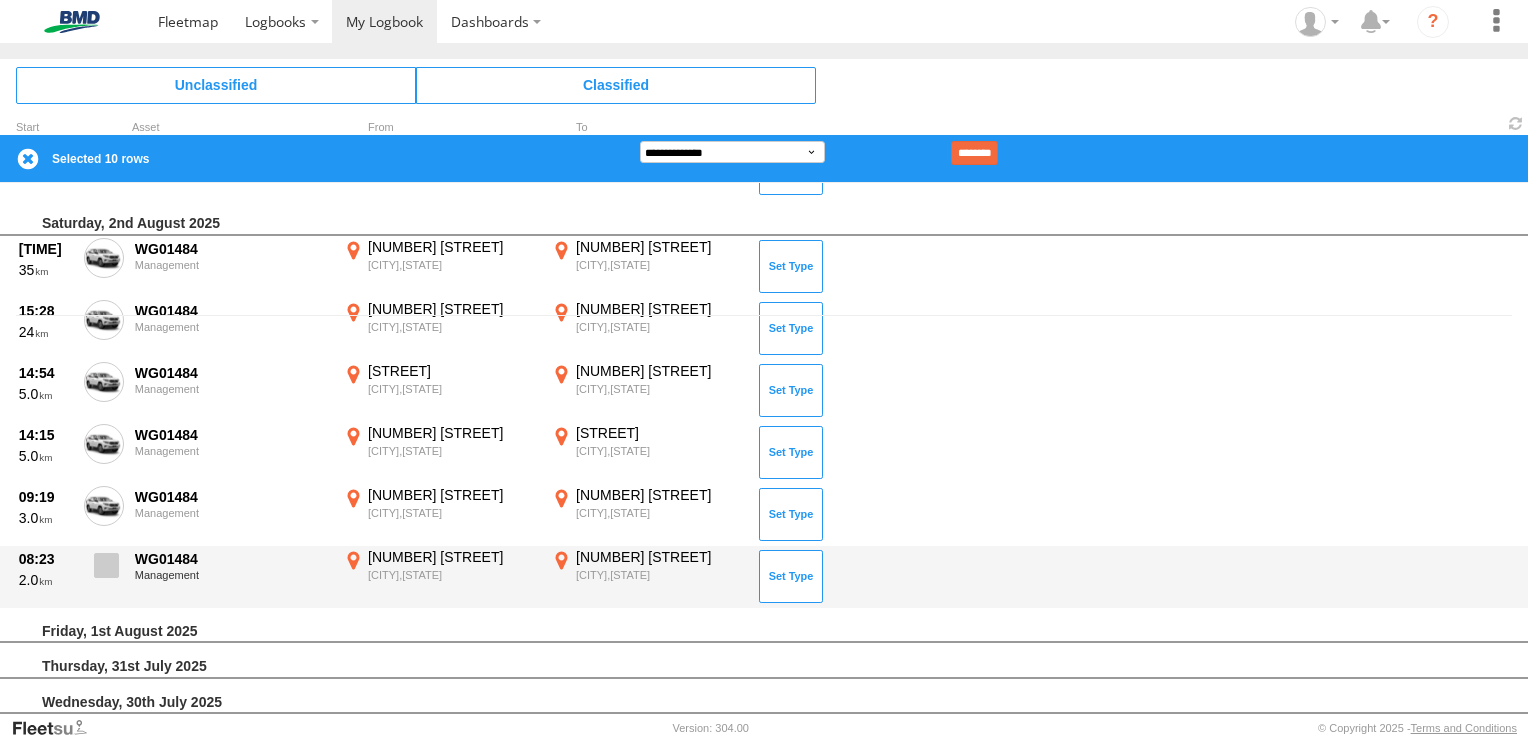 drag, startPoint x: 98, startPoint y: 572, endPoint x: 92, endPoint y: 555, distance: 18.027756 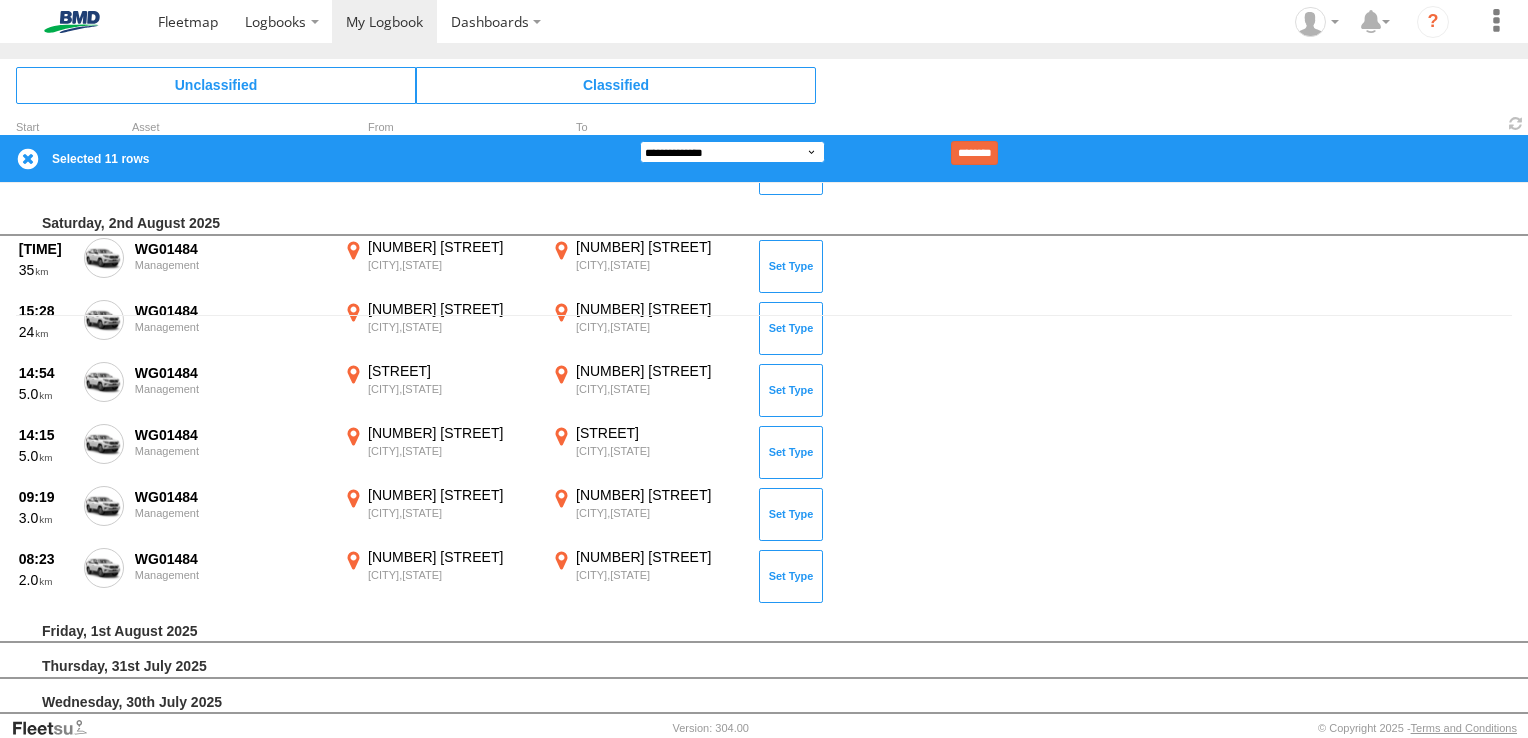 click on "**********" at bounding box center [732, 152] 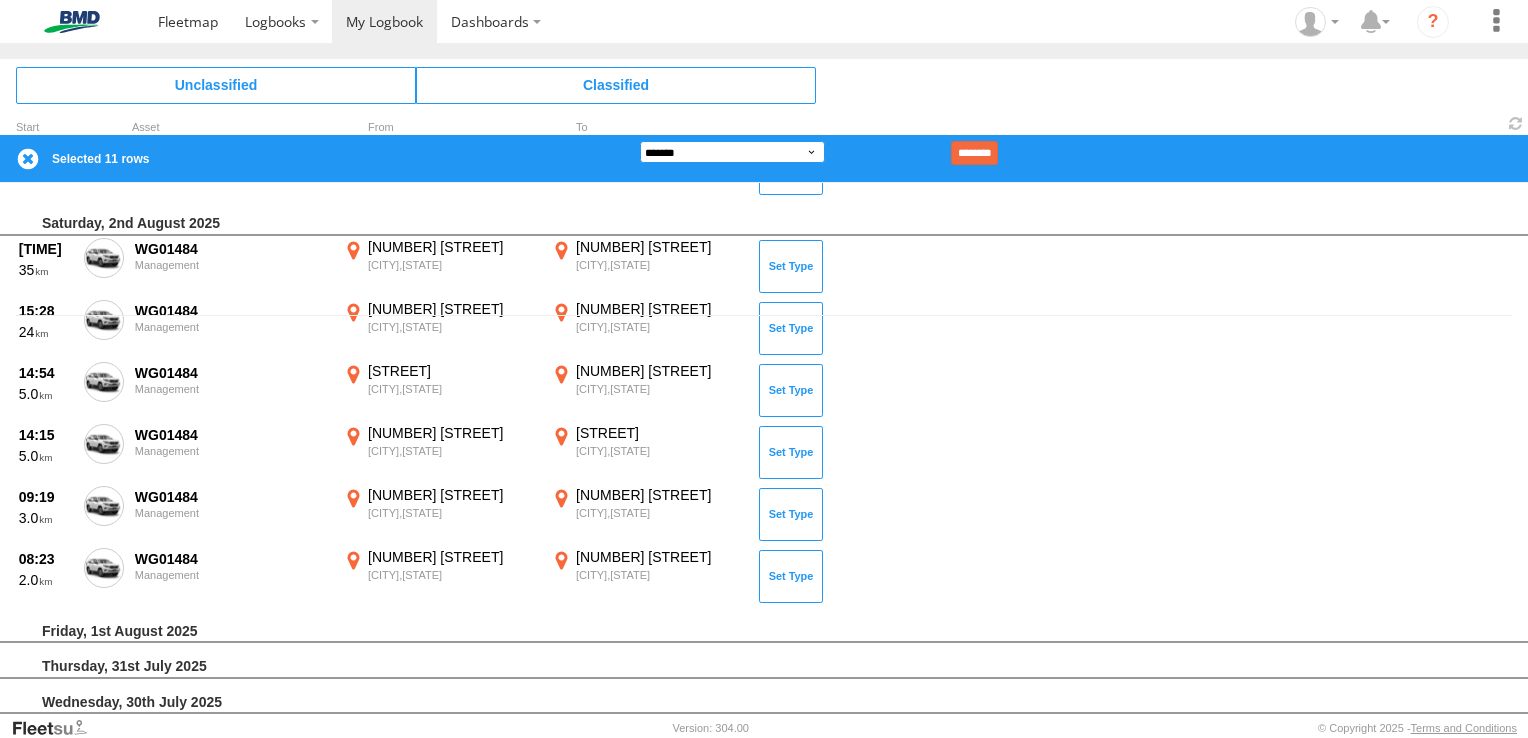 click on "**********" at bounding box center [732, 152] 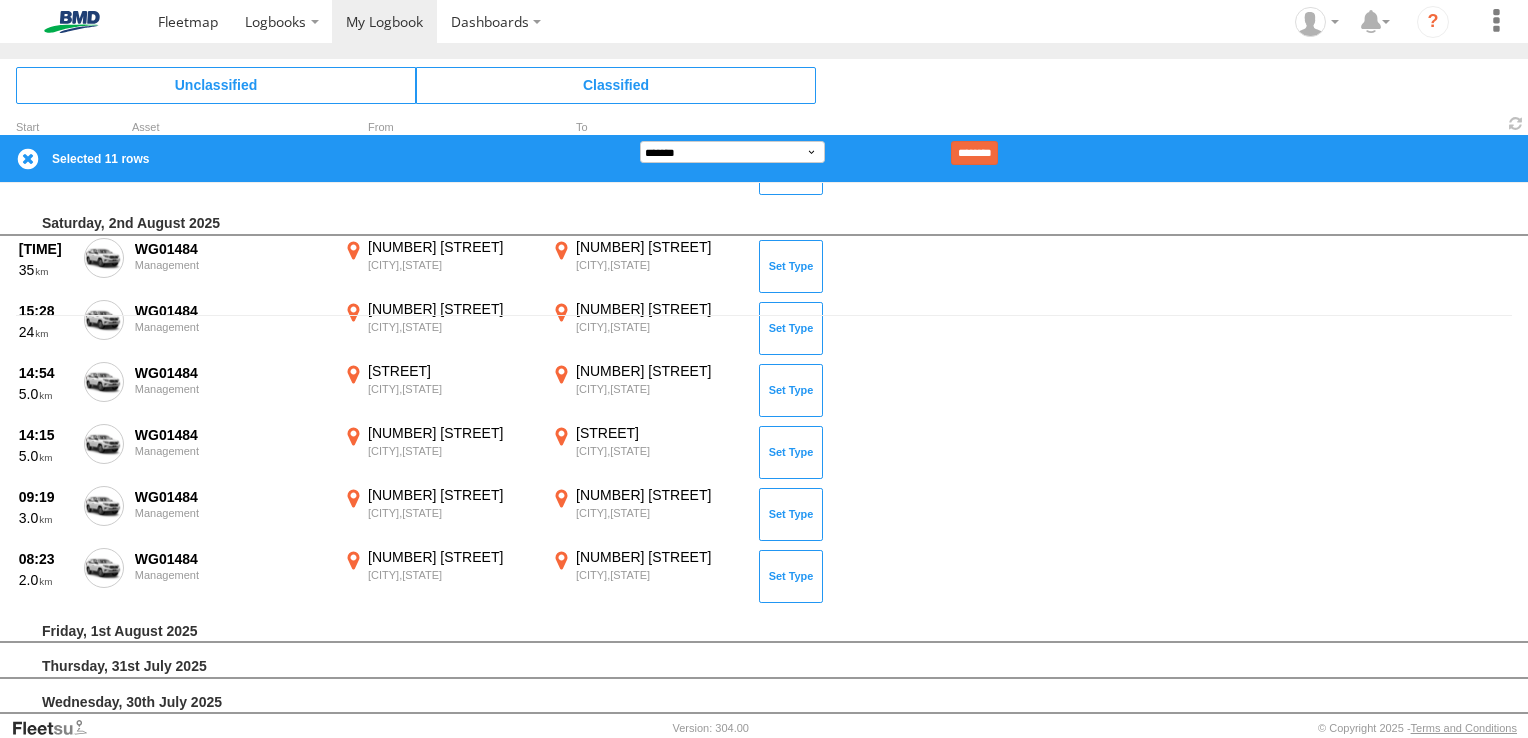 click on "********" at bounding box center [974, 153] 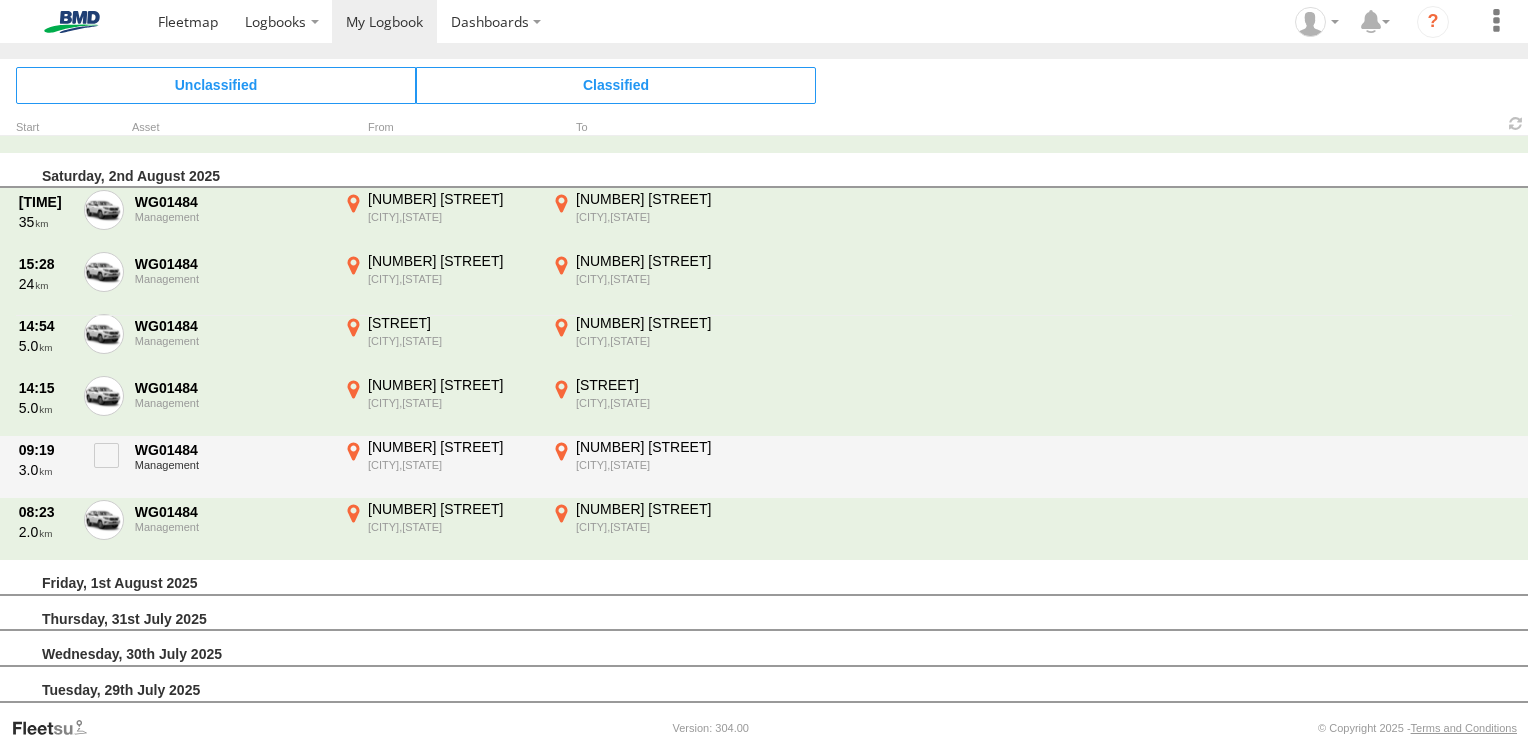scroll, scrollTop: 0, scrollLeft: 0, axis: both 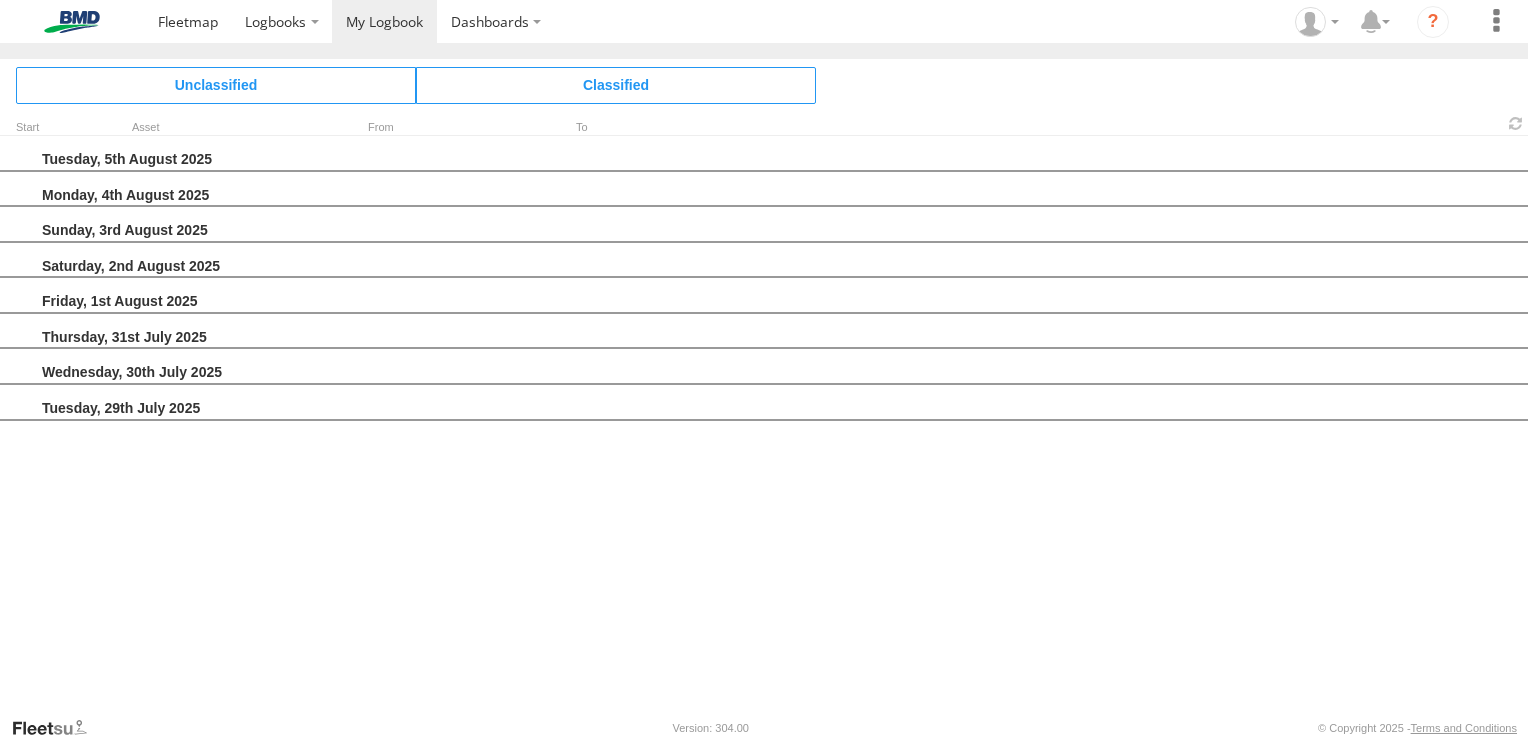 click on "Tuesday, 5th August 2025" at bounding box center (764, 154) 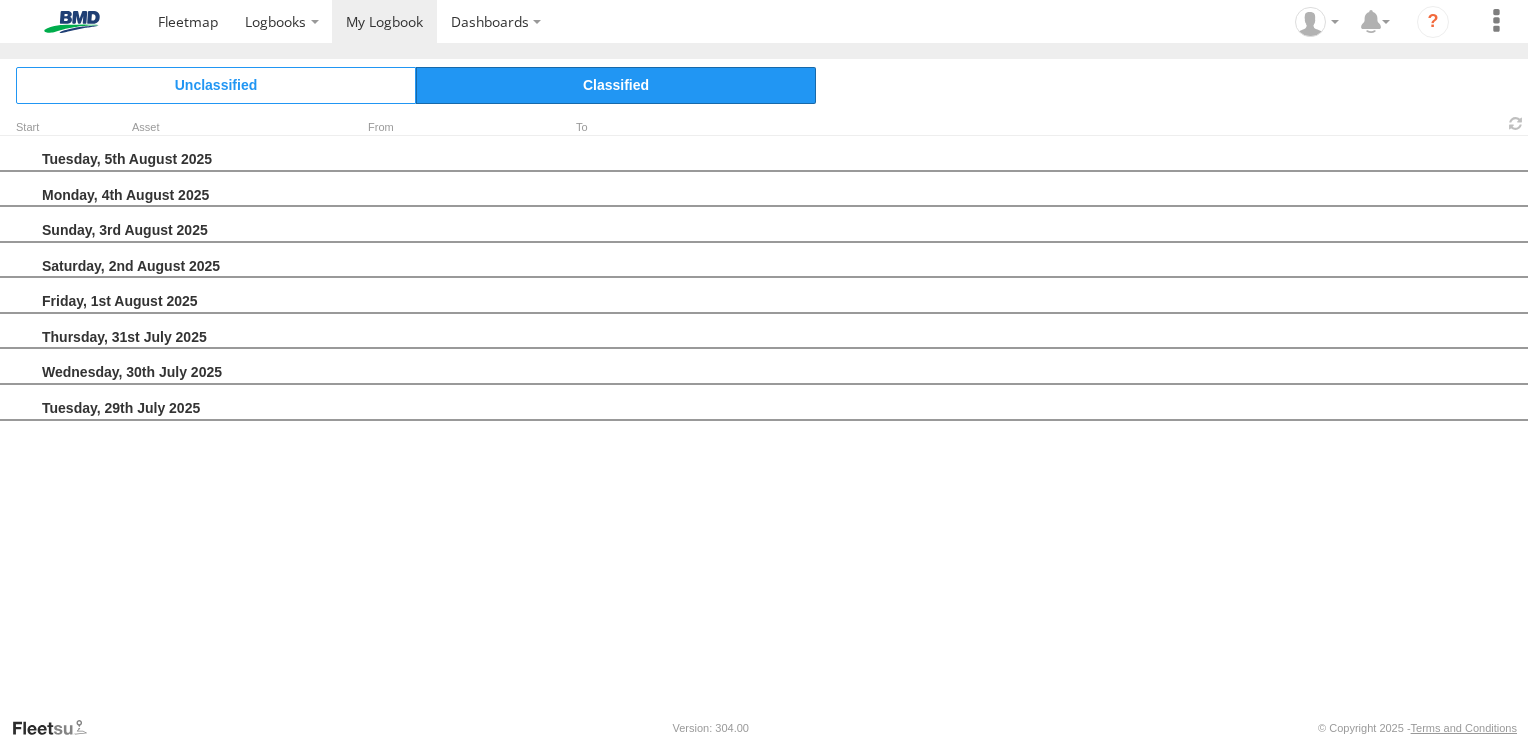 click on "Classified" at bounding box center (616, 85) 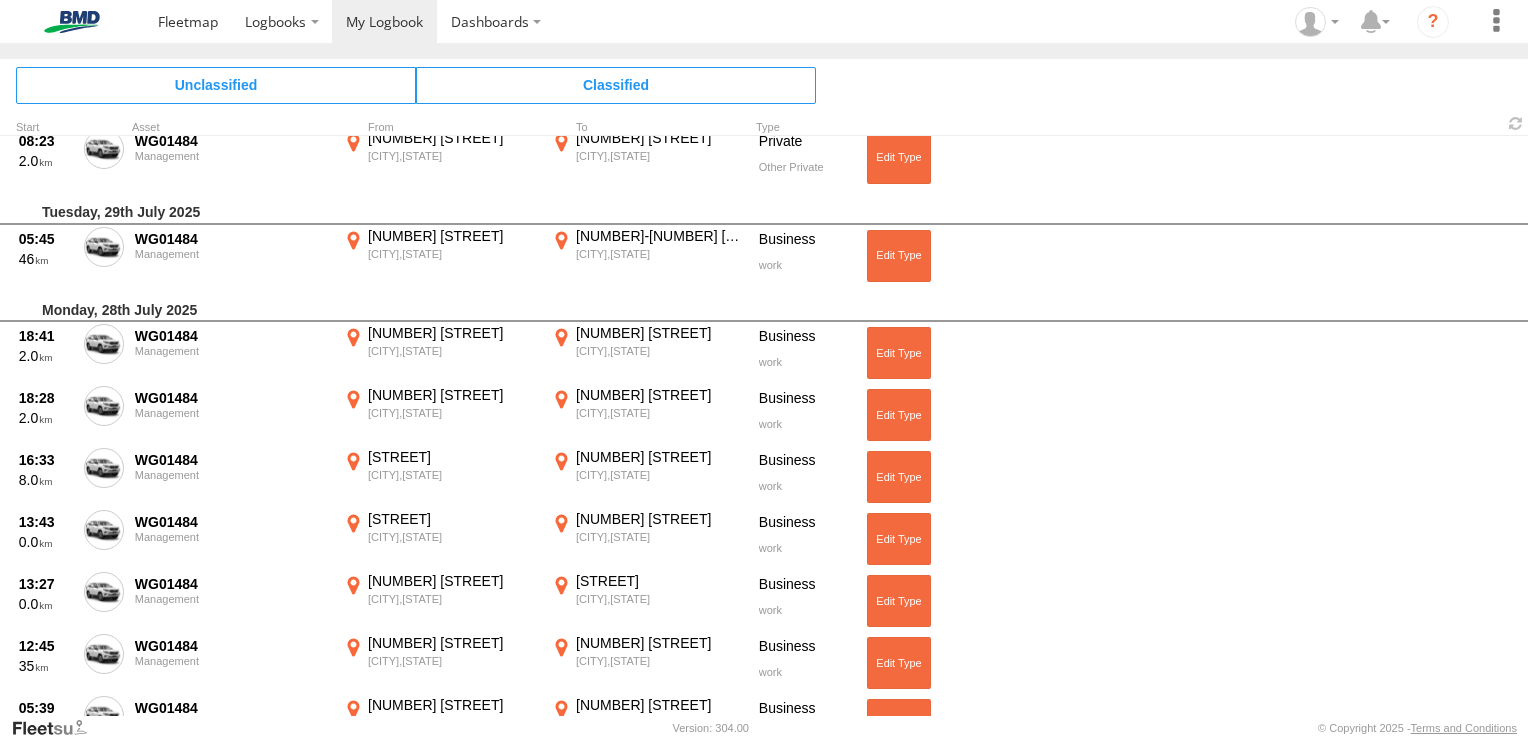 scroll, scrollTop: 0, scrollLeft: 0, axis: both 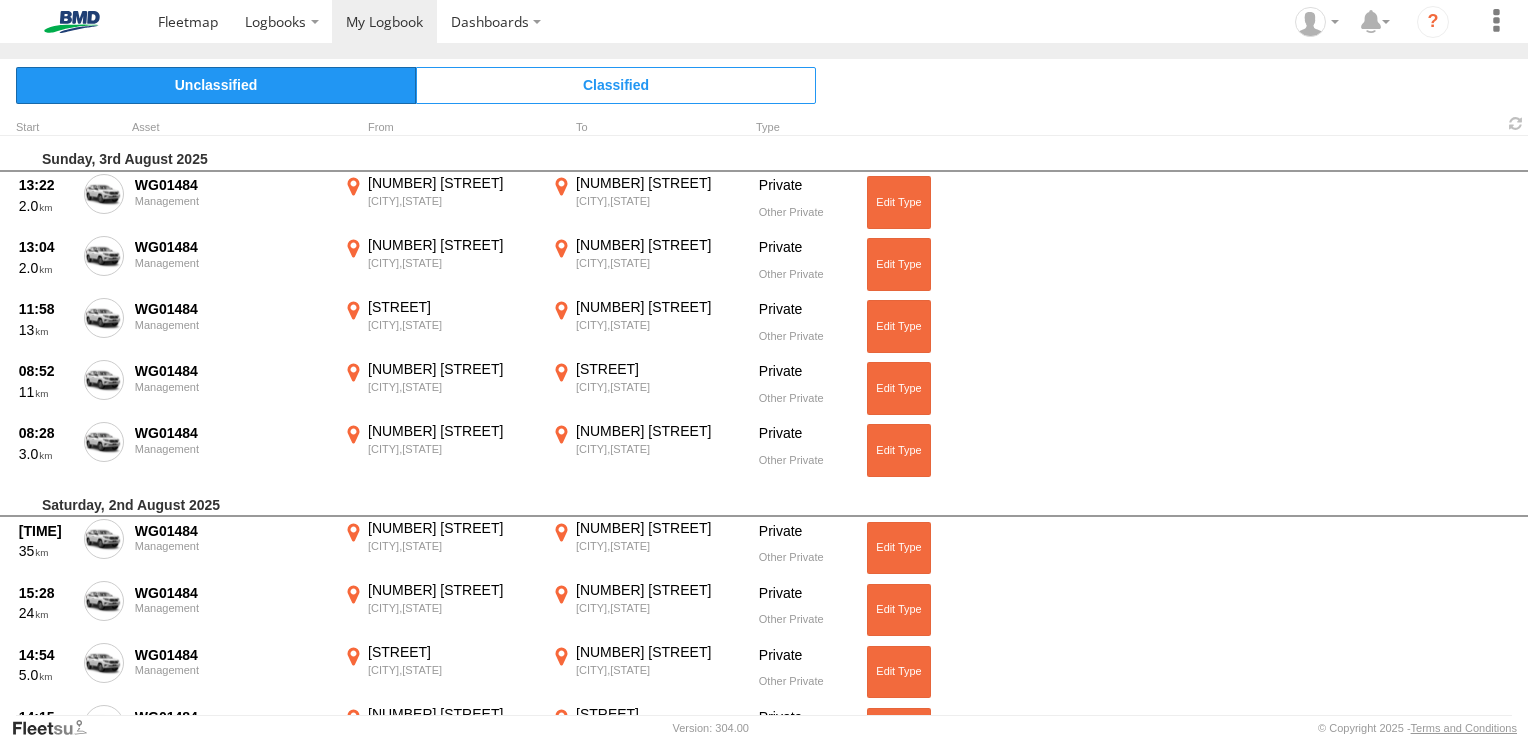 click on "Unclassified" at bounding box center [216, 85] 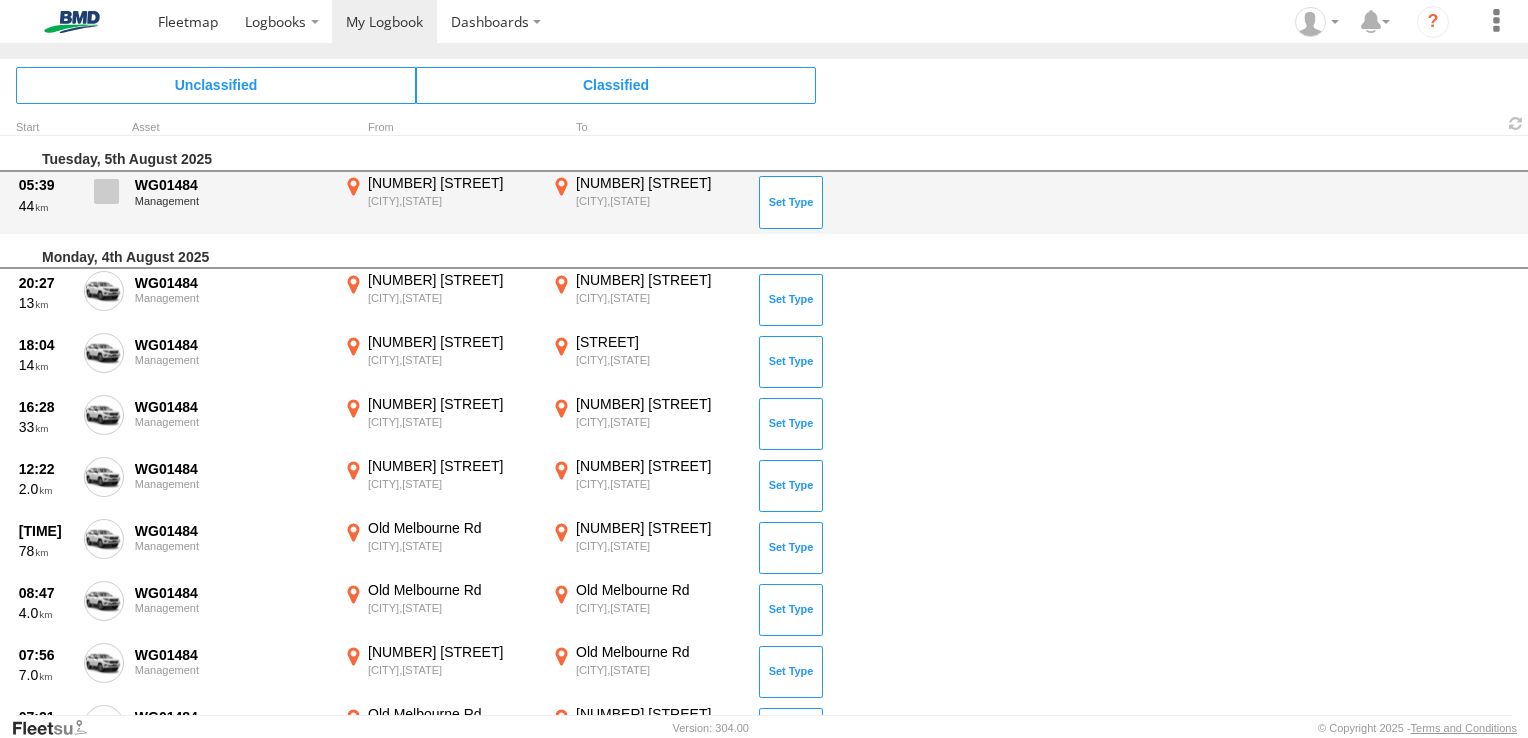 click at bounding box center (106, 191) 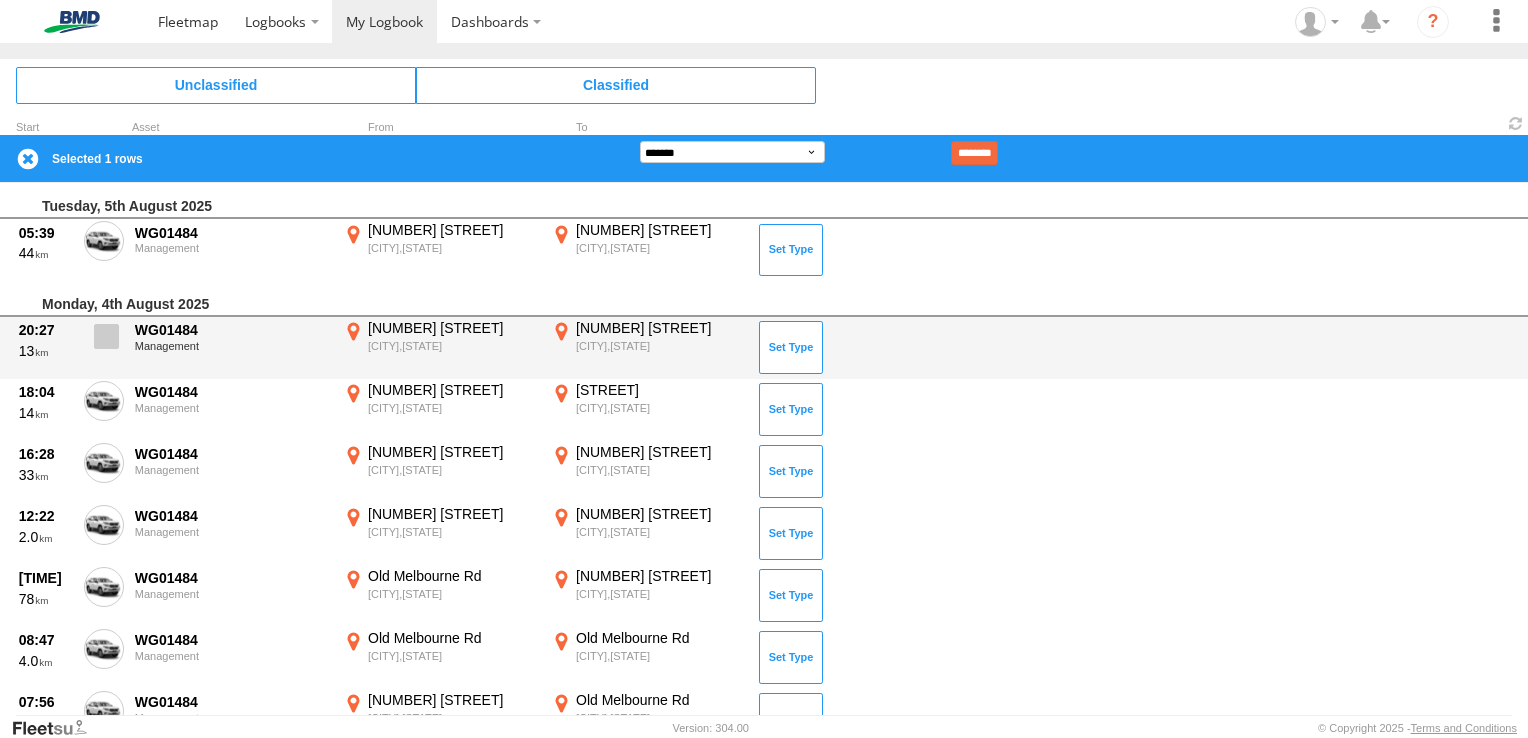 click at bounding box center [106, 336] 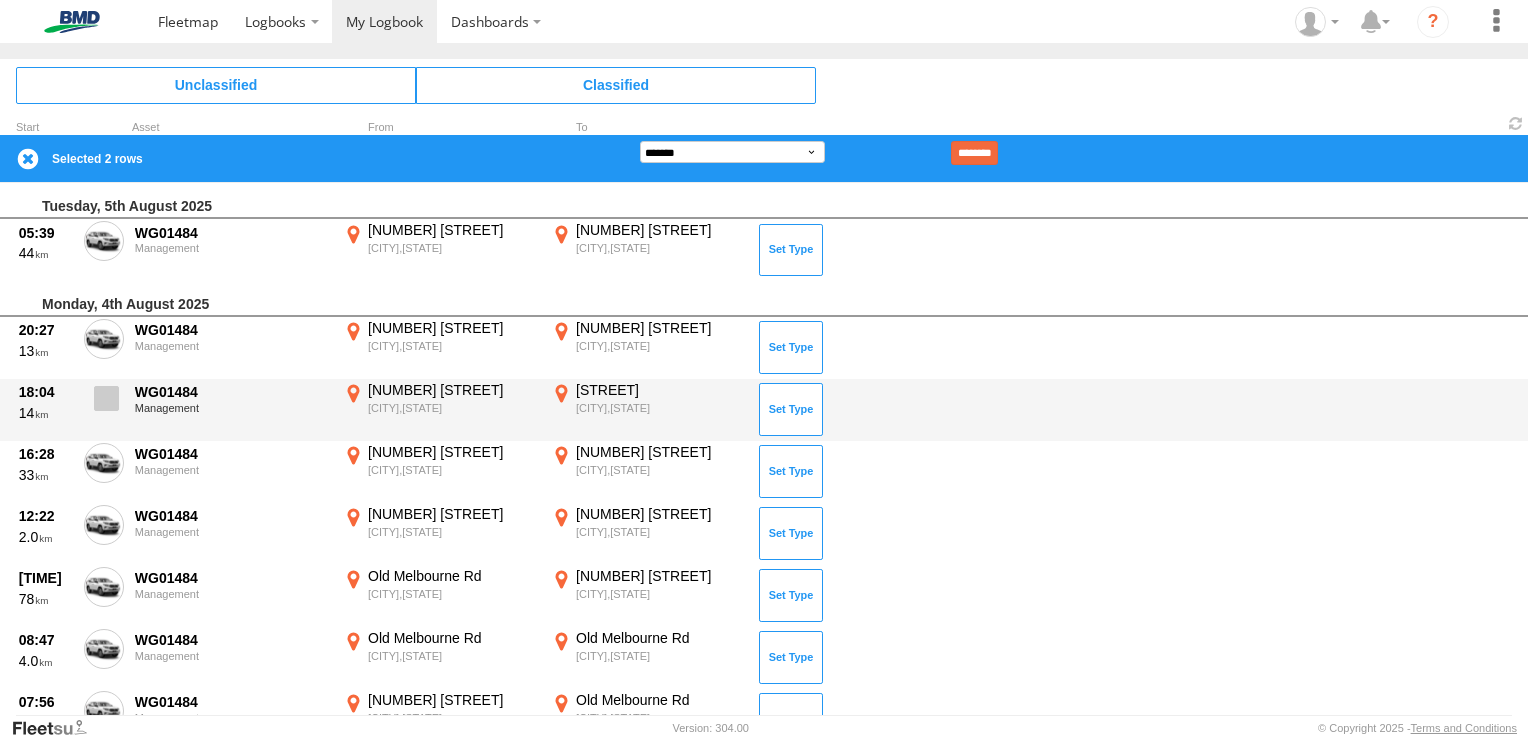 drag, startPoint x: 92, startPoint y: 399, endPoint x: 108, endPoint y: 414, distance: 21.931713 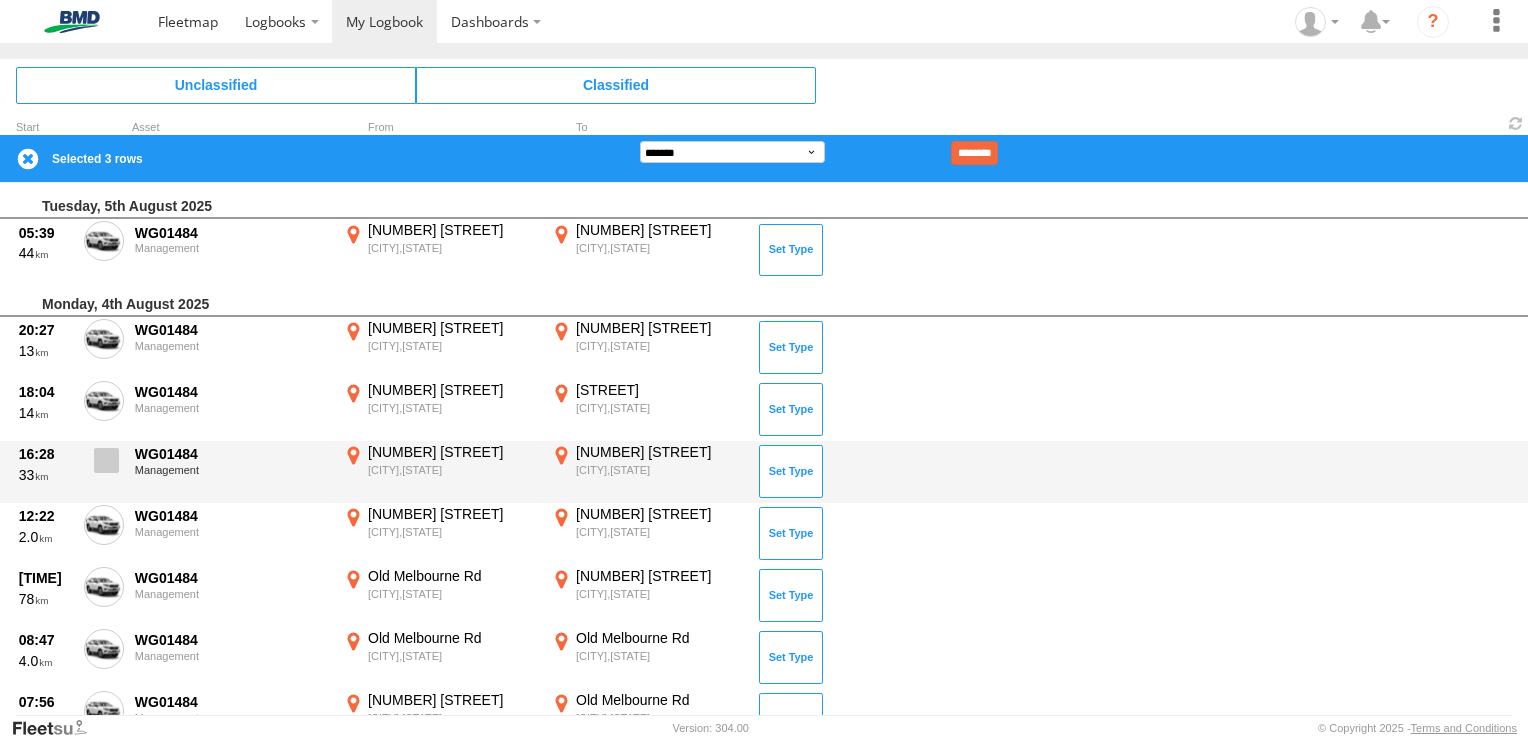 drag, startPoint x: 109, startPoint y: 455, endPoint x: 108, endPoint y: 470, distance: 15.033297 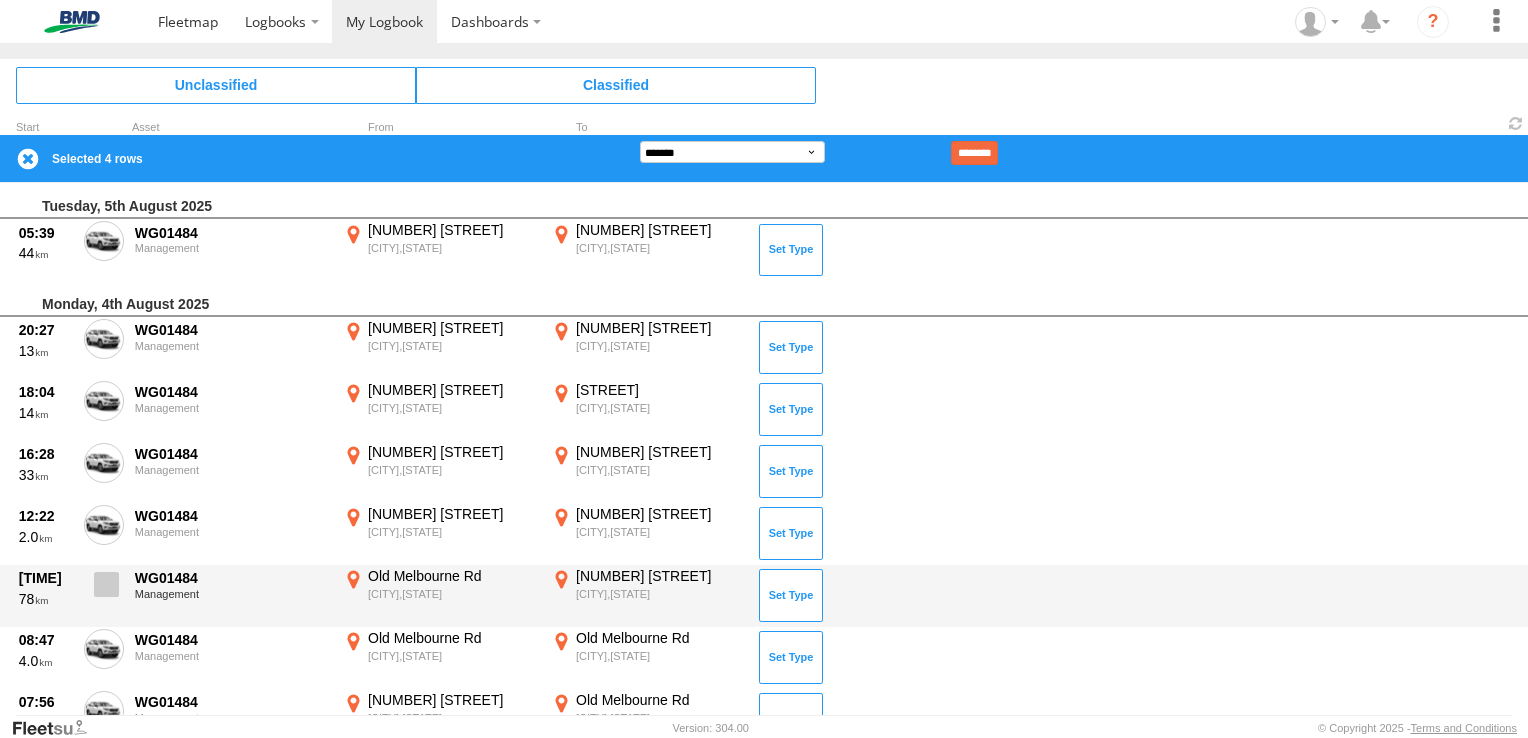 drag, startPoint x: 107, startPoint y: 518, endPoint x: 108, endPoint y: 566, distance: 48.010414 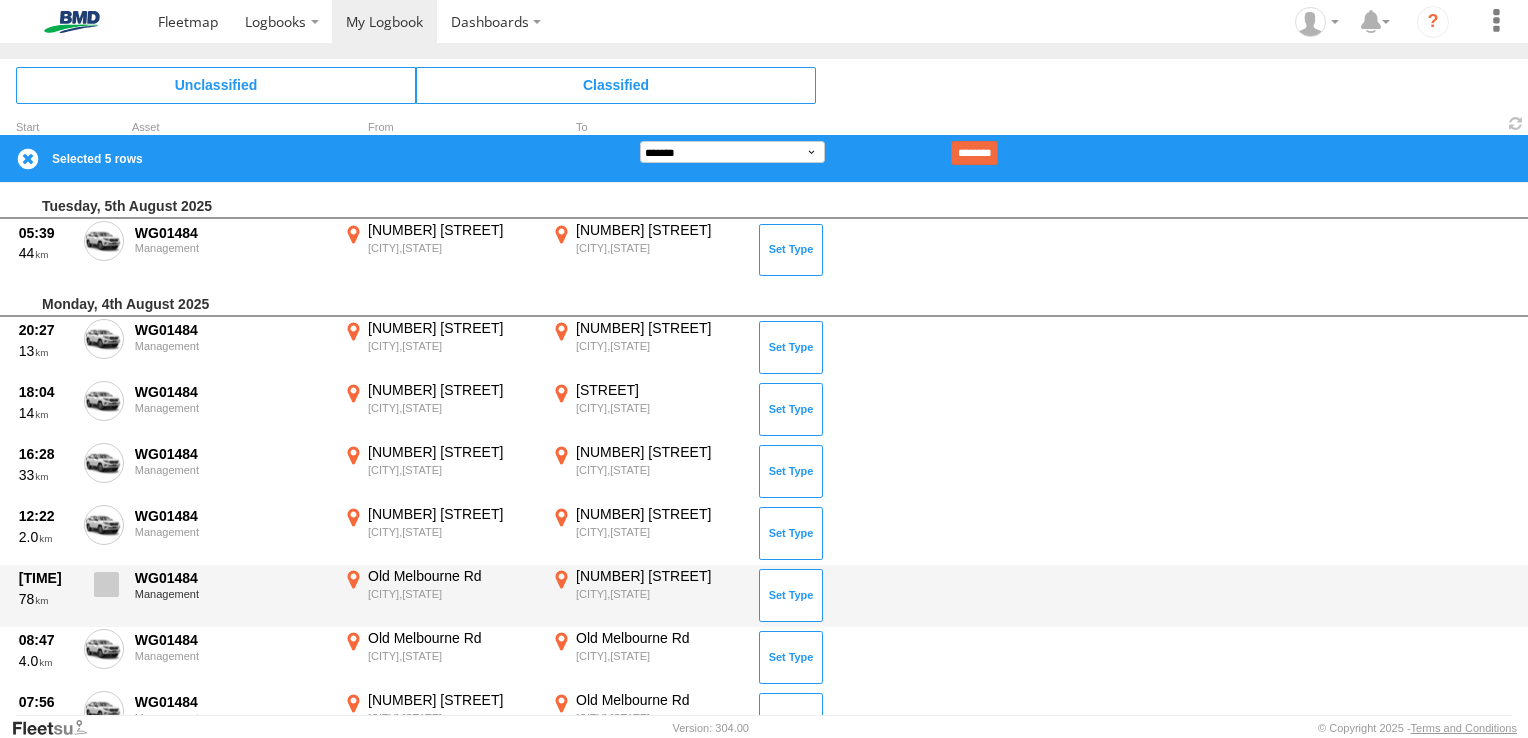 click at bounding box center [106, 584] 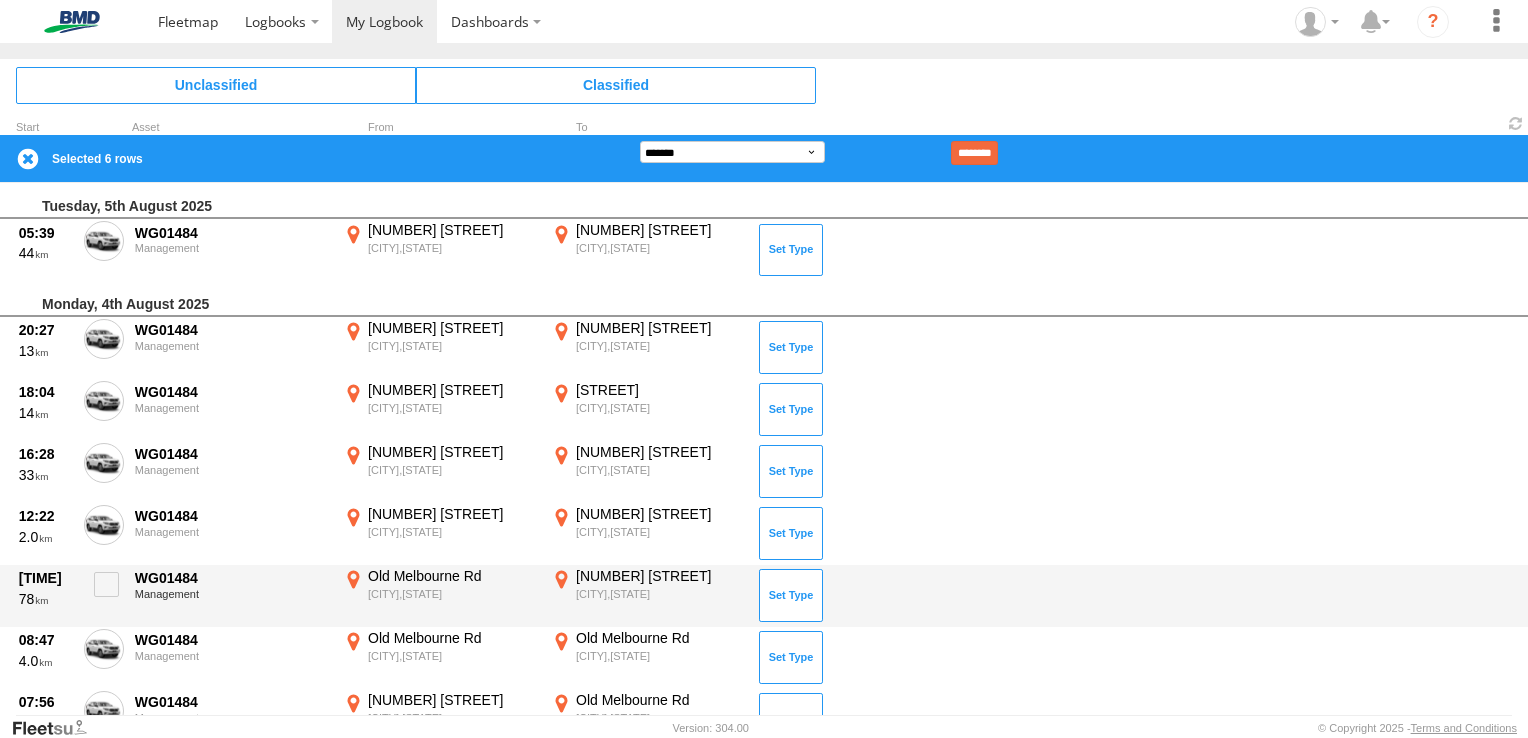 drag, startPoint x: 102, startPoint y: 635, endPoint x: 236, endPoint y: 569, distance: 149.37202 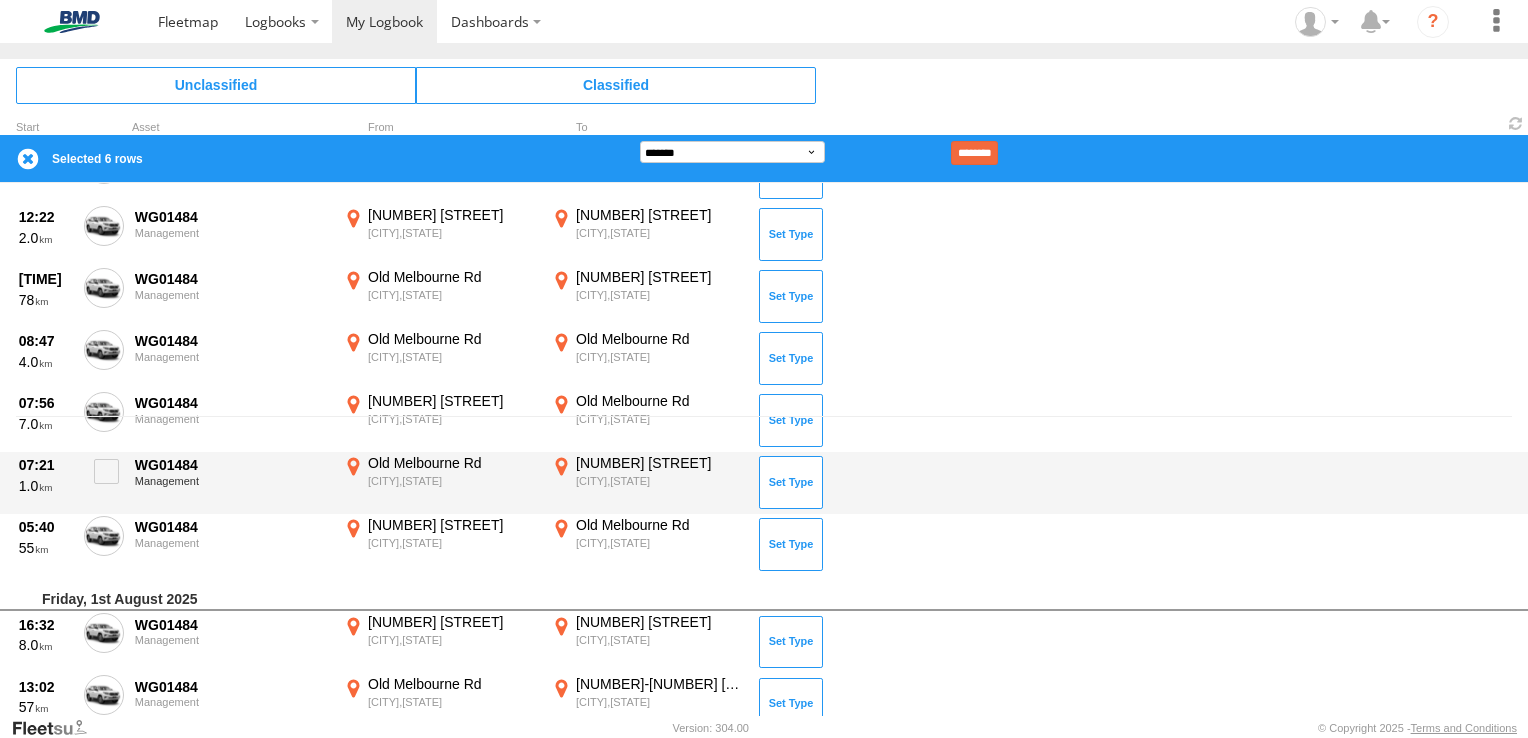 scroll, scrollTop: 300, scrollLeft: 0, axis: vertical 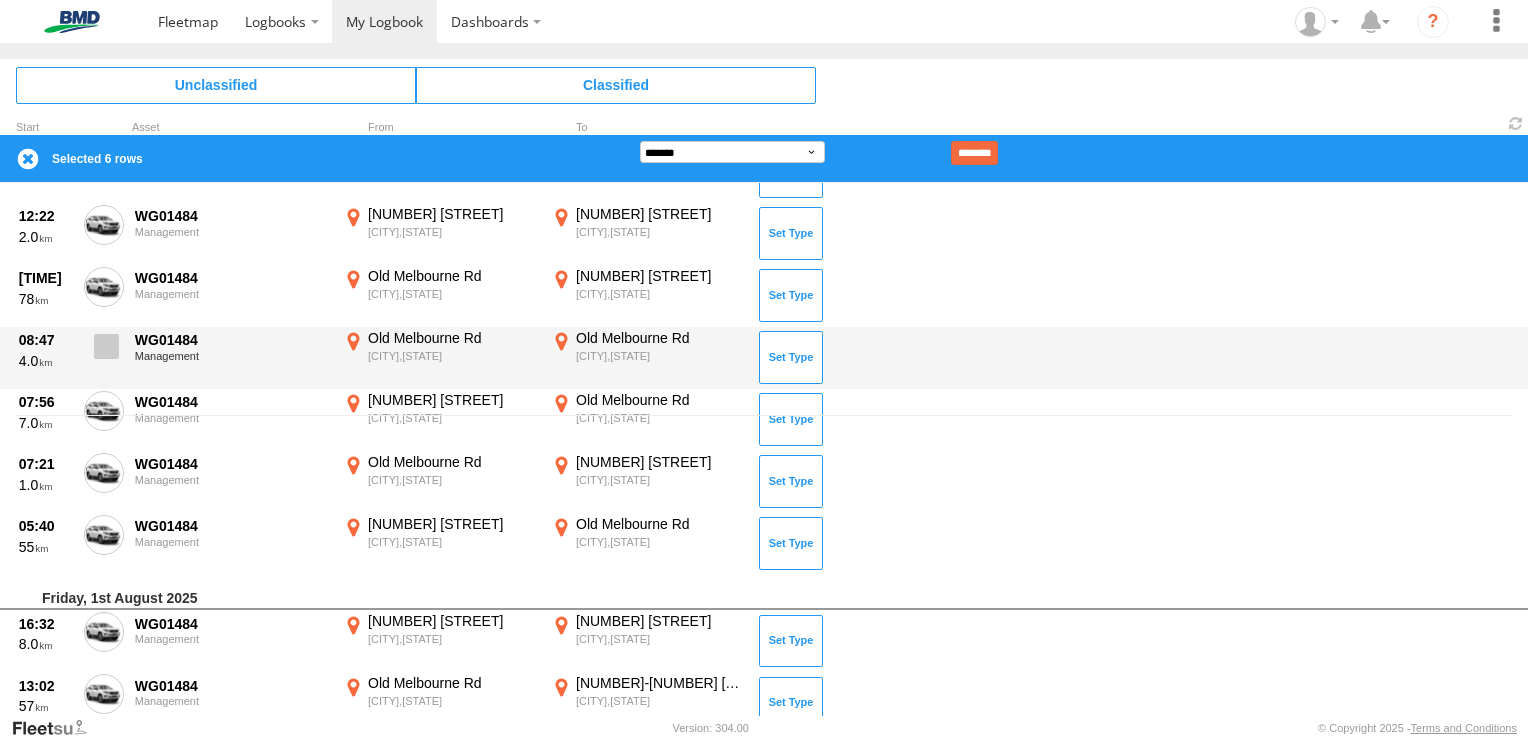 click at bounding box center (106, 346) 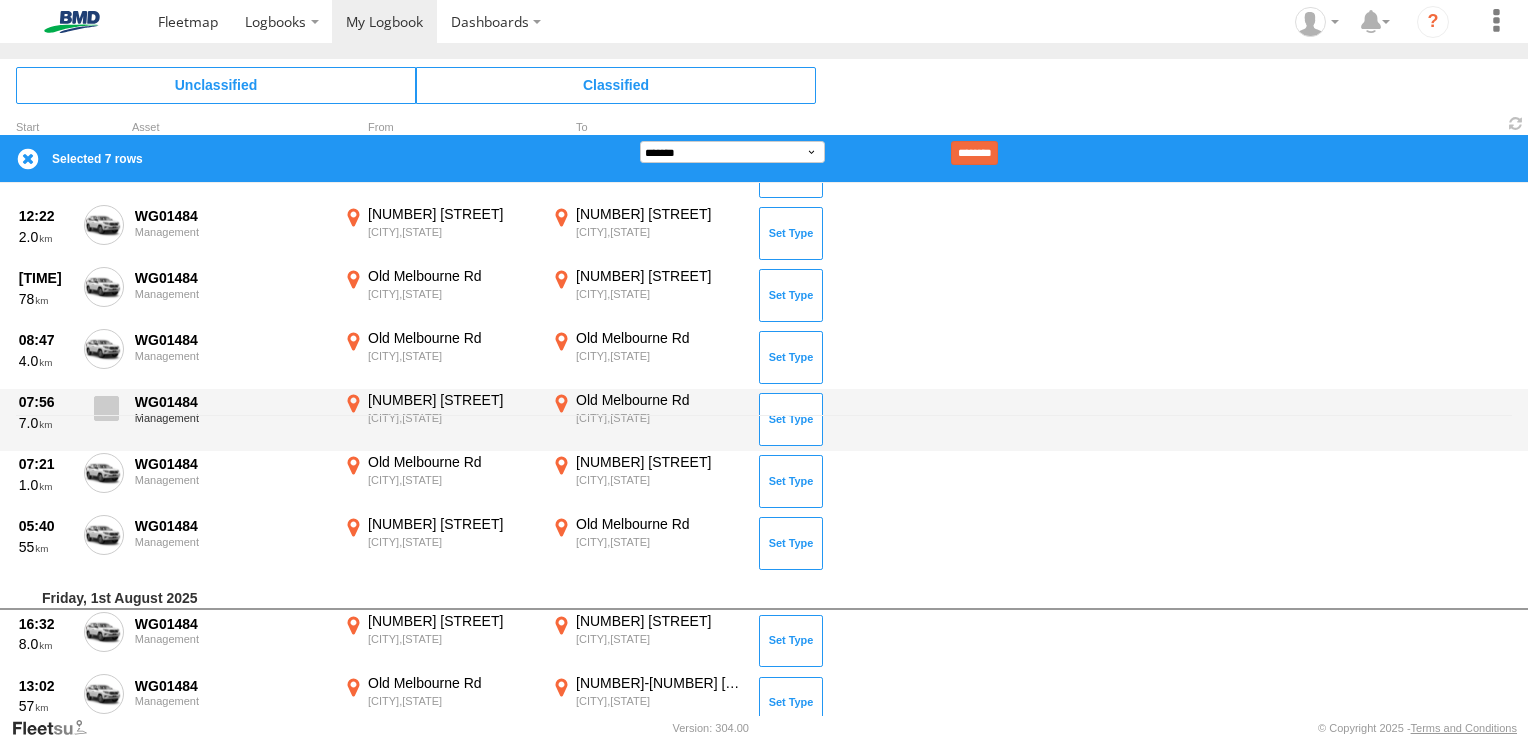 drag, startPoint x: 107, startPoint y: 406, endPoint x: 100, endPoint y: 469, distance: 63.387695 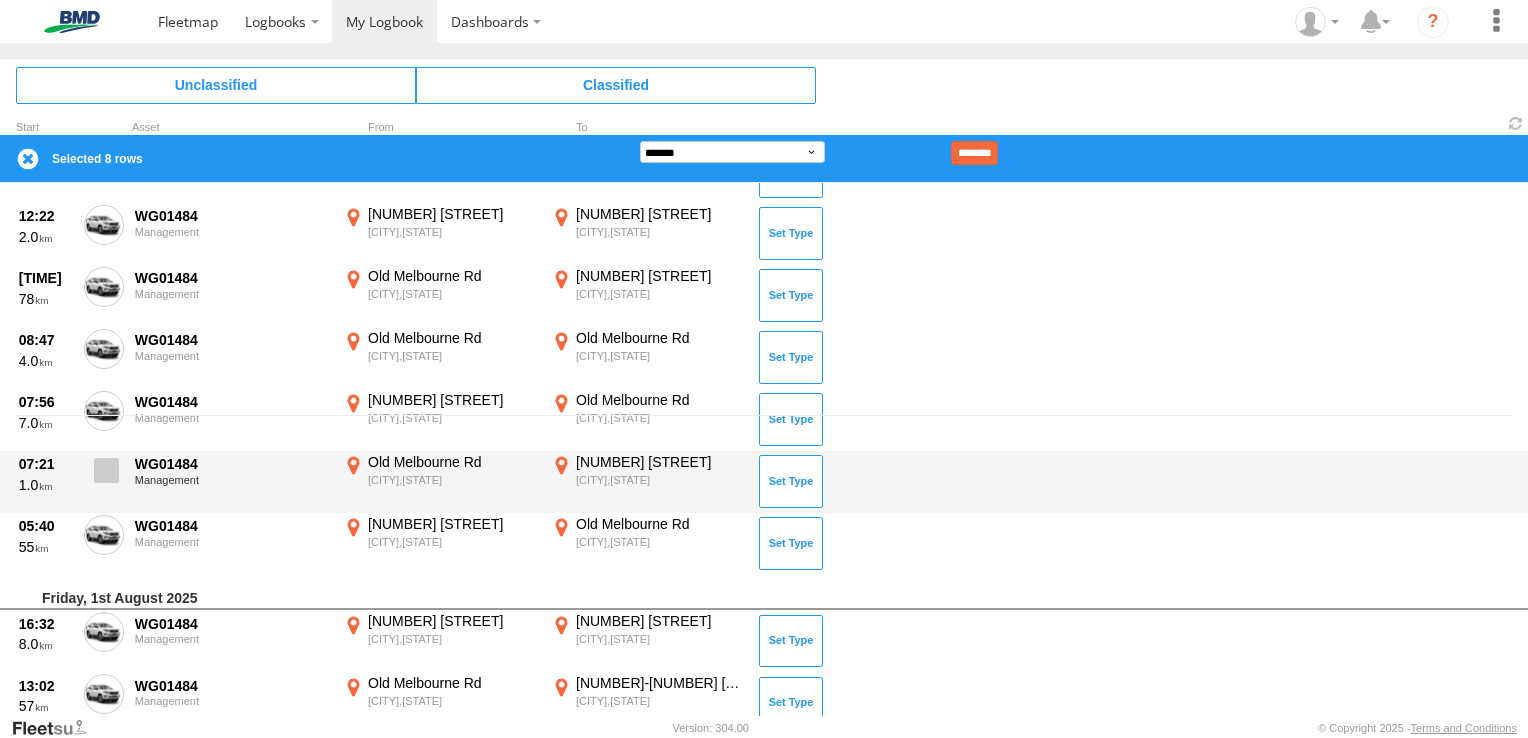 click at bounding box center (106, 470) 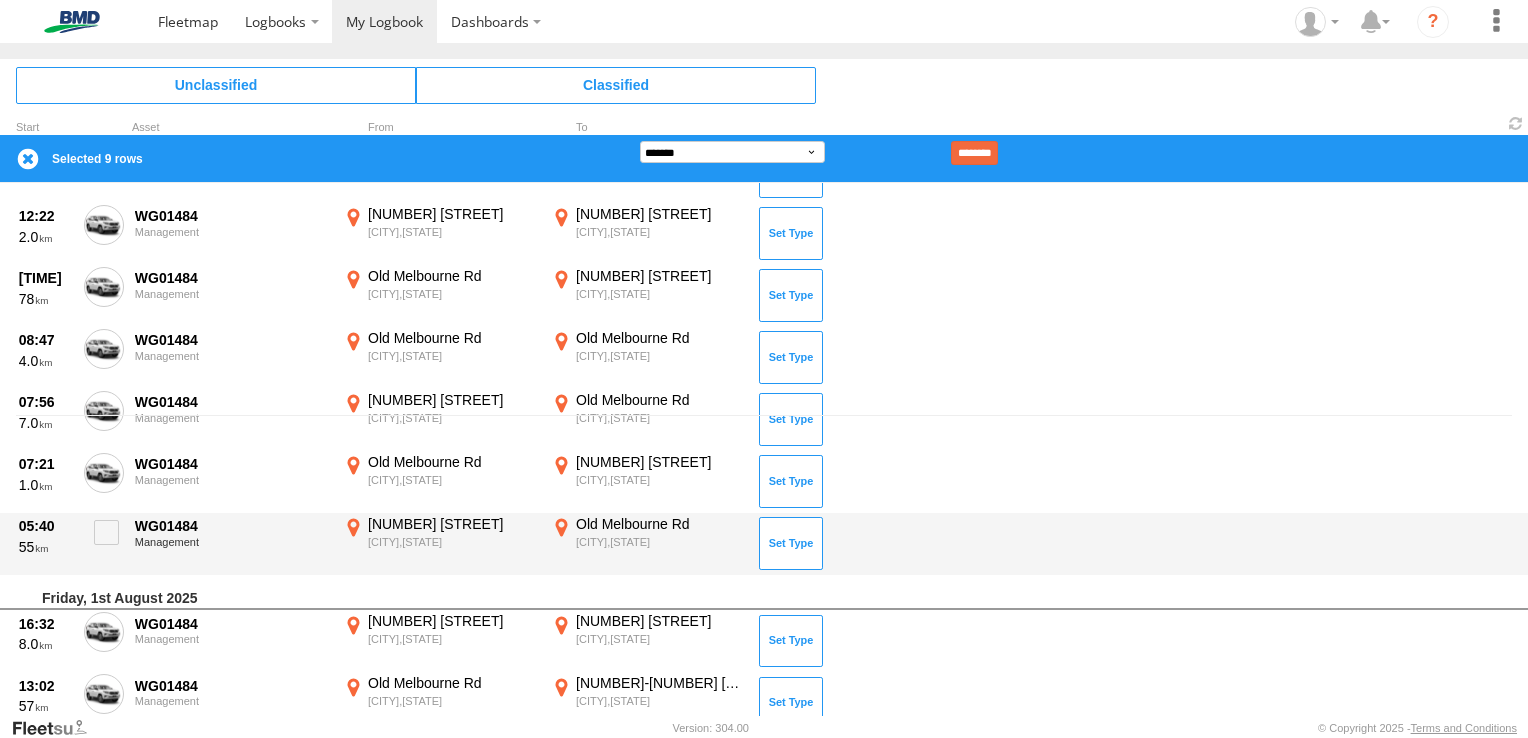 drag, startPoint x: 110, startPoint y: 521, endPoint x: 142, endPoint y: 521, distance: 32 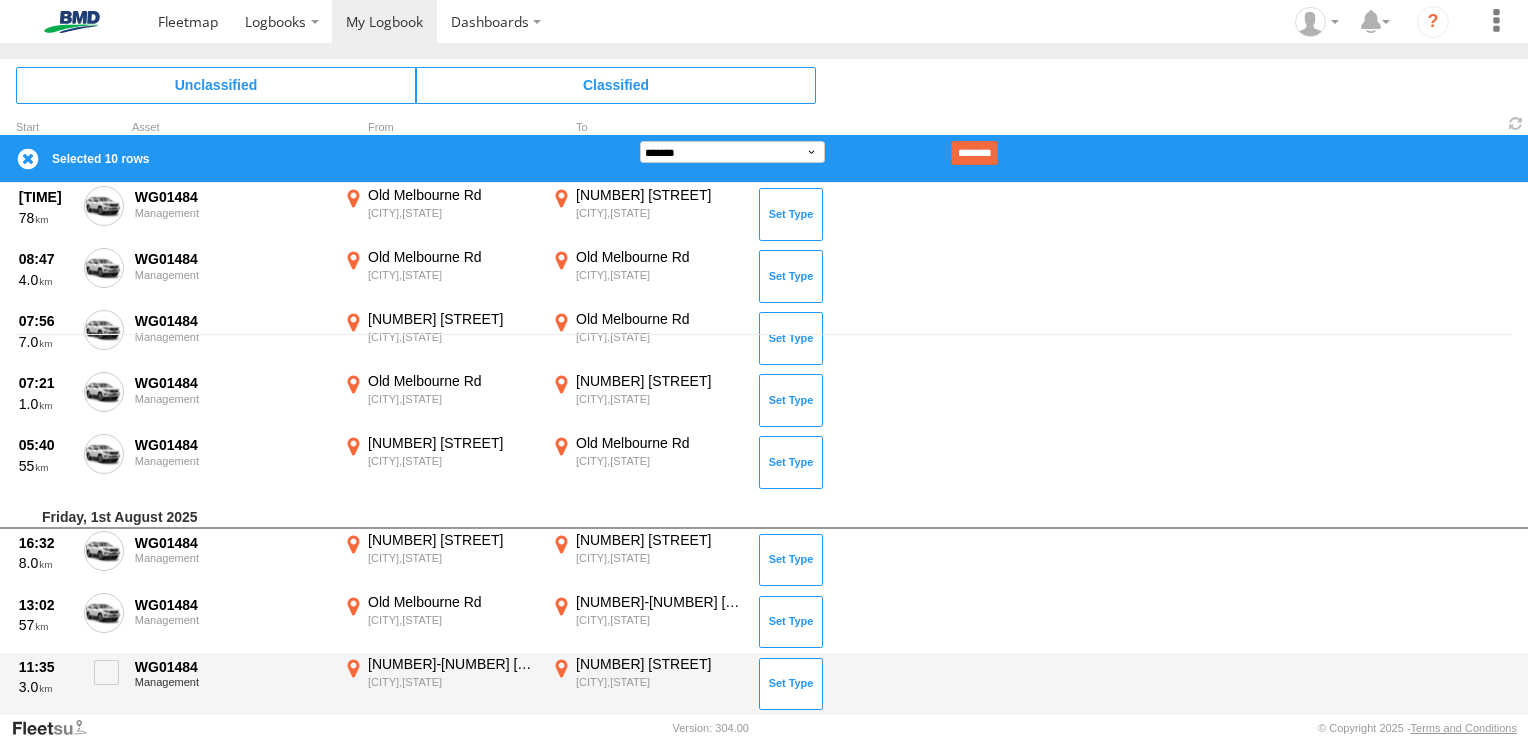 scroll, scrollTop: 600, scrollLeft: 0, axis: vertical 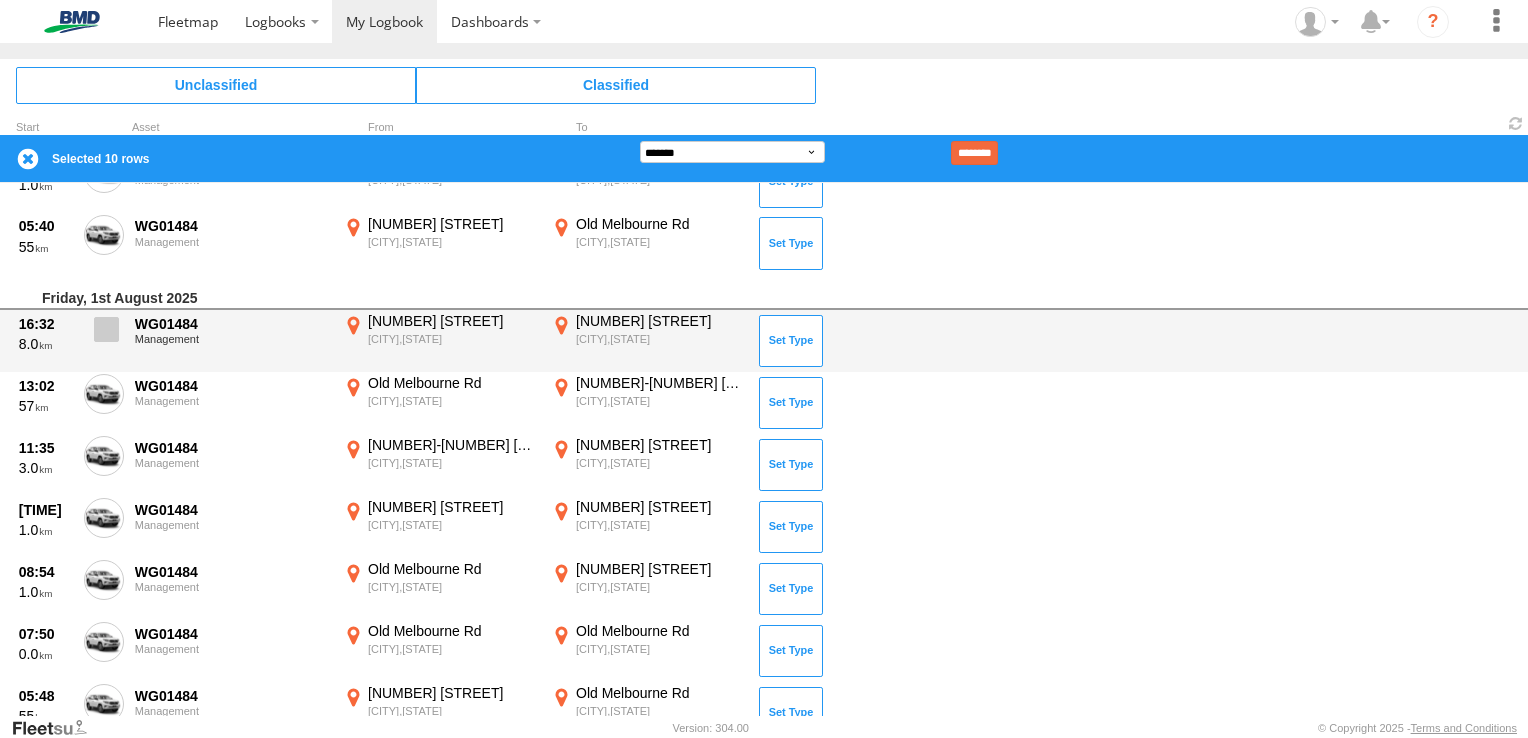 click at bounding box center (106, 329) 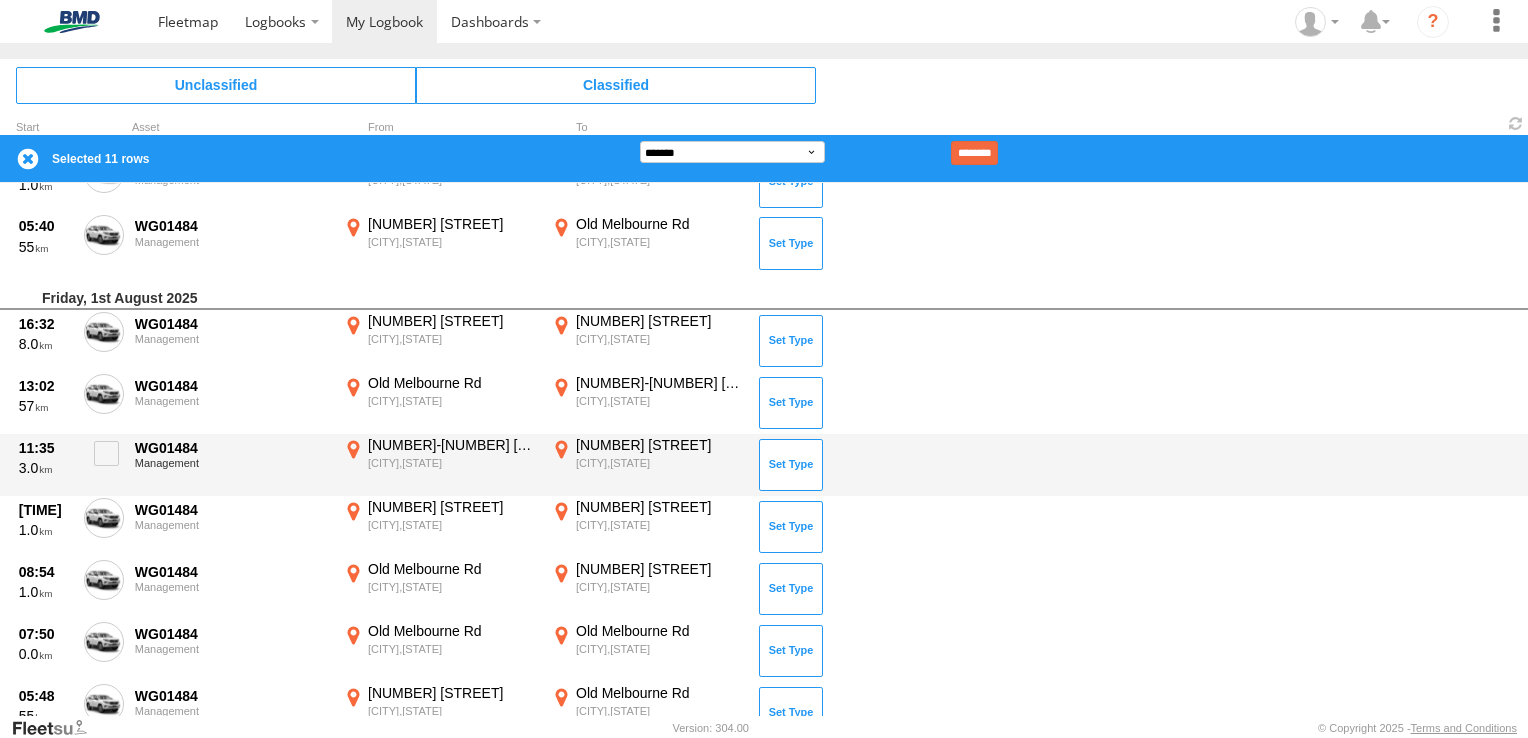 drag, startPoint x: 94, startPoint y: 388, endPoint x: 110, endPoint y: 433, distance: 47.759815 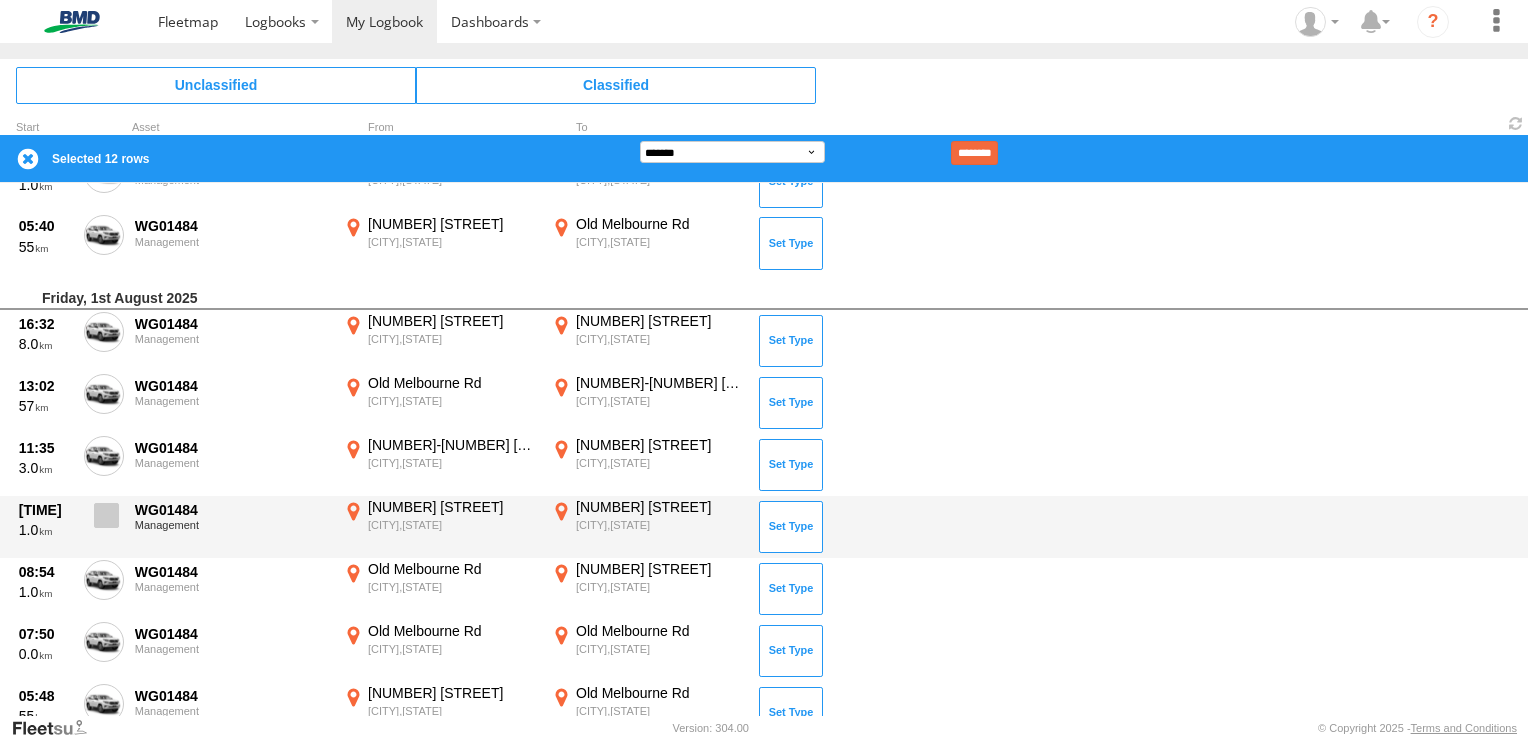 drag, startPoint x: 112, startPoint y: 451, endPoint x: 100, endPoint y: 514, distance: 64.132675 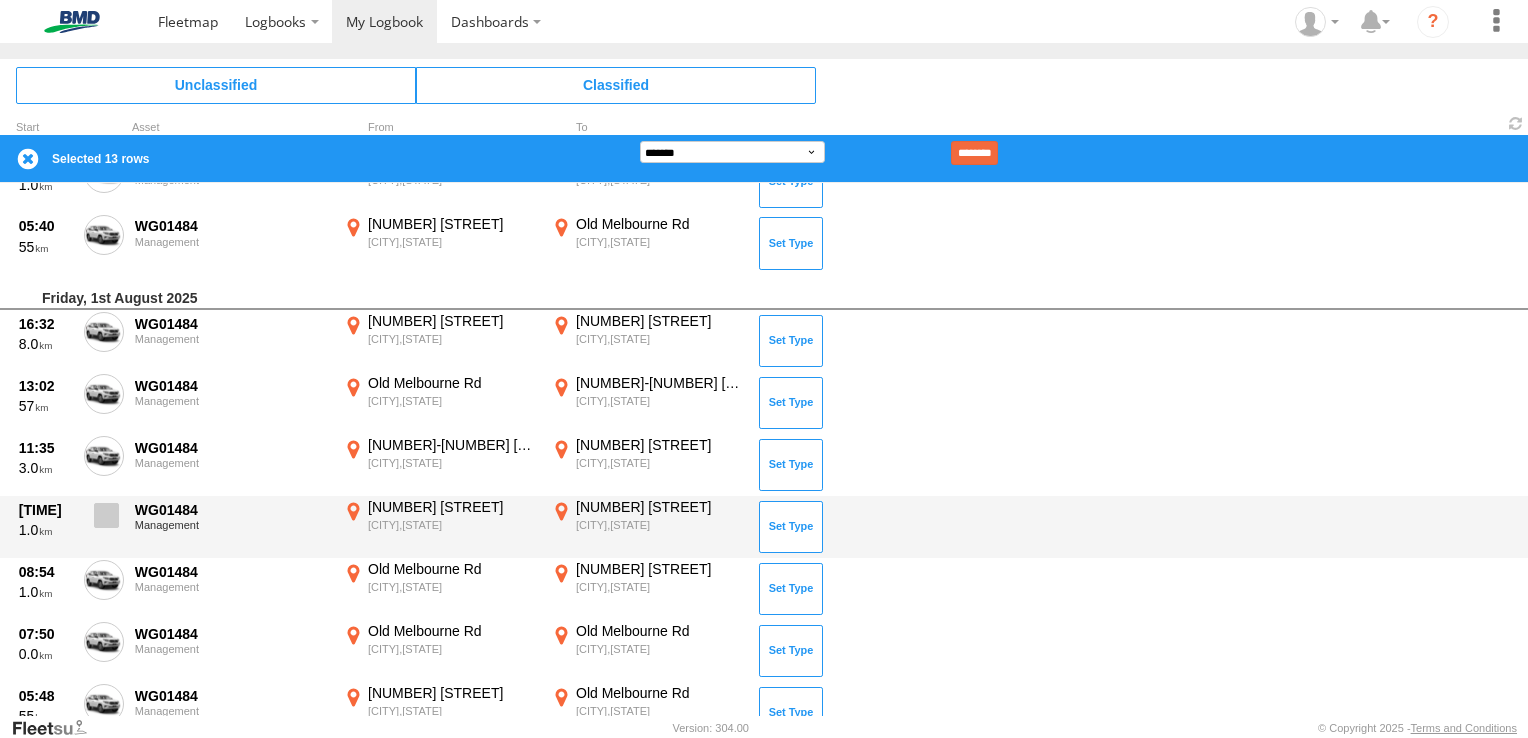 drag, startPoint x: 100, startPoint y: 522, endPoint x: 101, endPoint y: 534, distance: 12.0415945 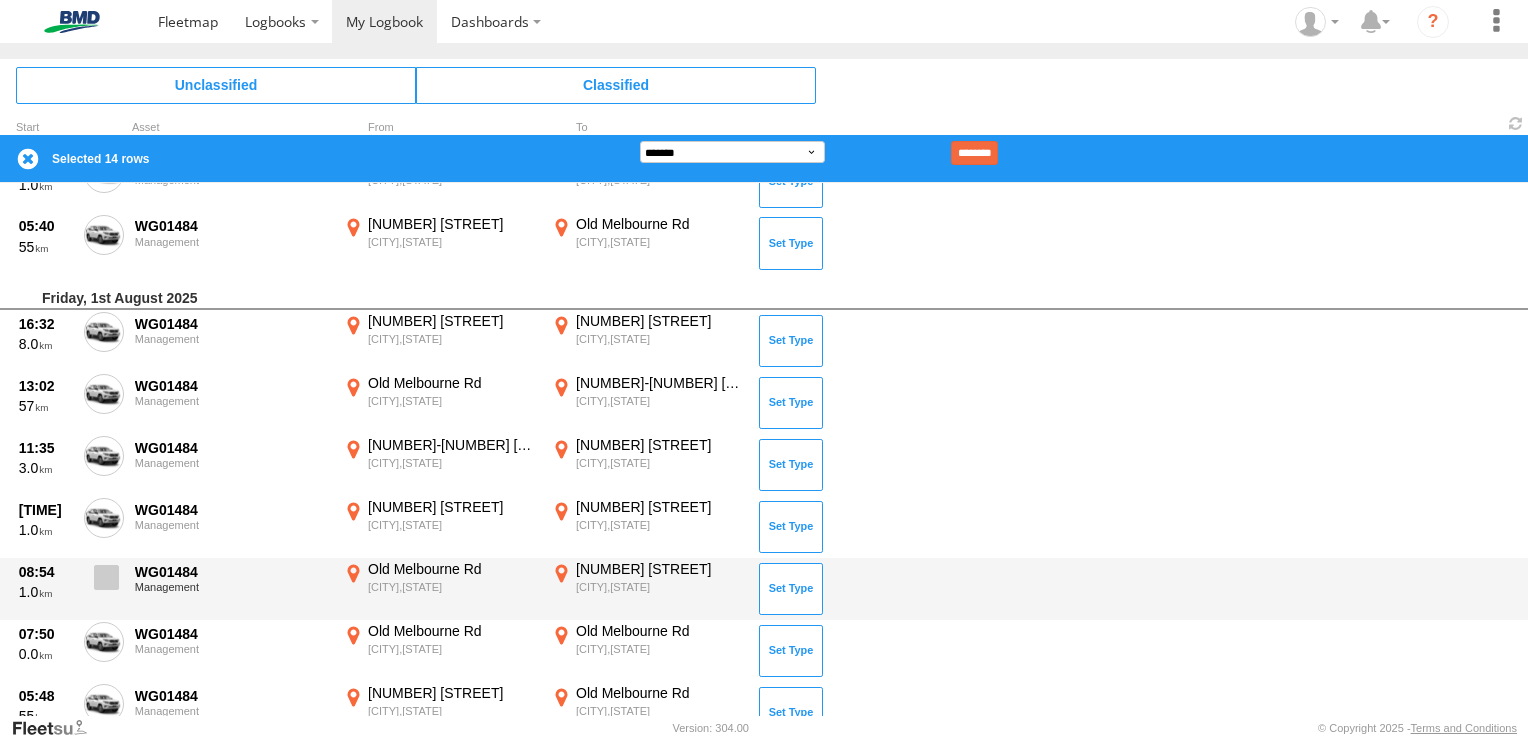 click at bounding box center (104, 583) 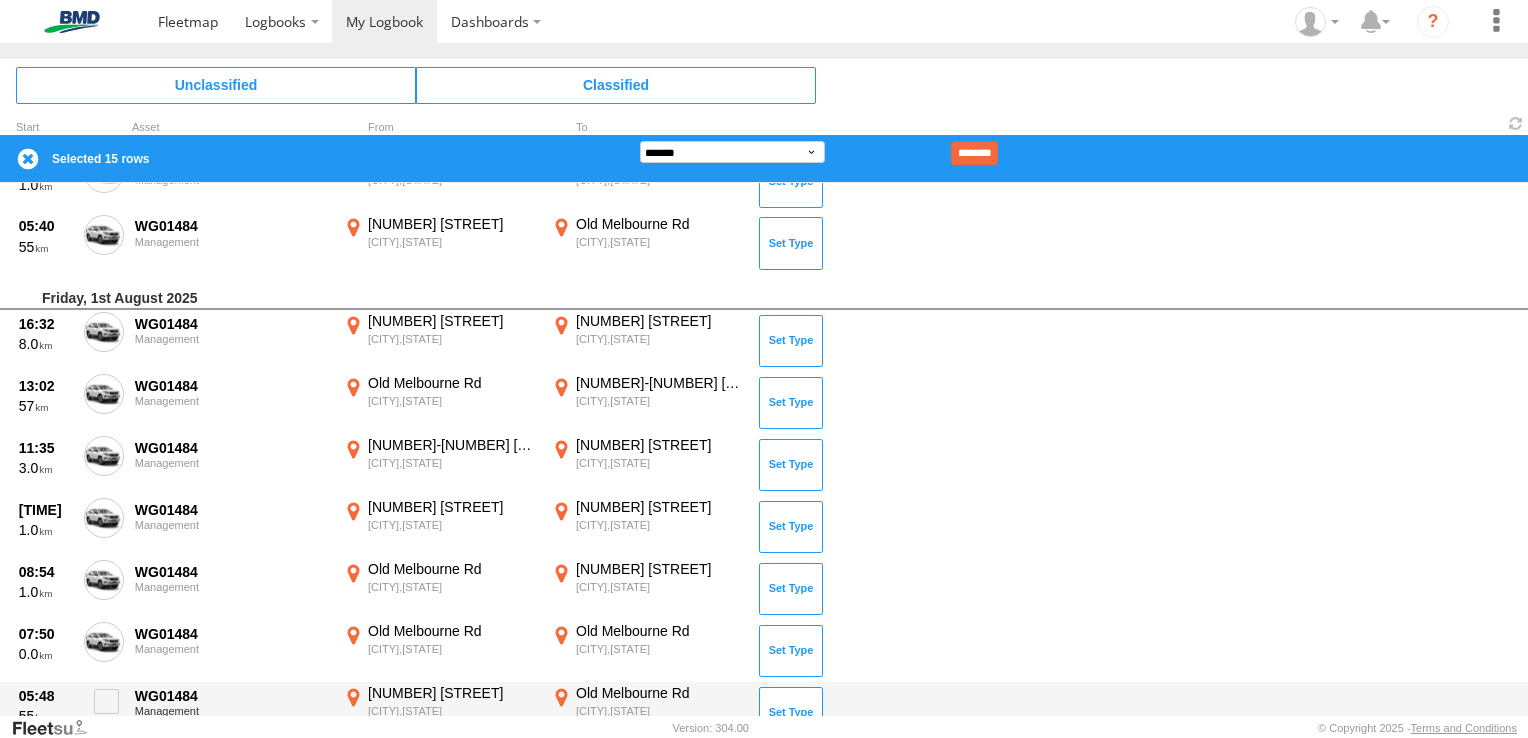 drag, startPoint x: 103, startPoint y: 641, endPoint x: 103, endPoint y: 680, distance: 39 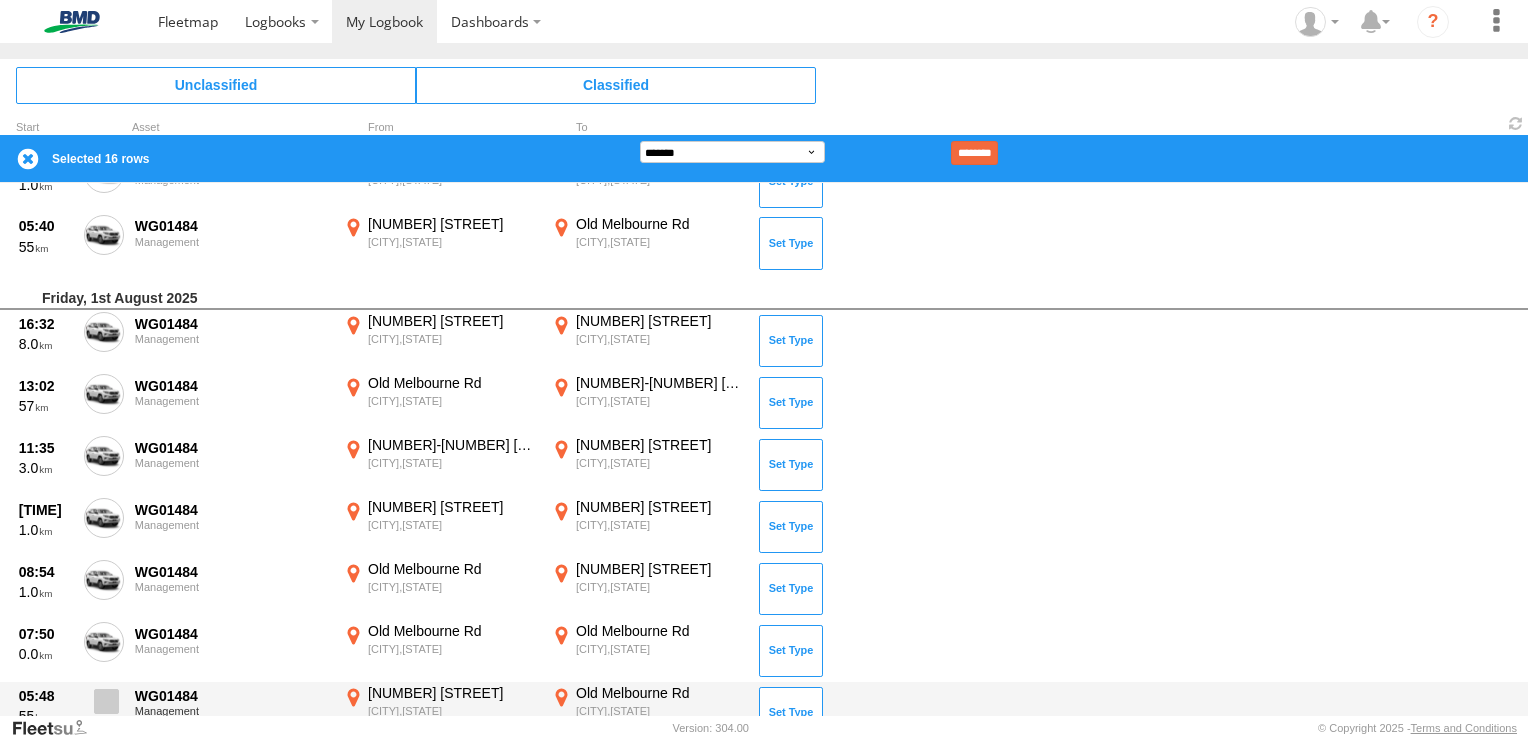 click at bounding box center (106, 701) 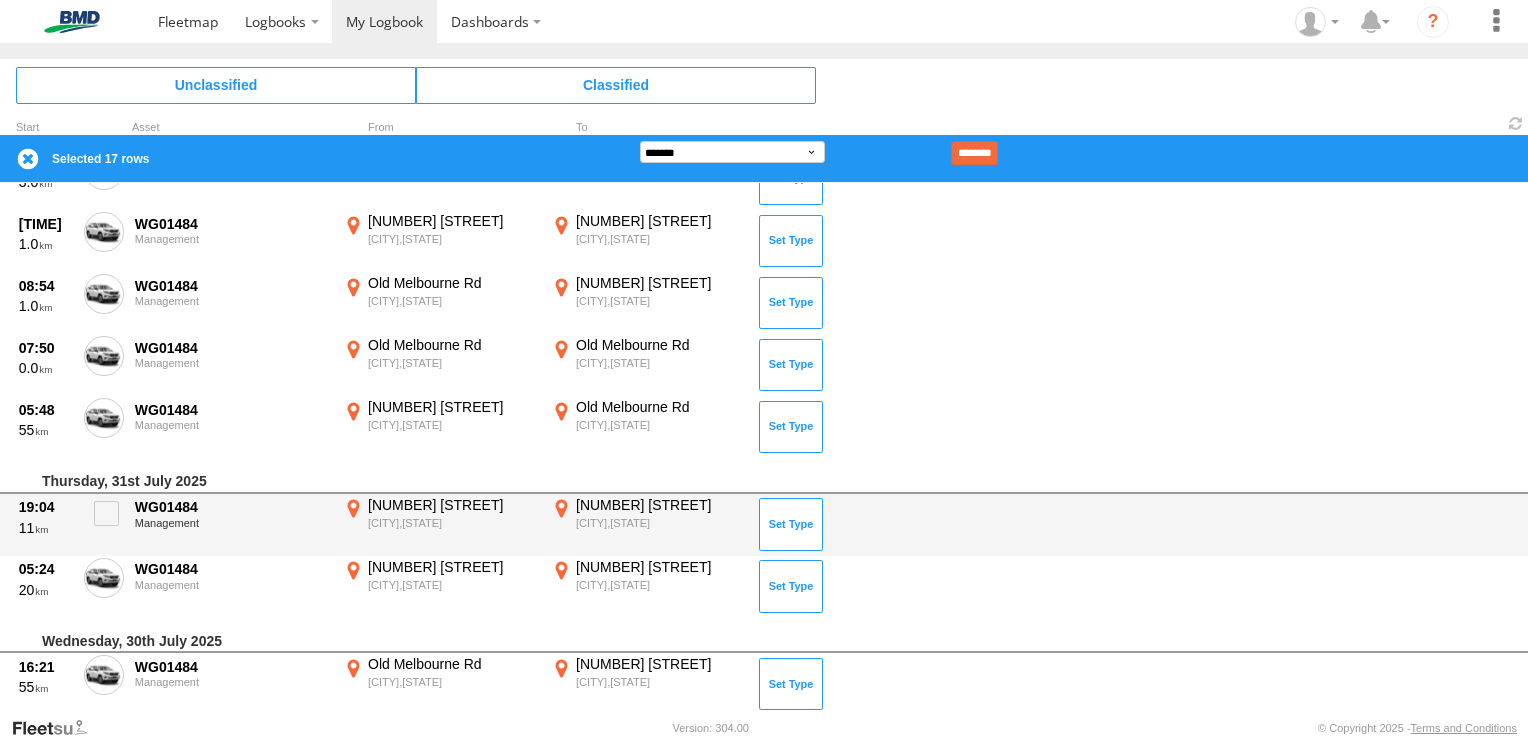 scroll, scrollTop: 900, scrollLeft: 0, axis: vertical 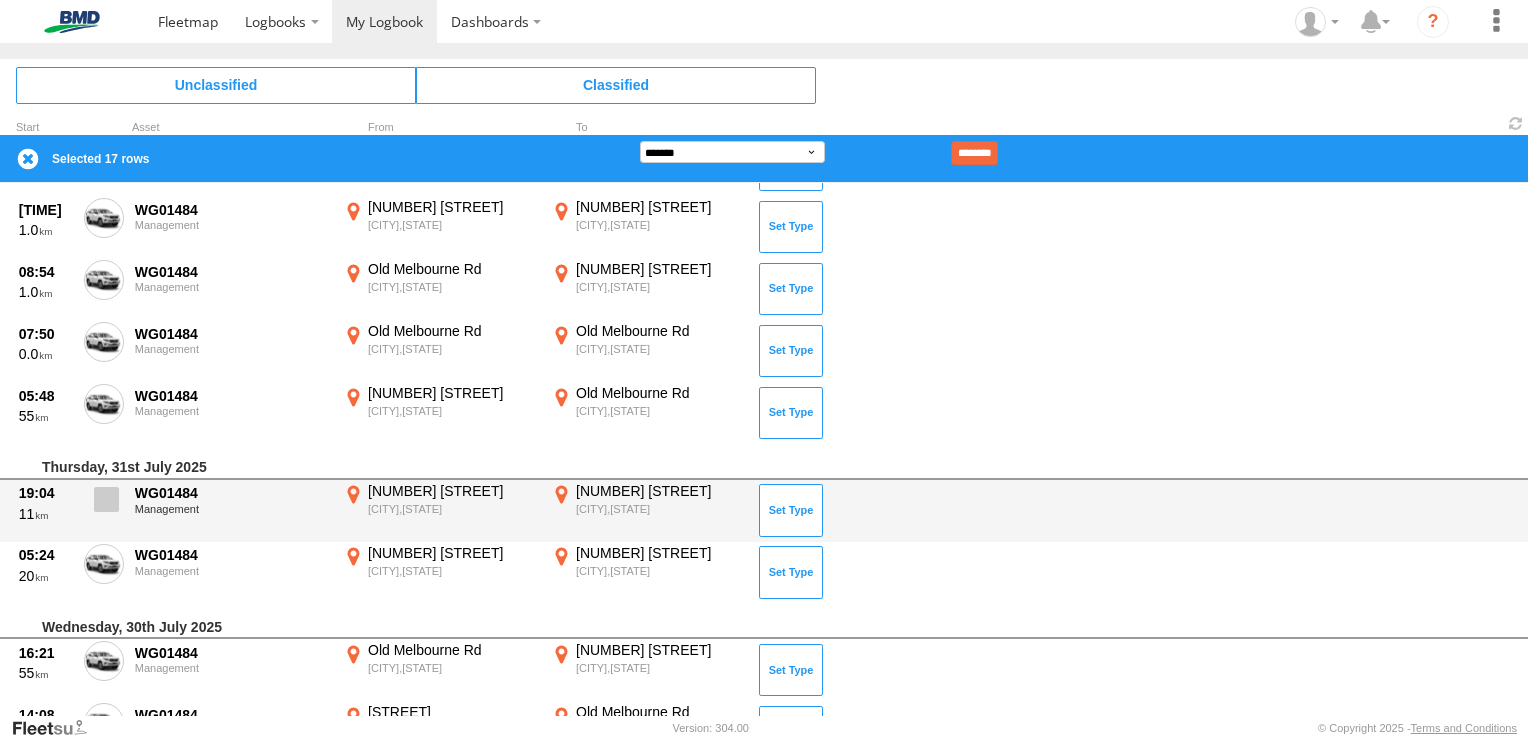 drag, startPoint x: 103, startPoint y: 489, endPoint x: 104, endPoint y: 518, distance: 29.017237 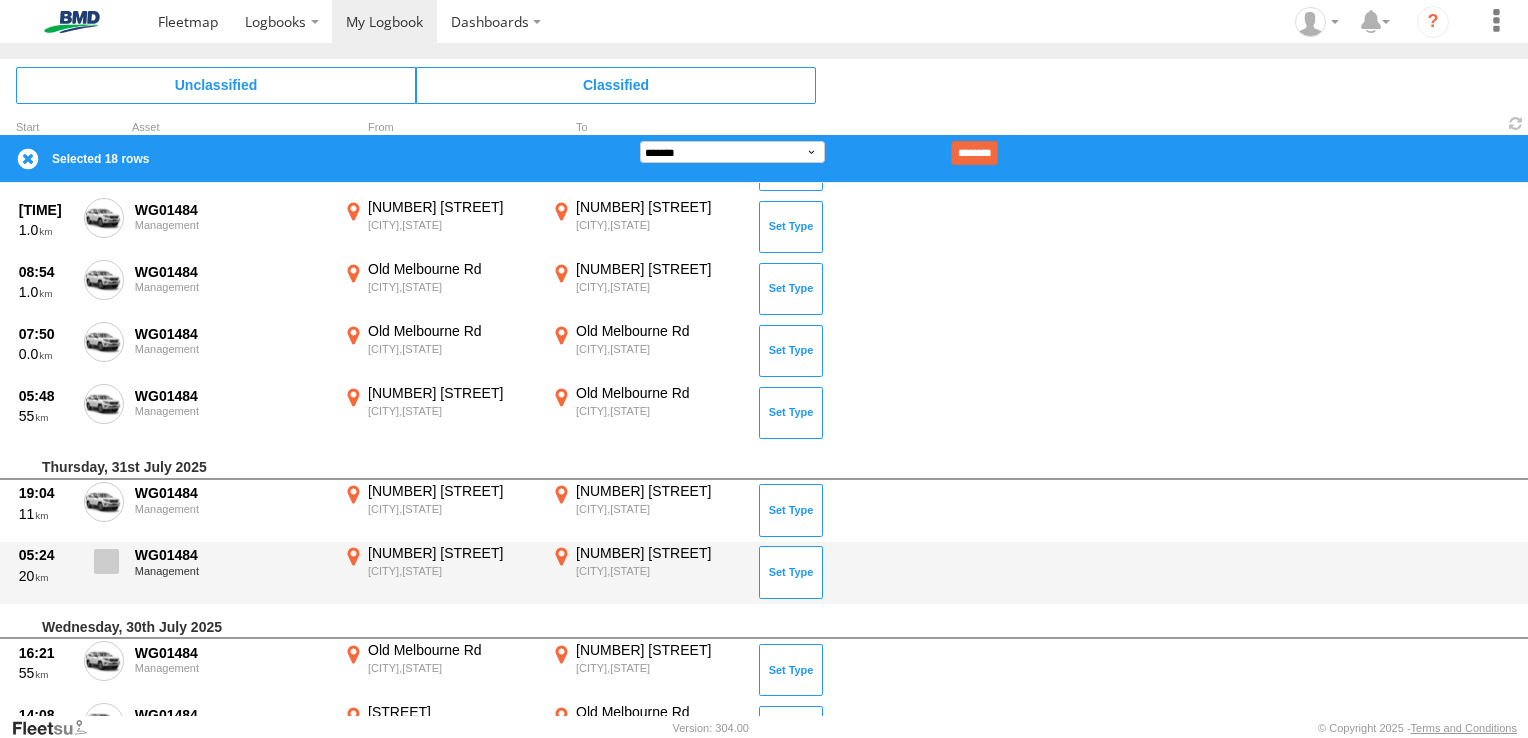click at bounding box center [106, 561] 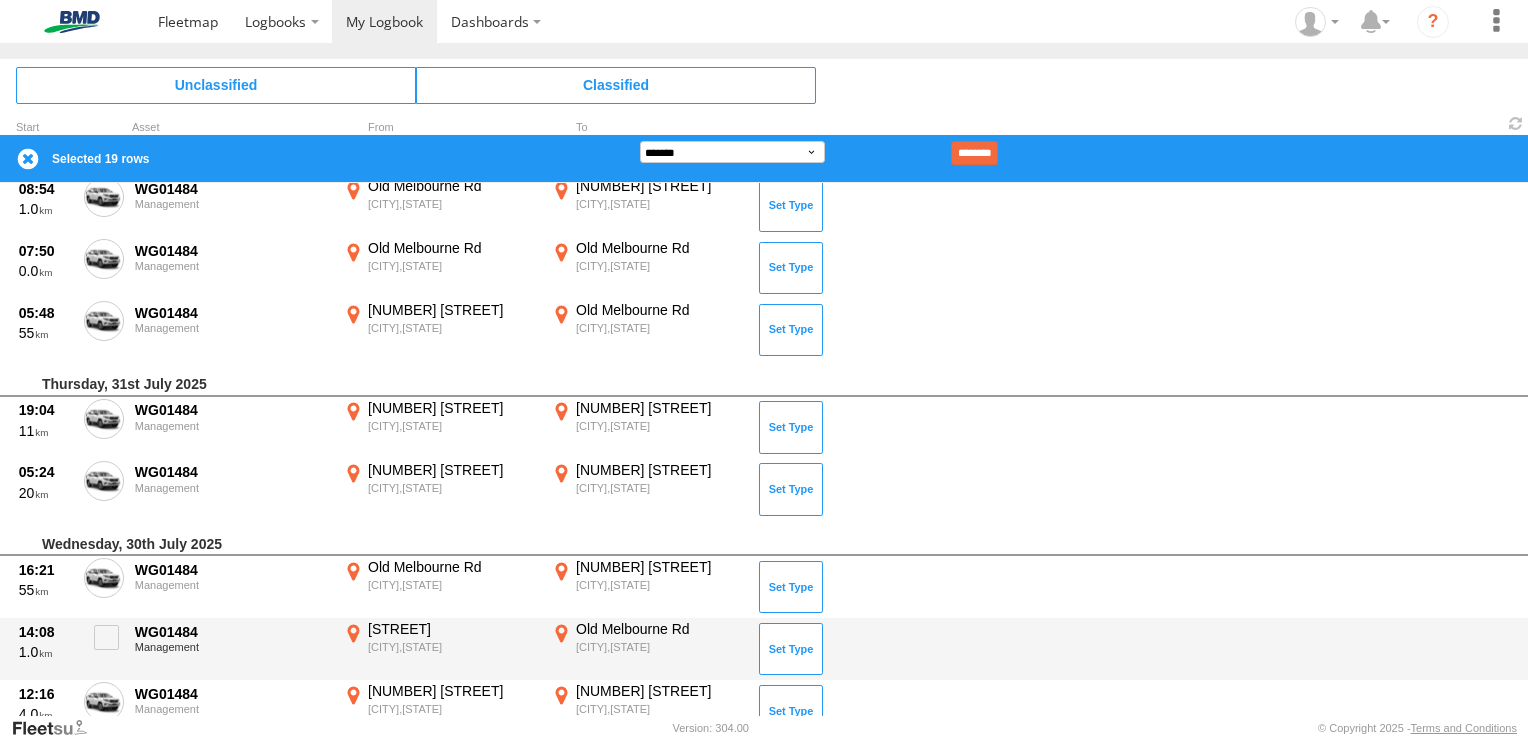 scroll, scrollTop: 1100, scrollLeft: 0, axis: vertical 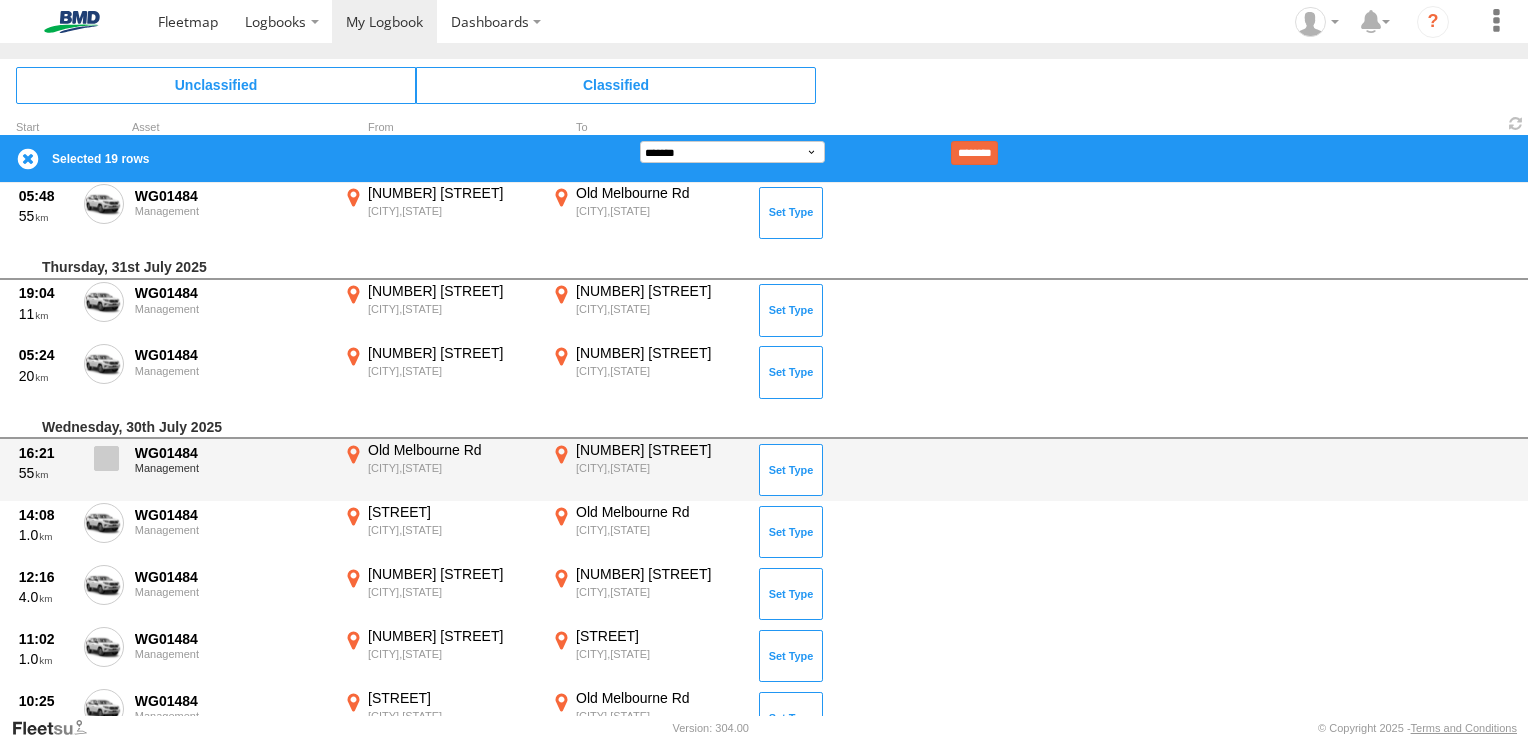 click at bounding box center (106, 458) 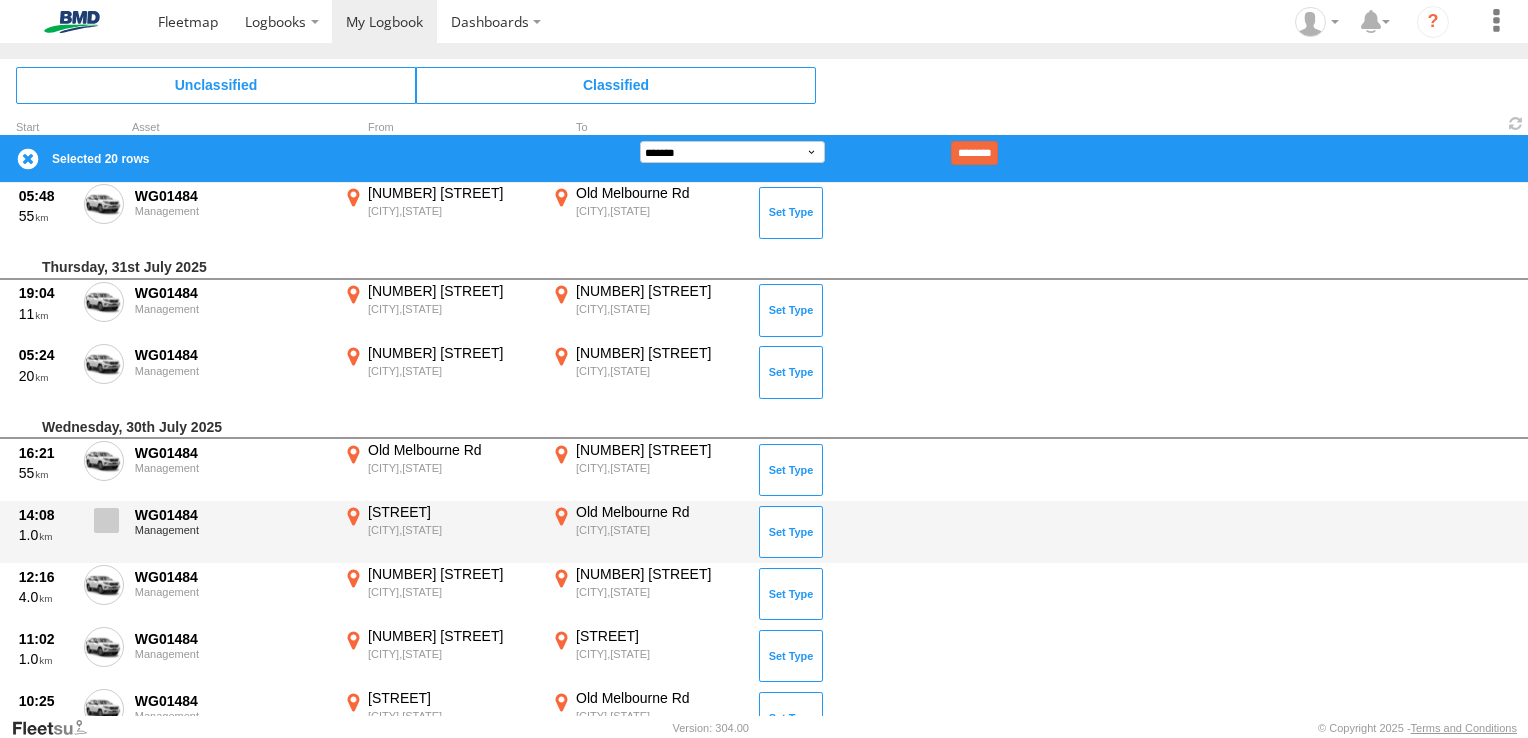 drag, startPoint x: 107, startPoint y: 522, endPoint x: 106, endPoint y: 533, distance: 11.045361 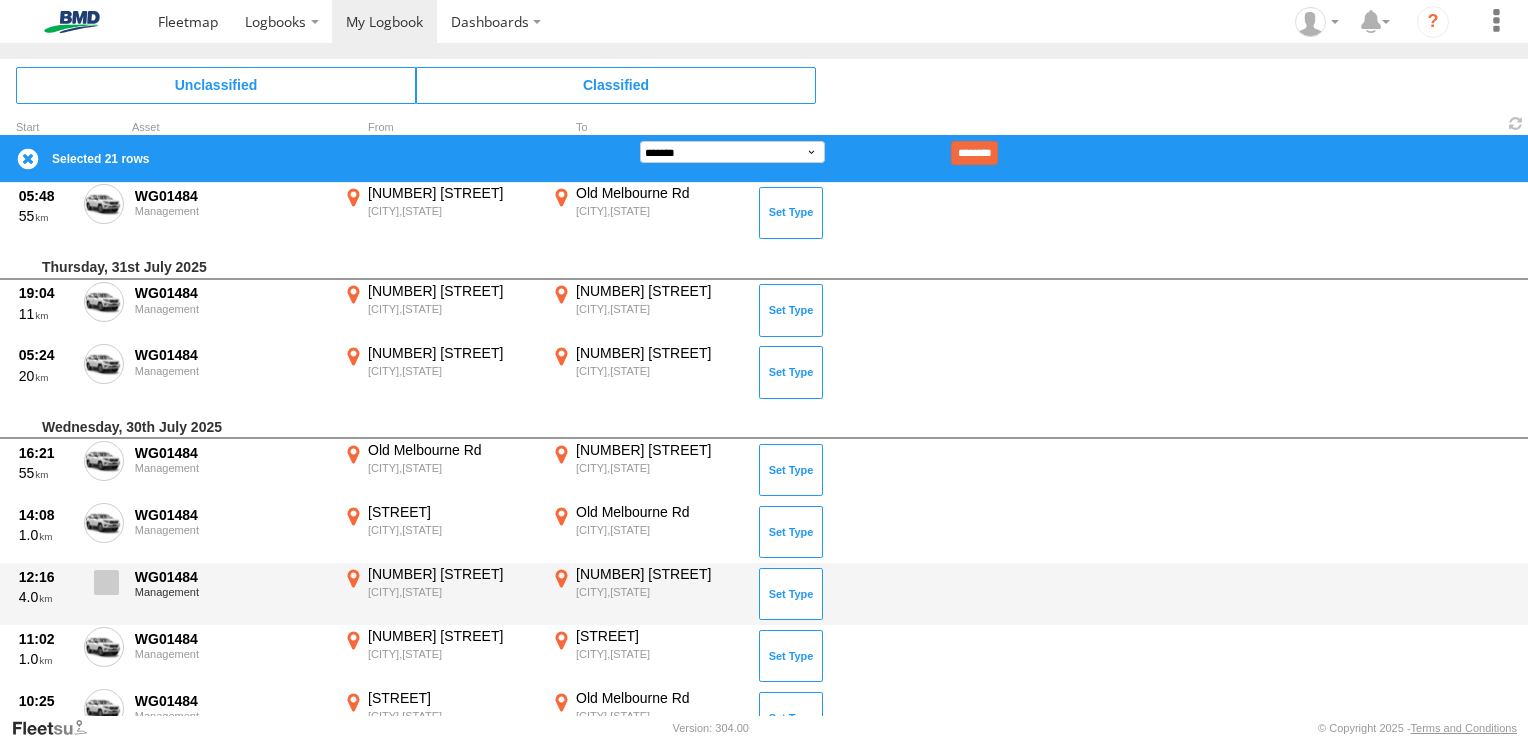 click at bounding box center (106, 582) 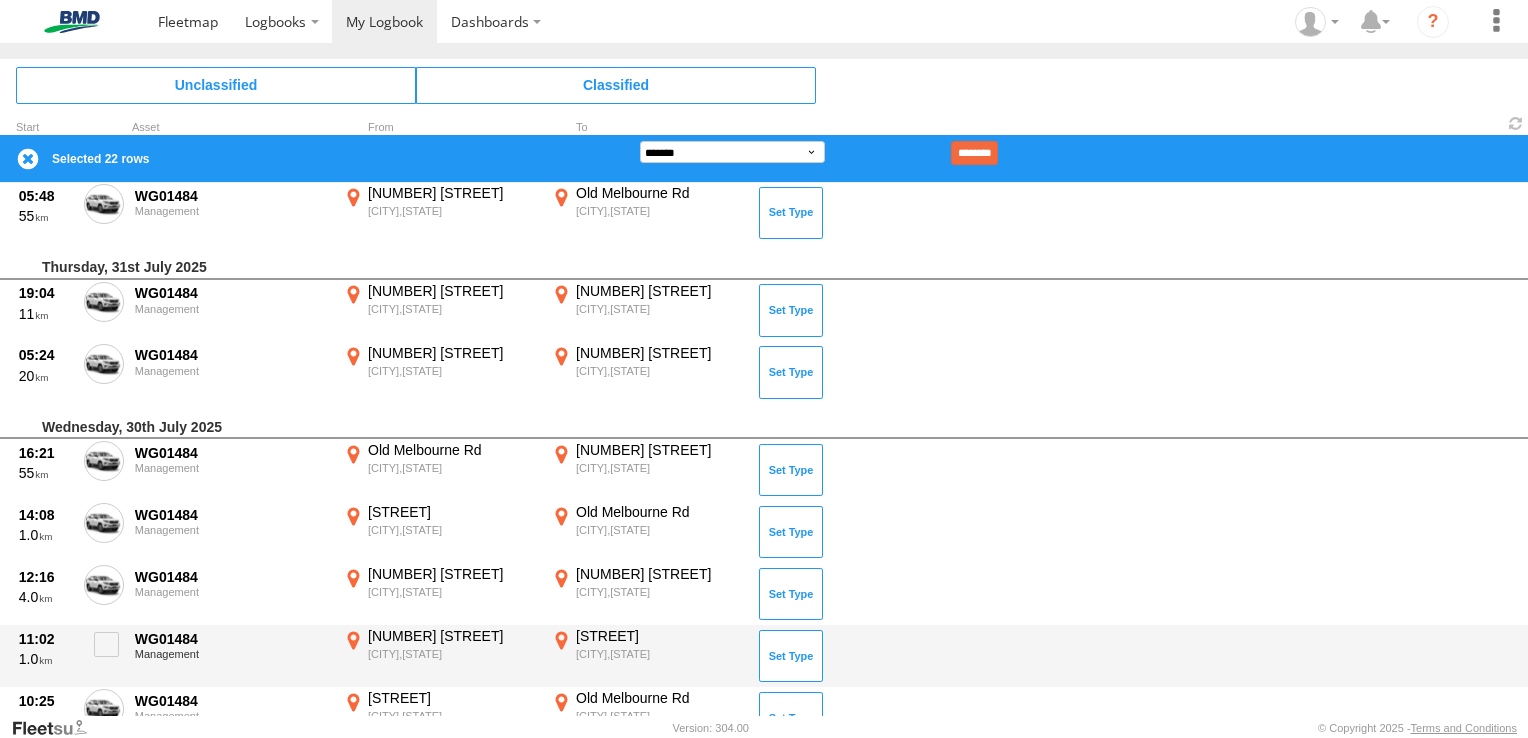 drag, startPoint x: 109, startPoint y: 640, endPoint x: 107, endPoint y: 674, distance: 34.058773 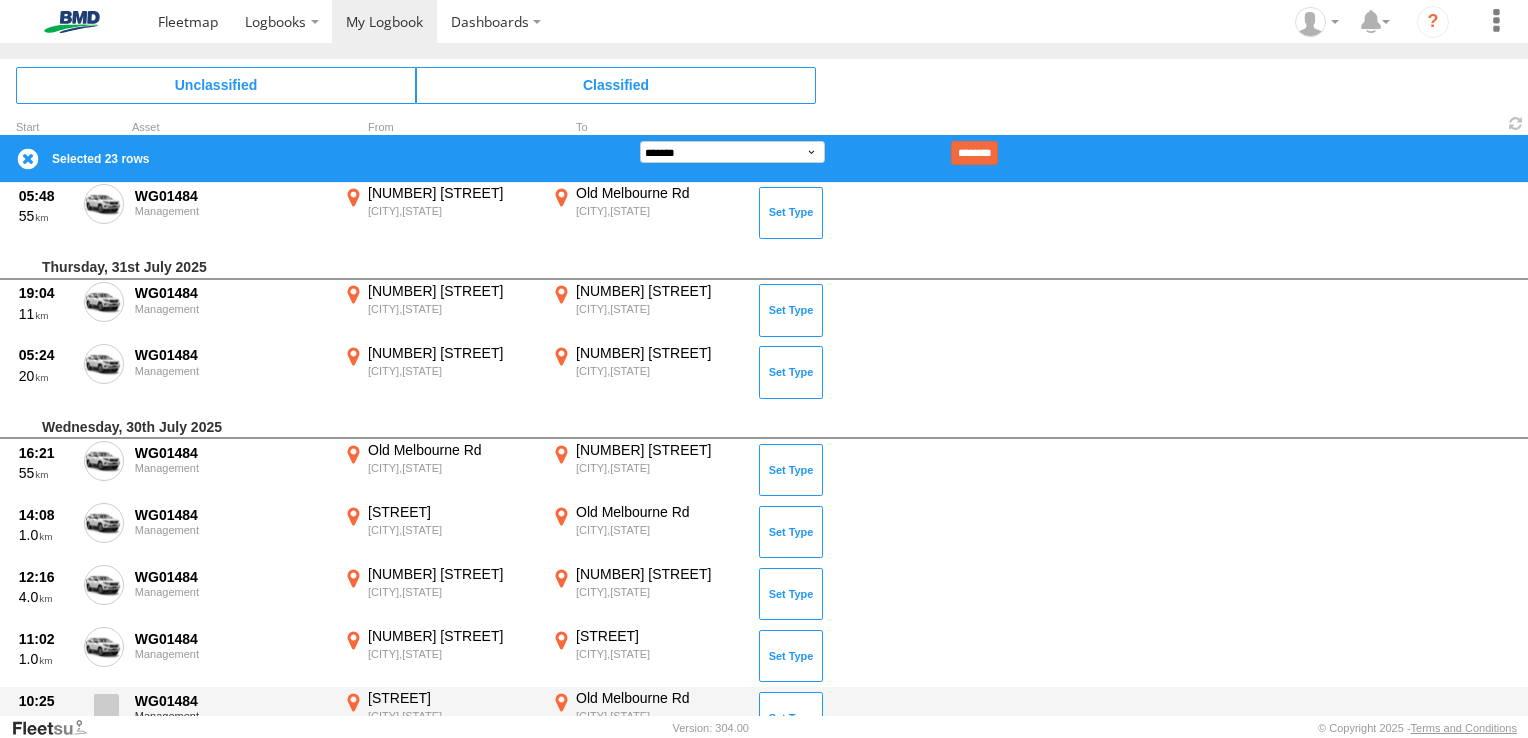 drag, startPoint x: 101, startPoint y: 692, endPoint x: 216, endPoint y: 630, distance: 130.64838 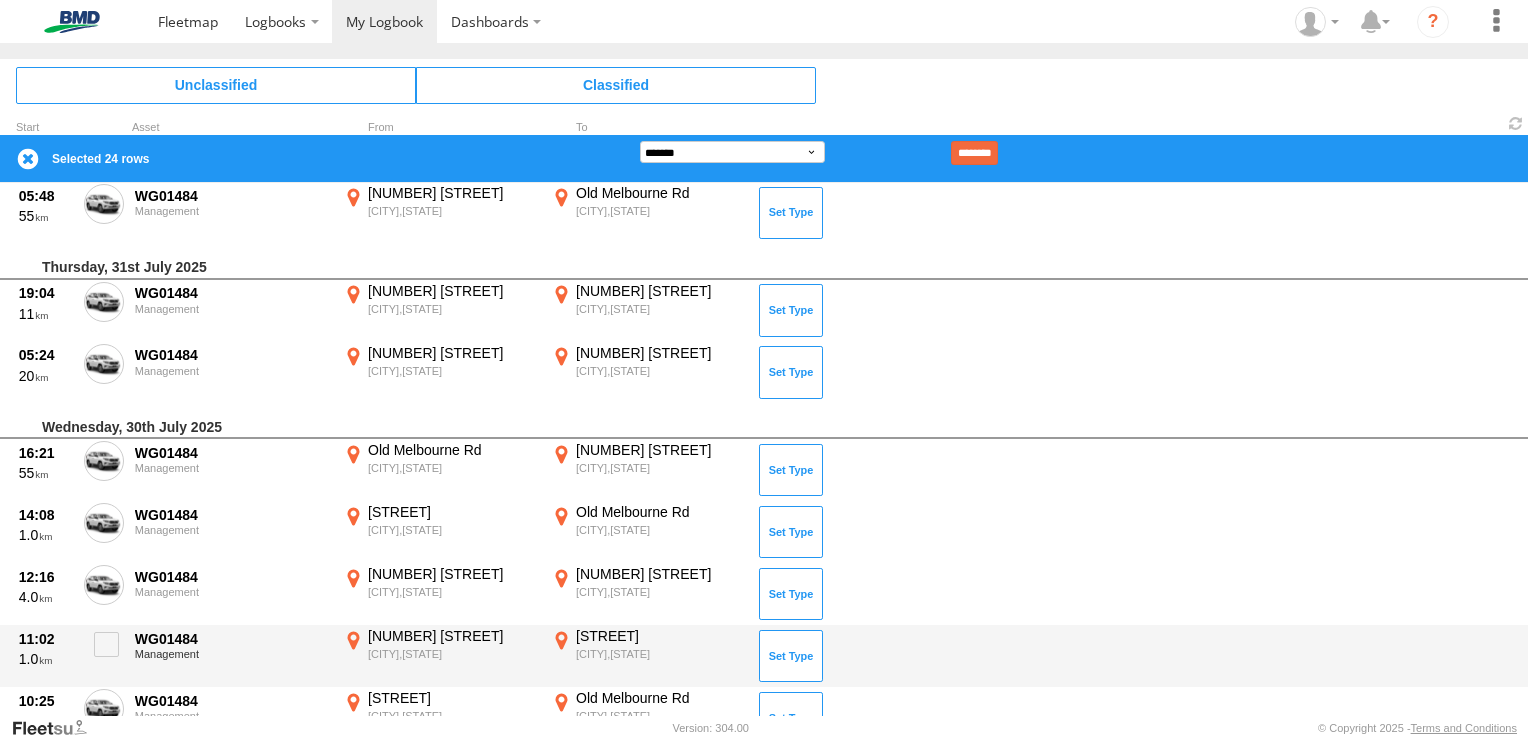 scroll, scrollTop: 1400, scrollLeft: 0, axis: vertical 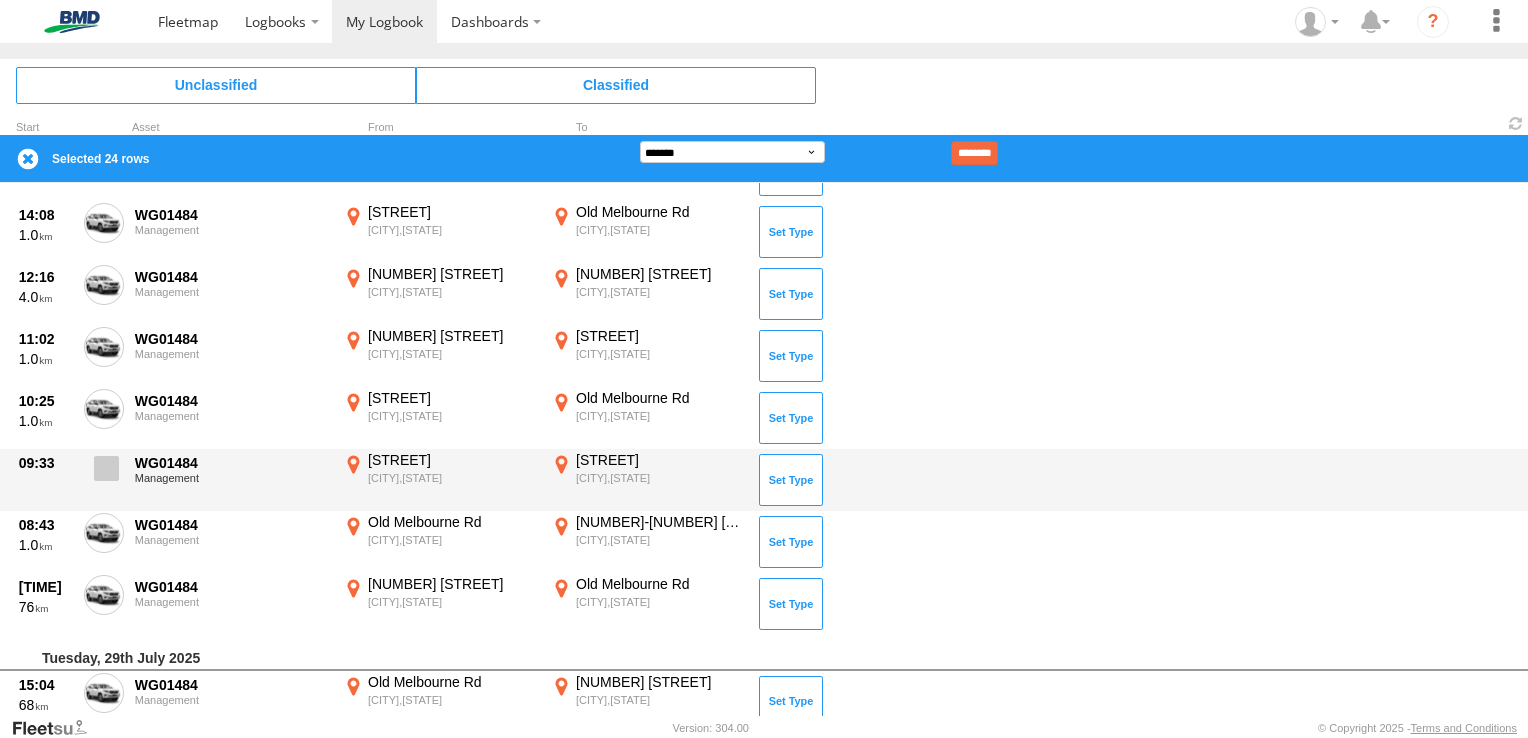 click at bounding box center [106, 468] 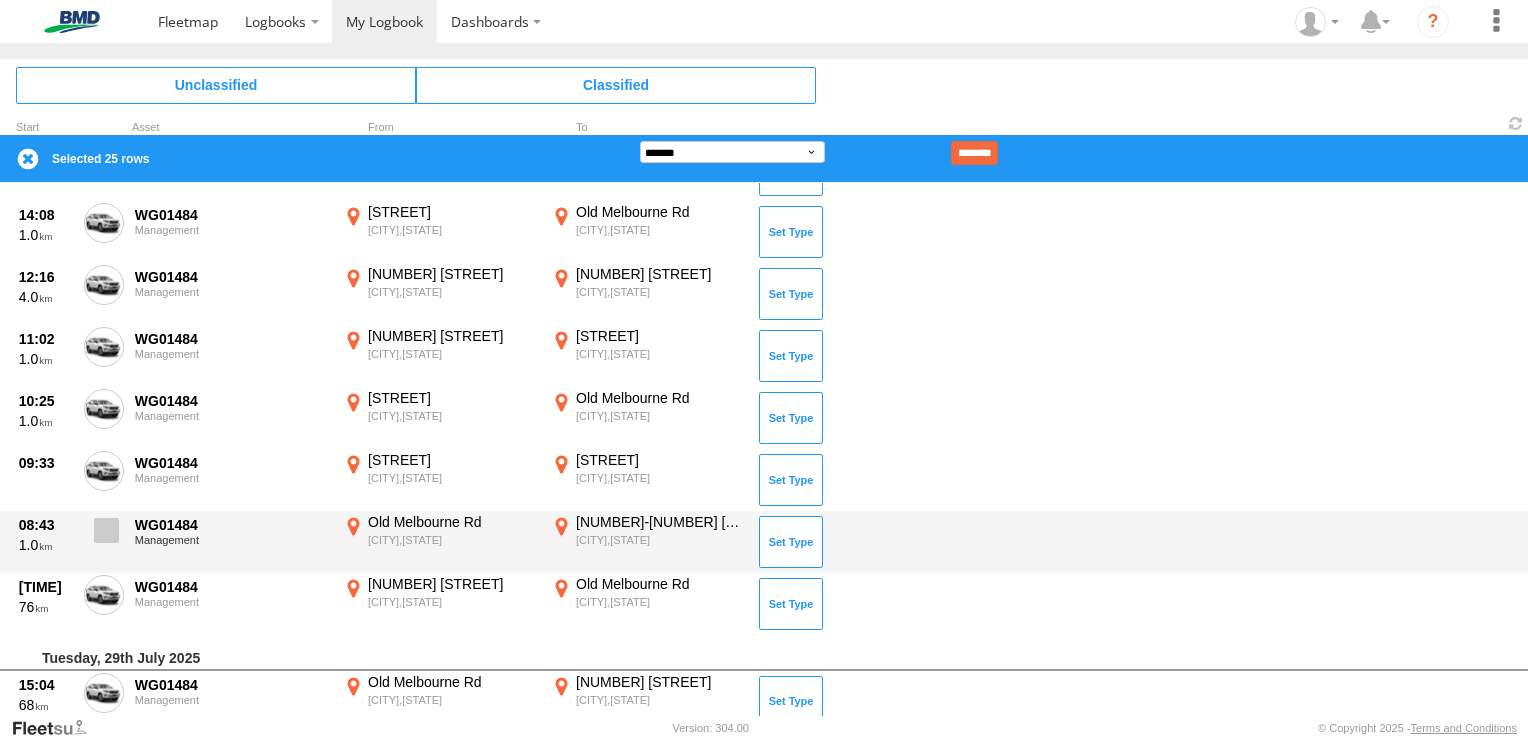 drag, startPoint x: 108, startPoint y: 531, endPoint x: 108, endPoint y: 542, distance: 11 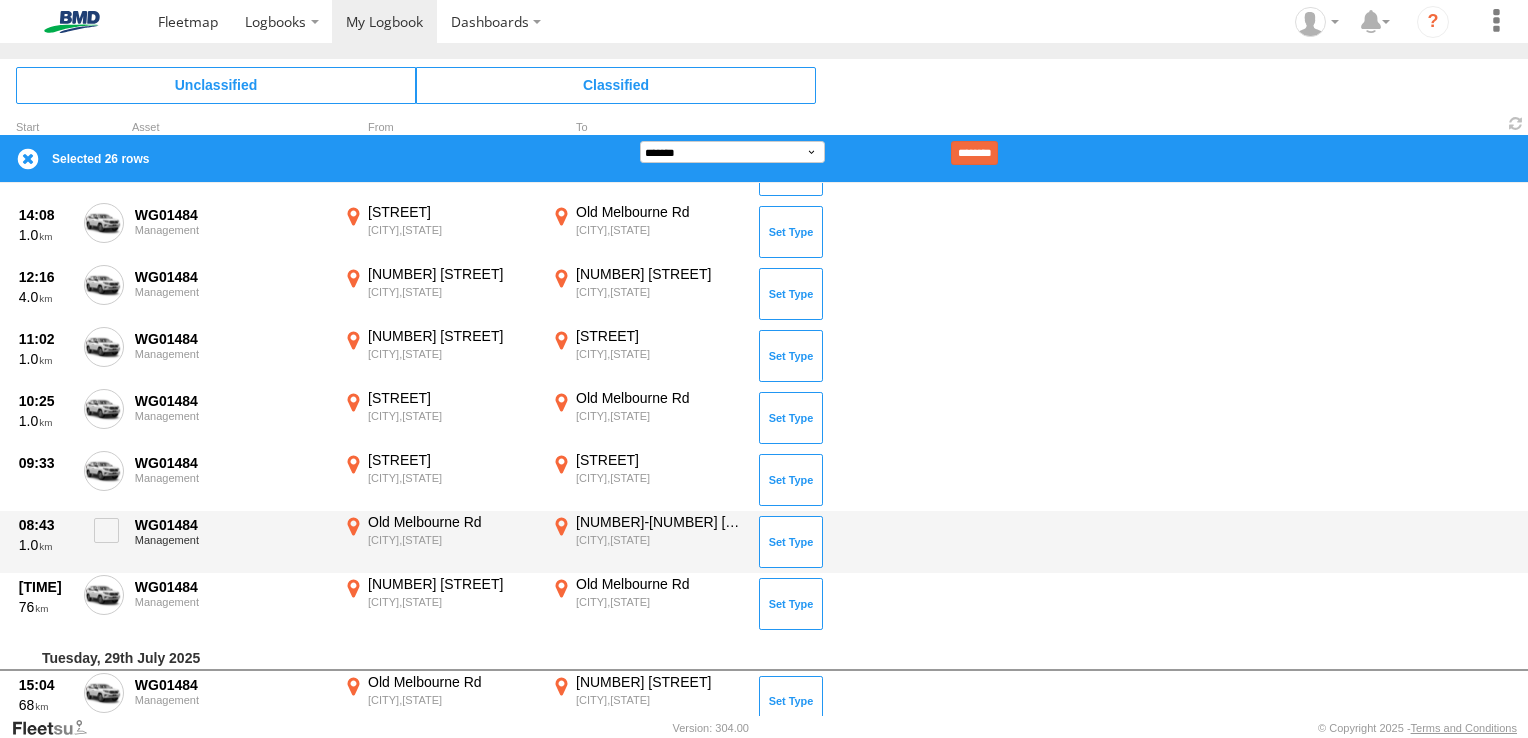 drag, startPoint x: 94, startPoint y: 602, endPoint x: 191, endPoint y: 548, distance: 111.01801 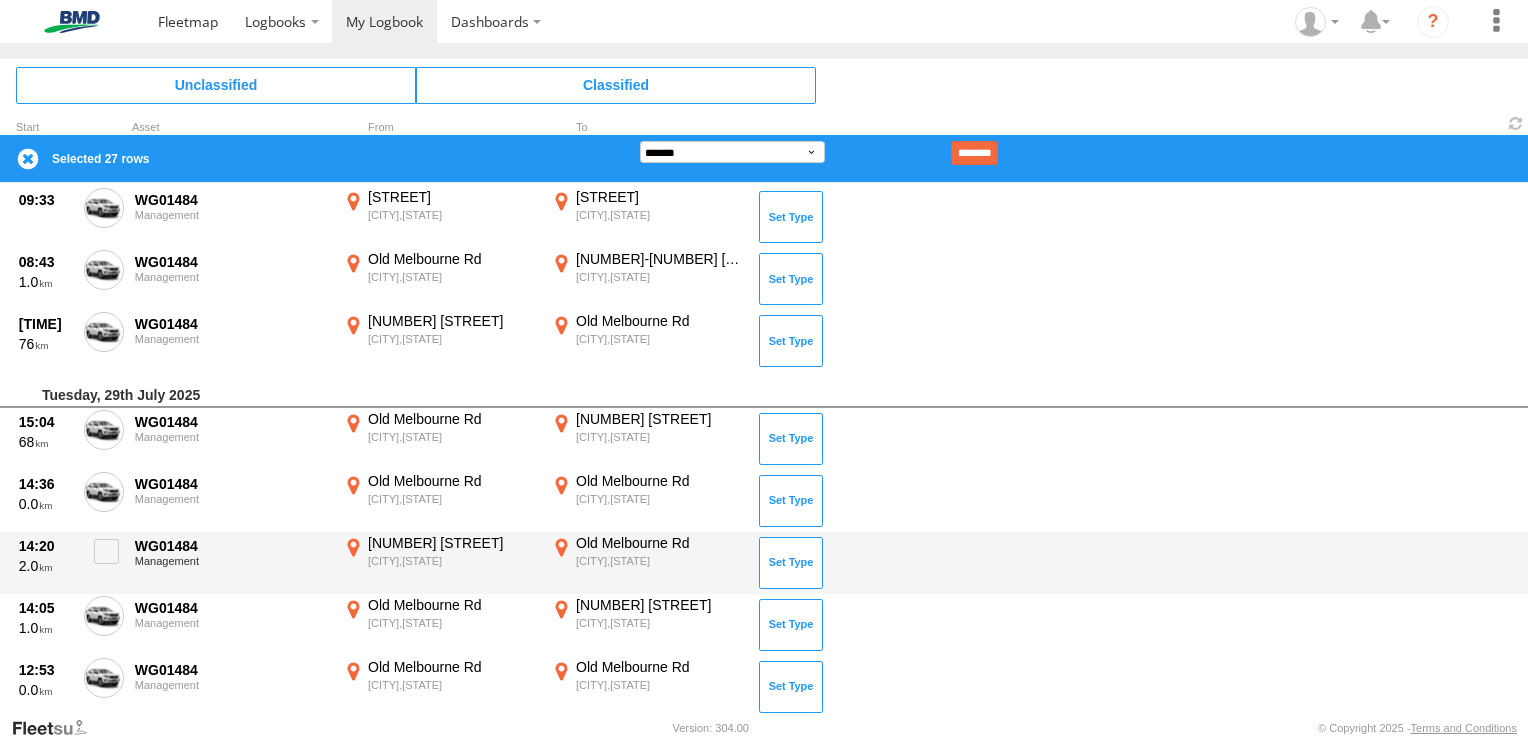 scroll, scrollTop: 1700, scrollLeft: 0, axis: vertical 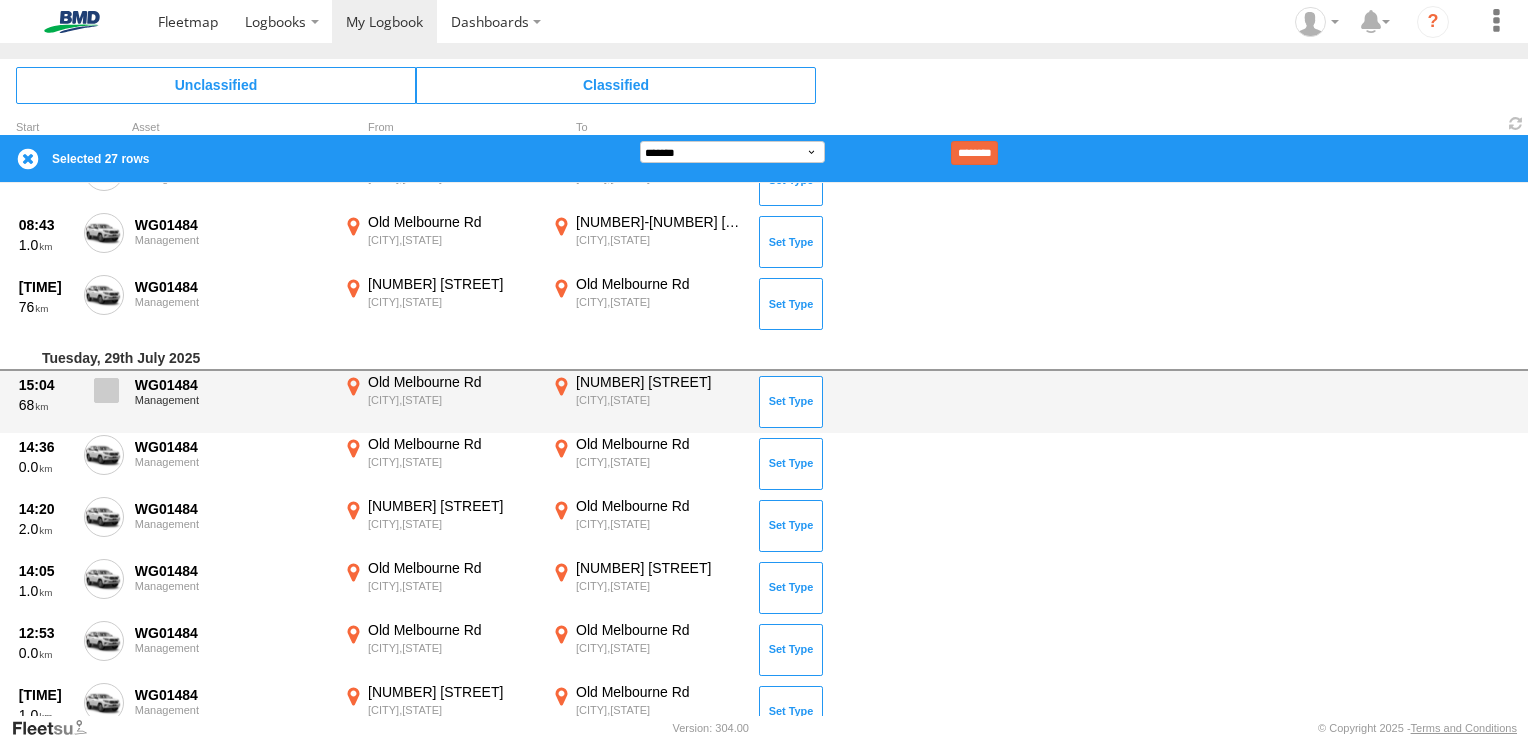 click at bounding box center [106, 390] 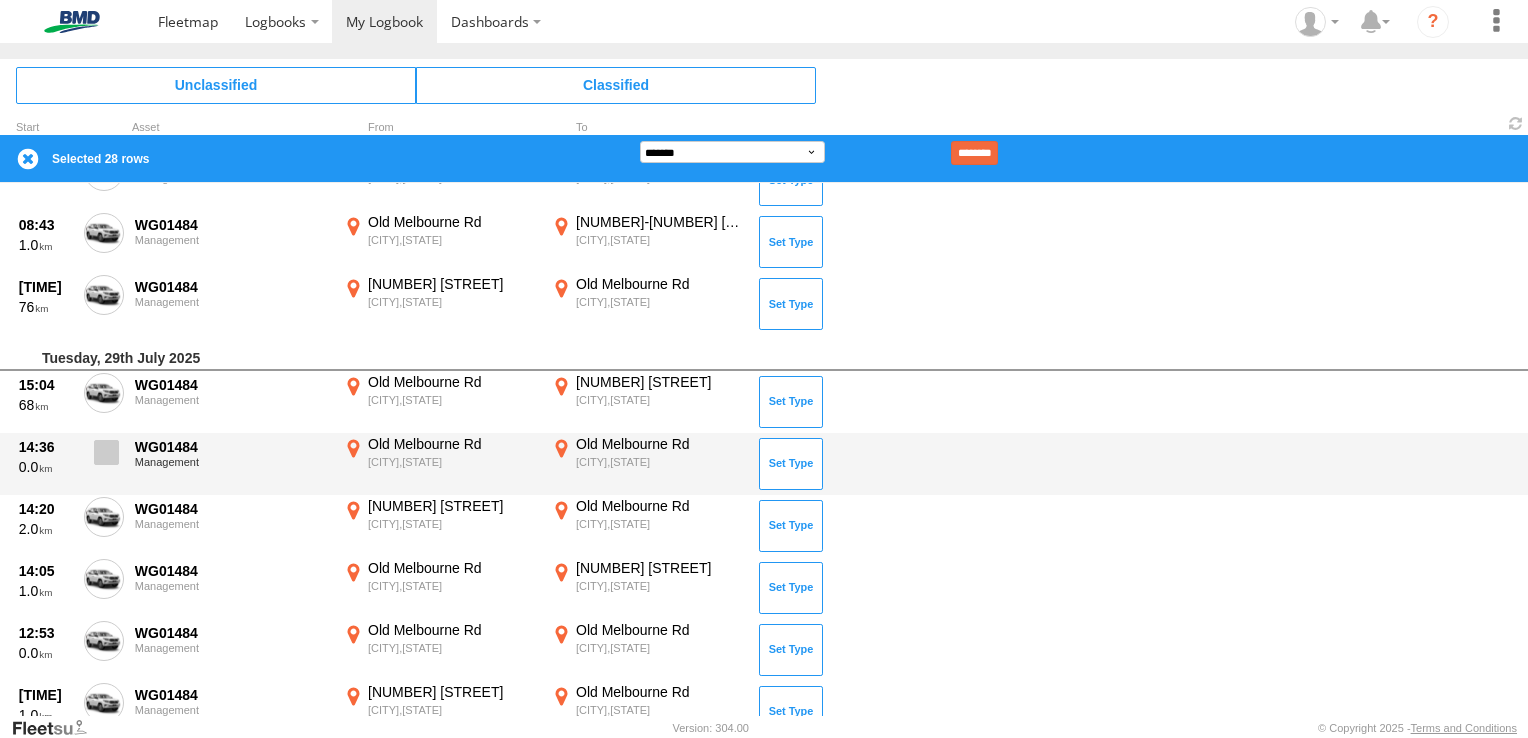 click at bounding box center (106, 452) 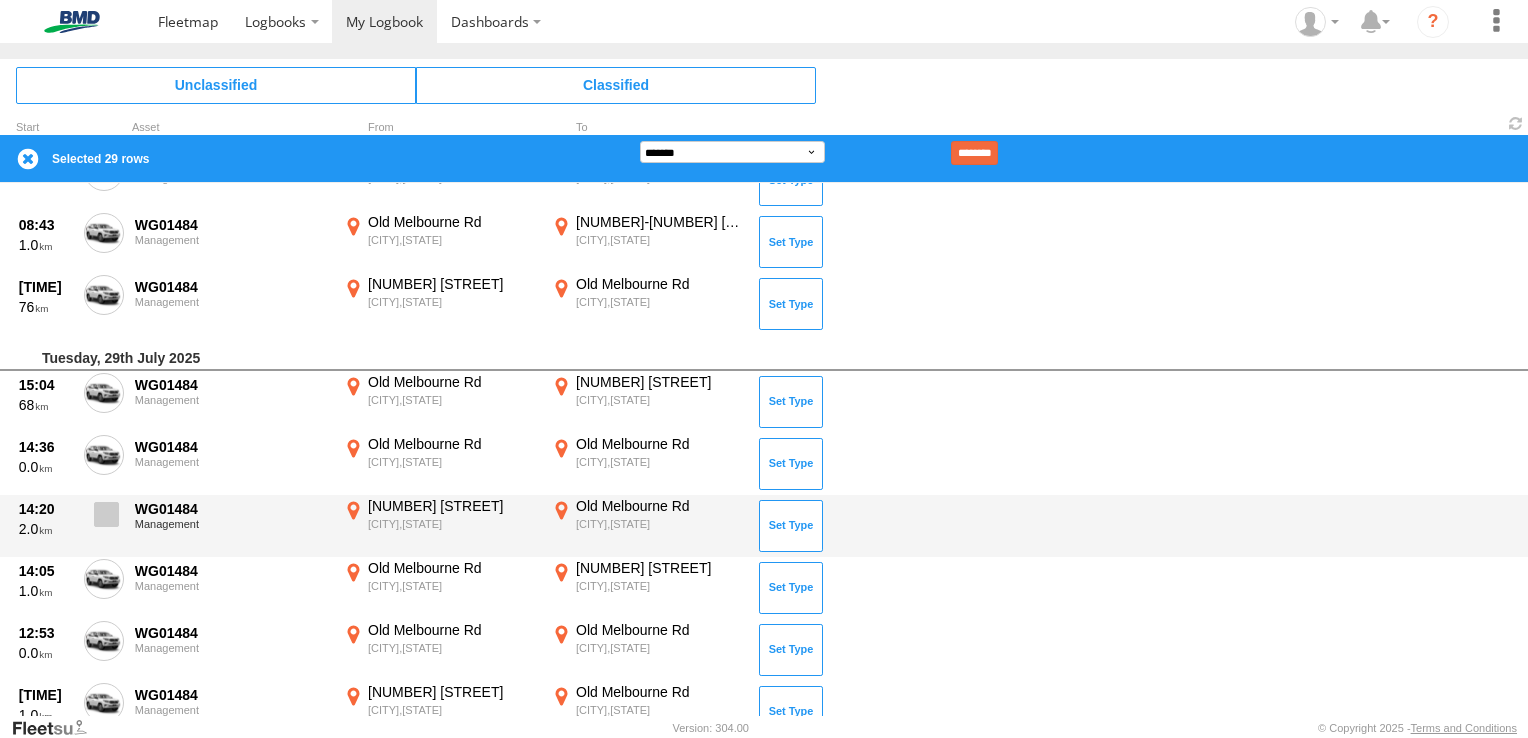 click at bounding box center [106, 514] 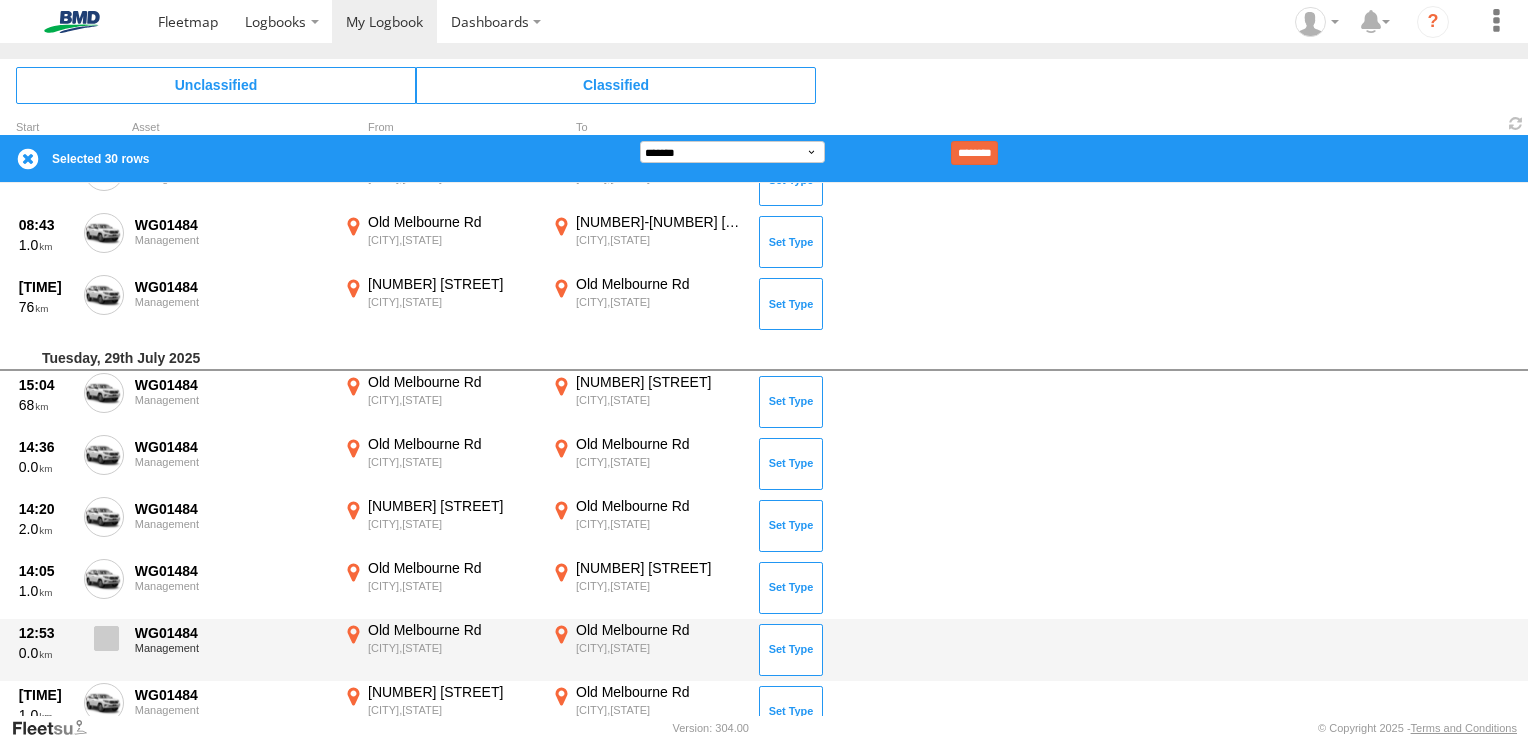 drag, startPoint x: 103, startPoint y: 576, endPoint x: 108, endPoint y: 621, distance: 45.276924 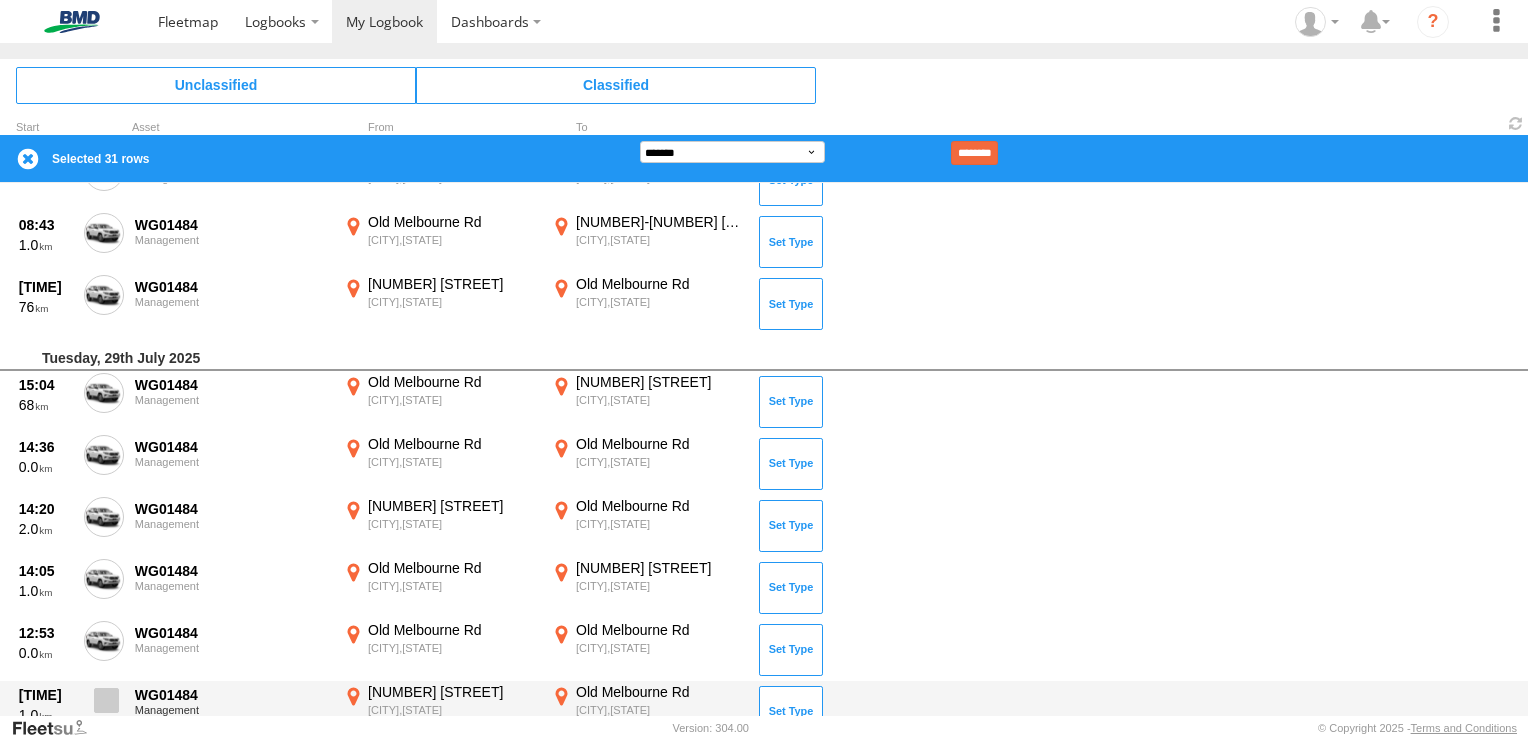 drag, startPoint x: 109, startPoint y: 638, endPoint x: 122, endPoint y: 687, distance: 50.695168 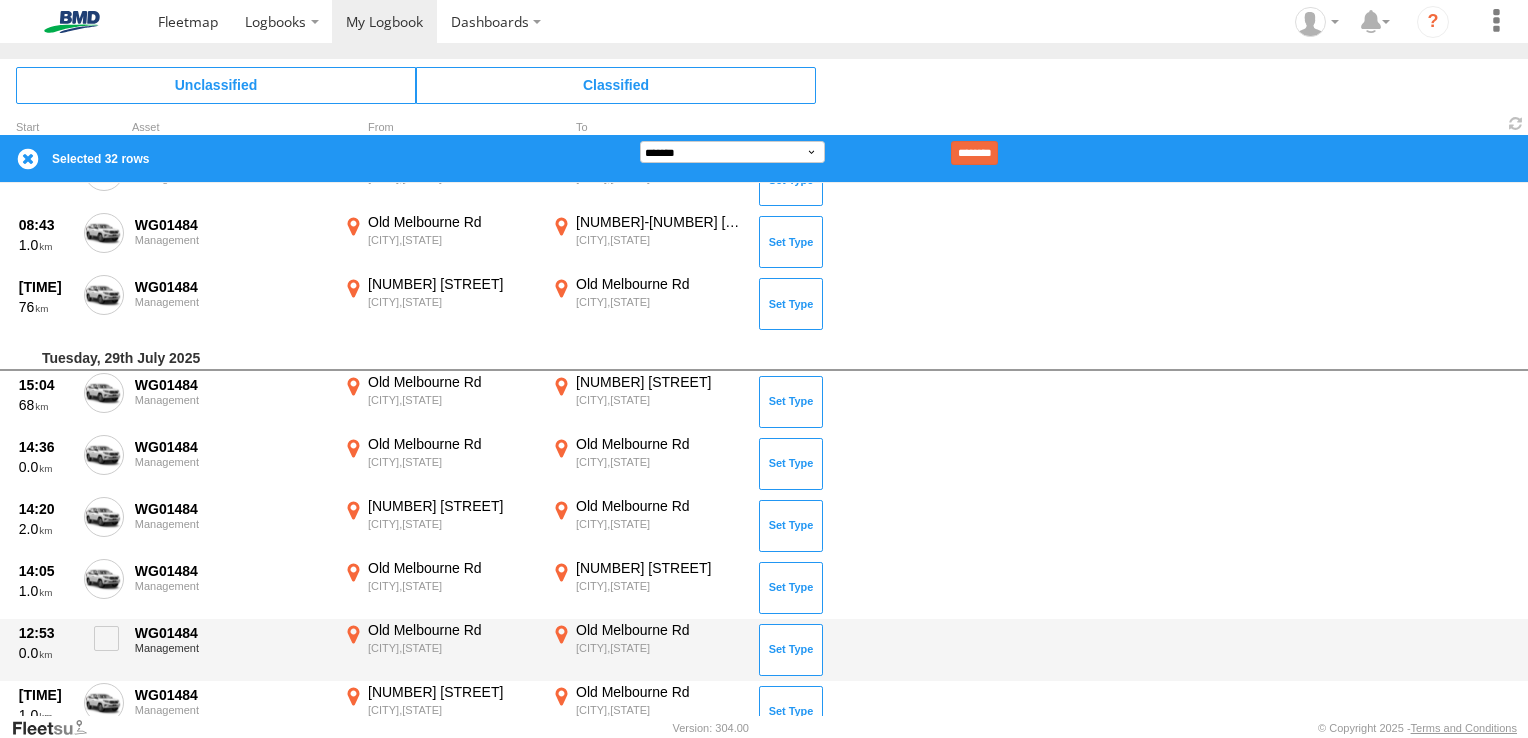 drag, startPoint x: 110, startPoint y: 699, endPoint x: 180, endPoint y: 630, distance: 98.29038 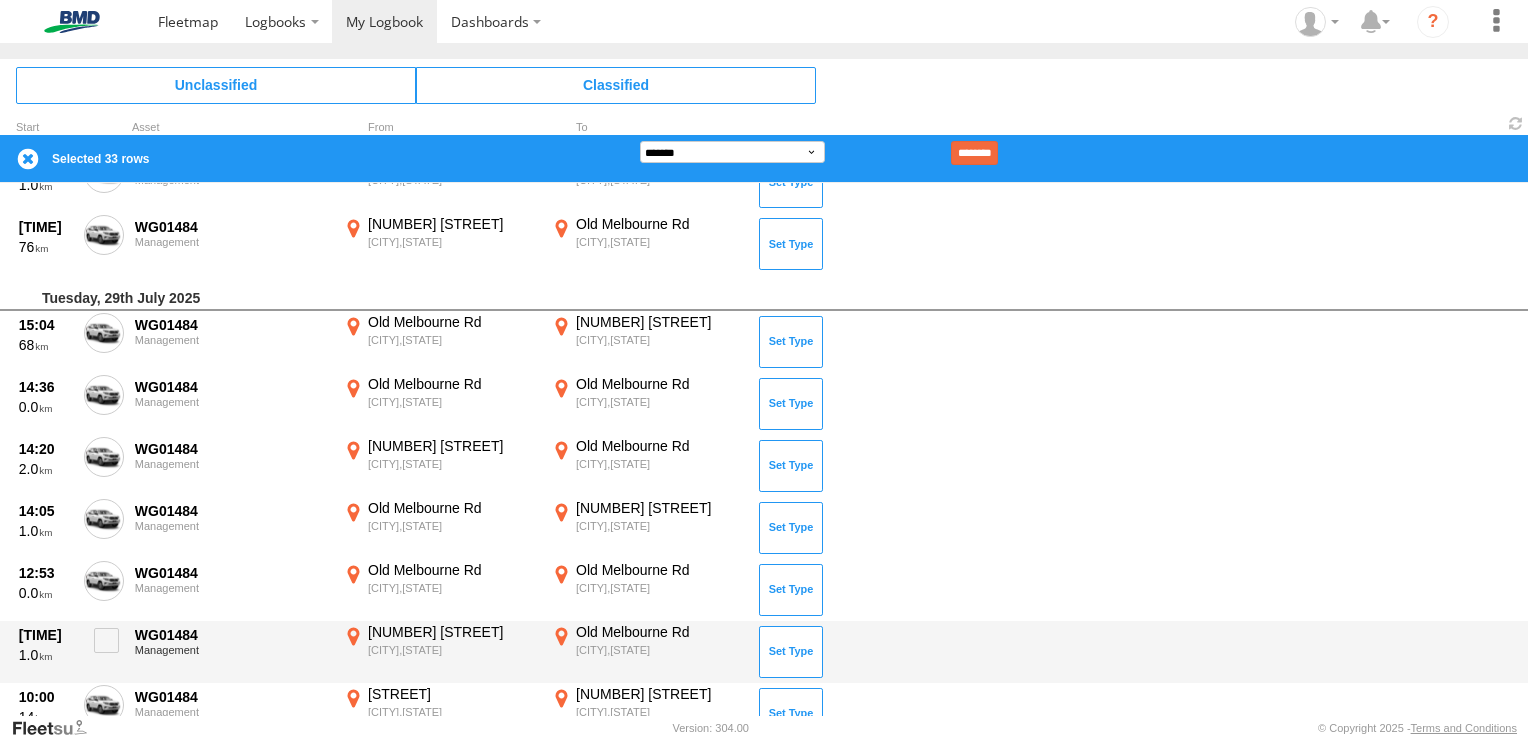scroll, scrollTop: 1817, scrollLeft: 0, axis: vertical 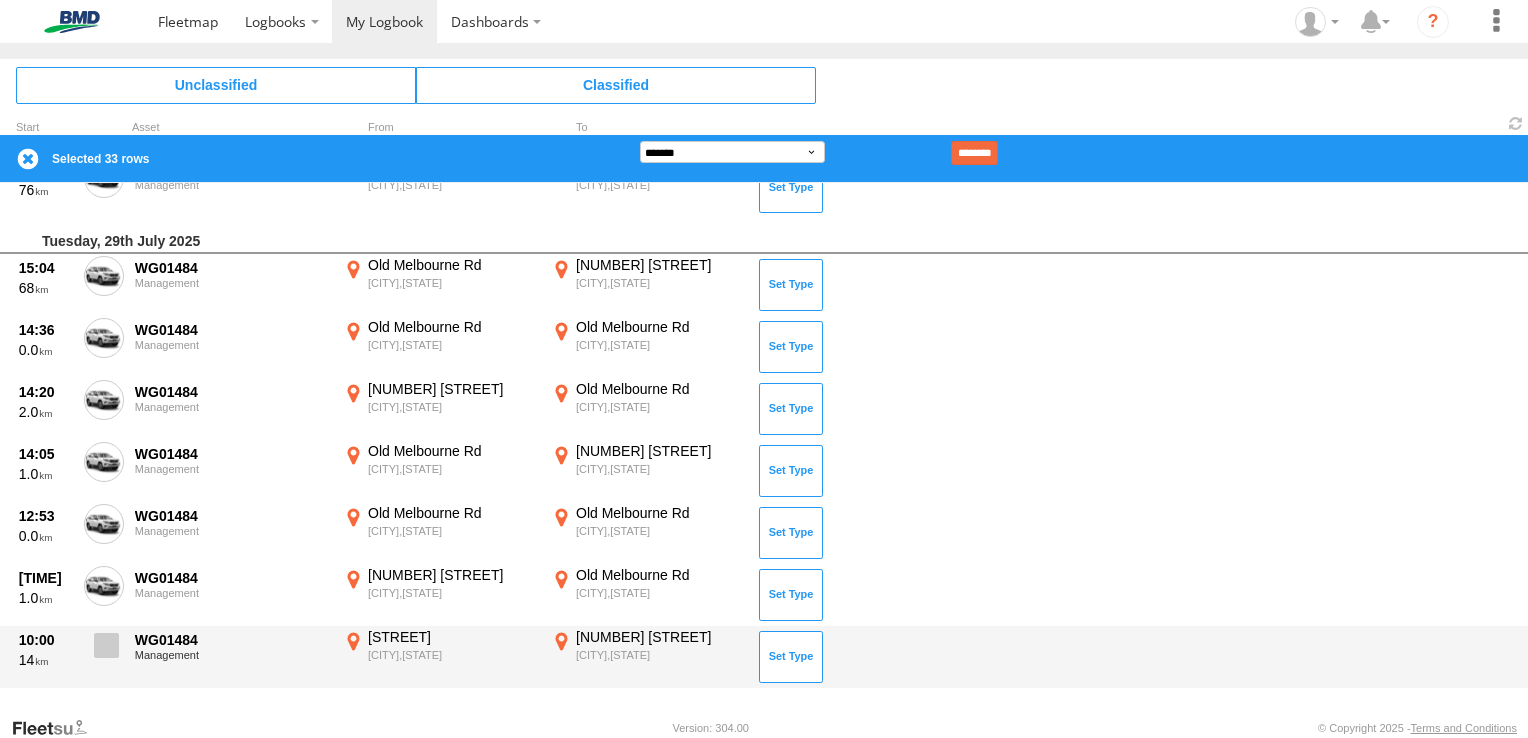 click at bounding box center (106, 645) 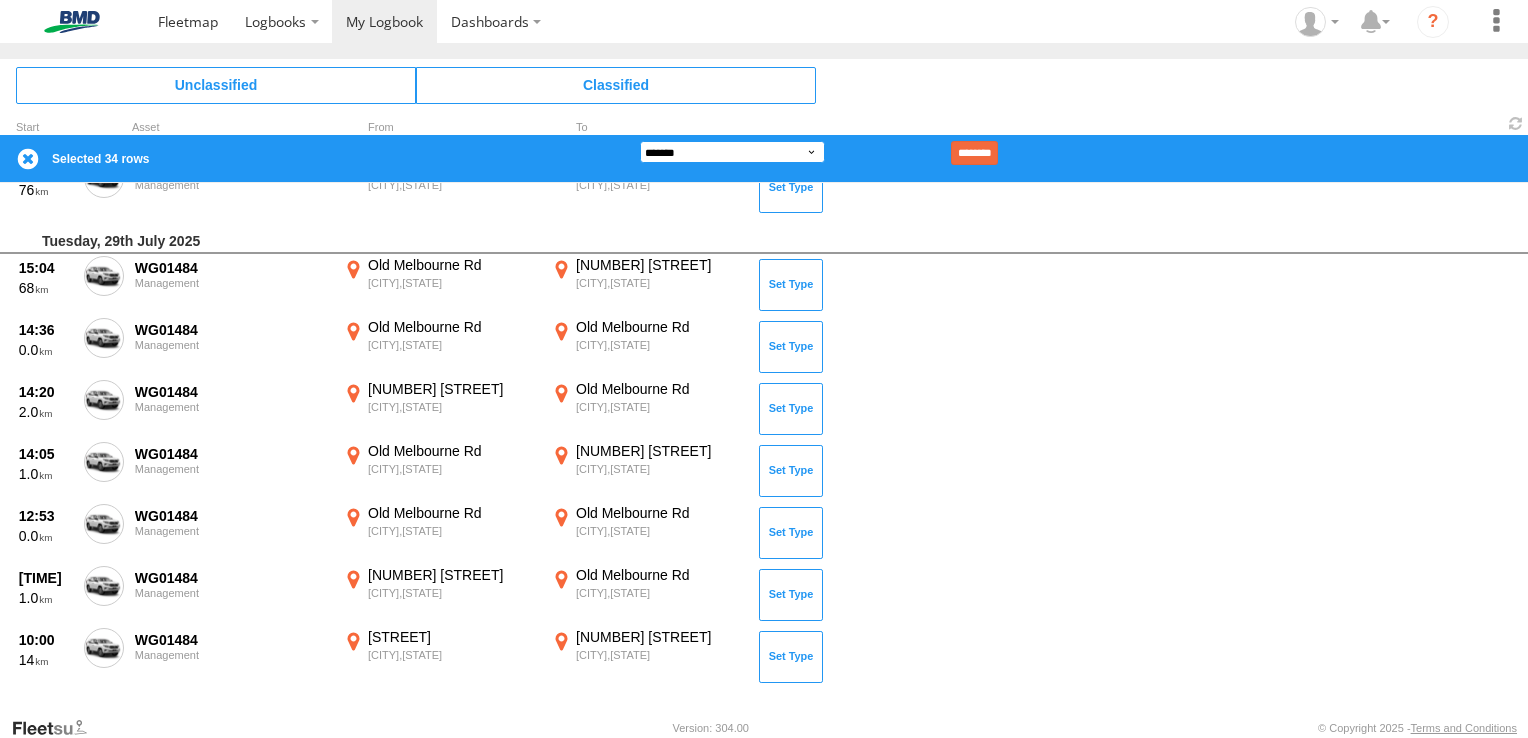 click on "**********" at bounding box center (732, 152) 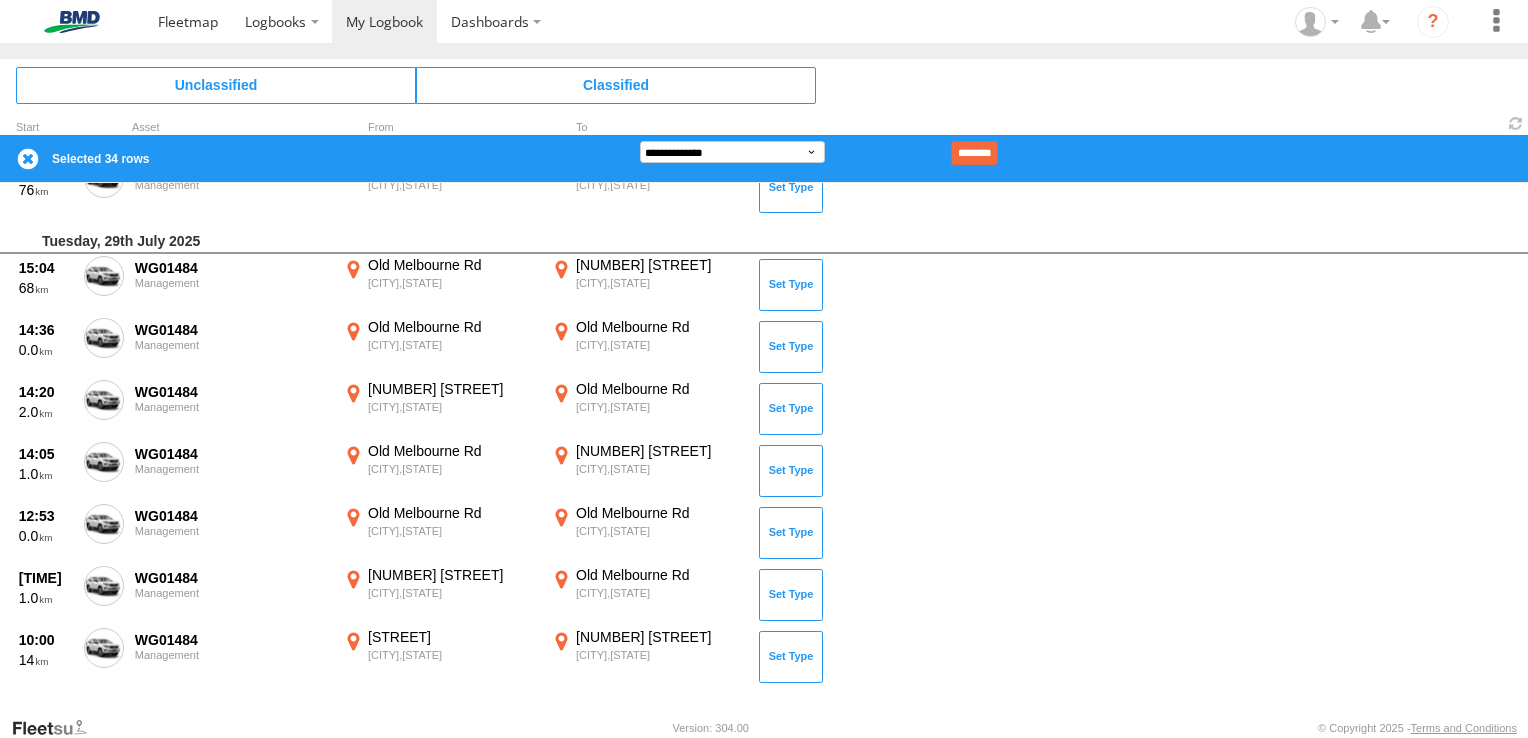 click on "**********" at bounding box center (732, 152) 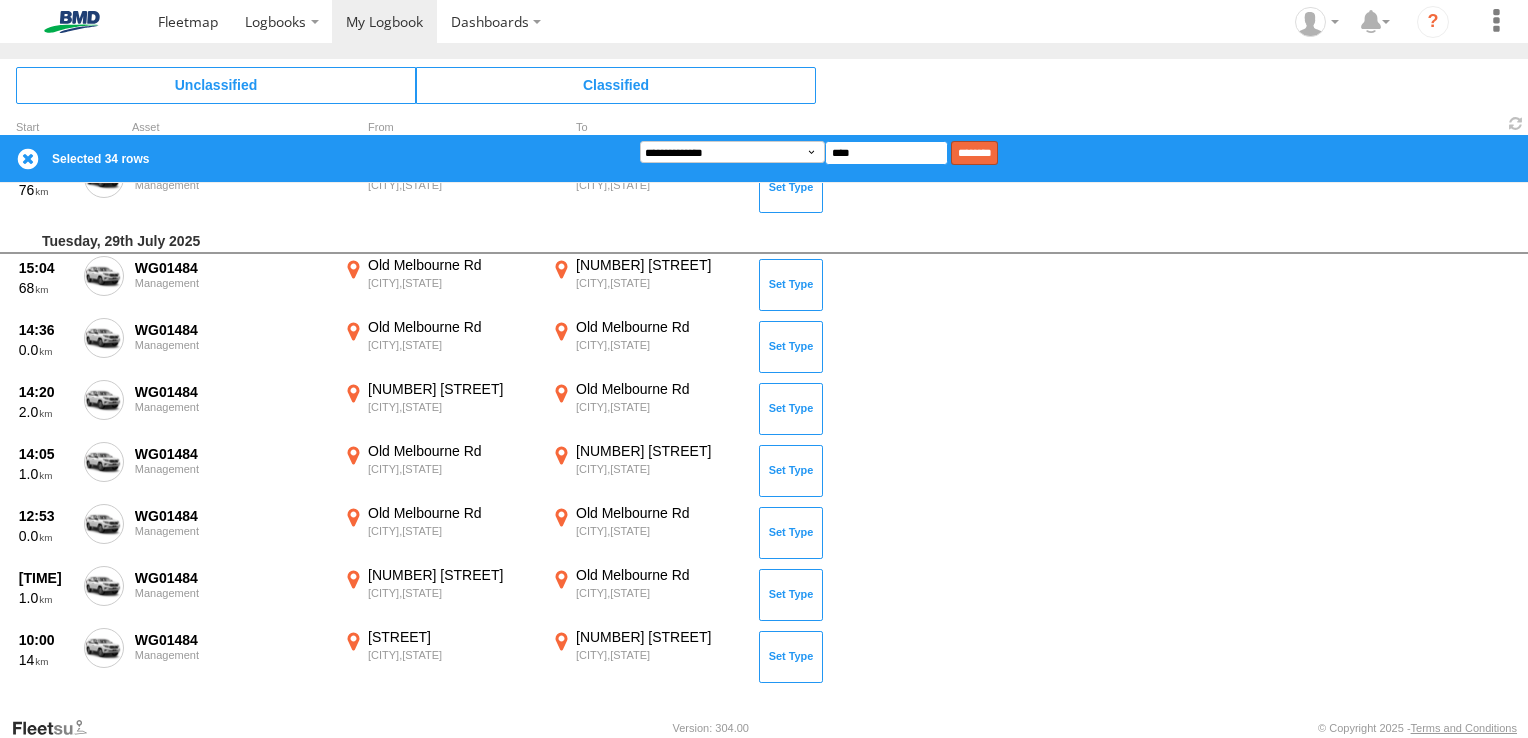 type on "****" 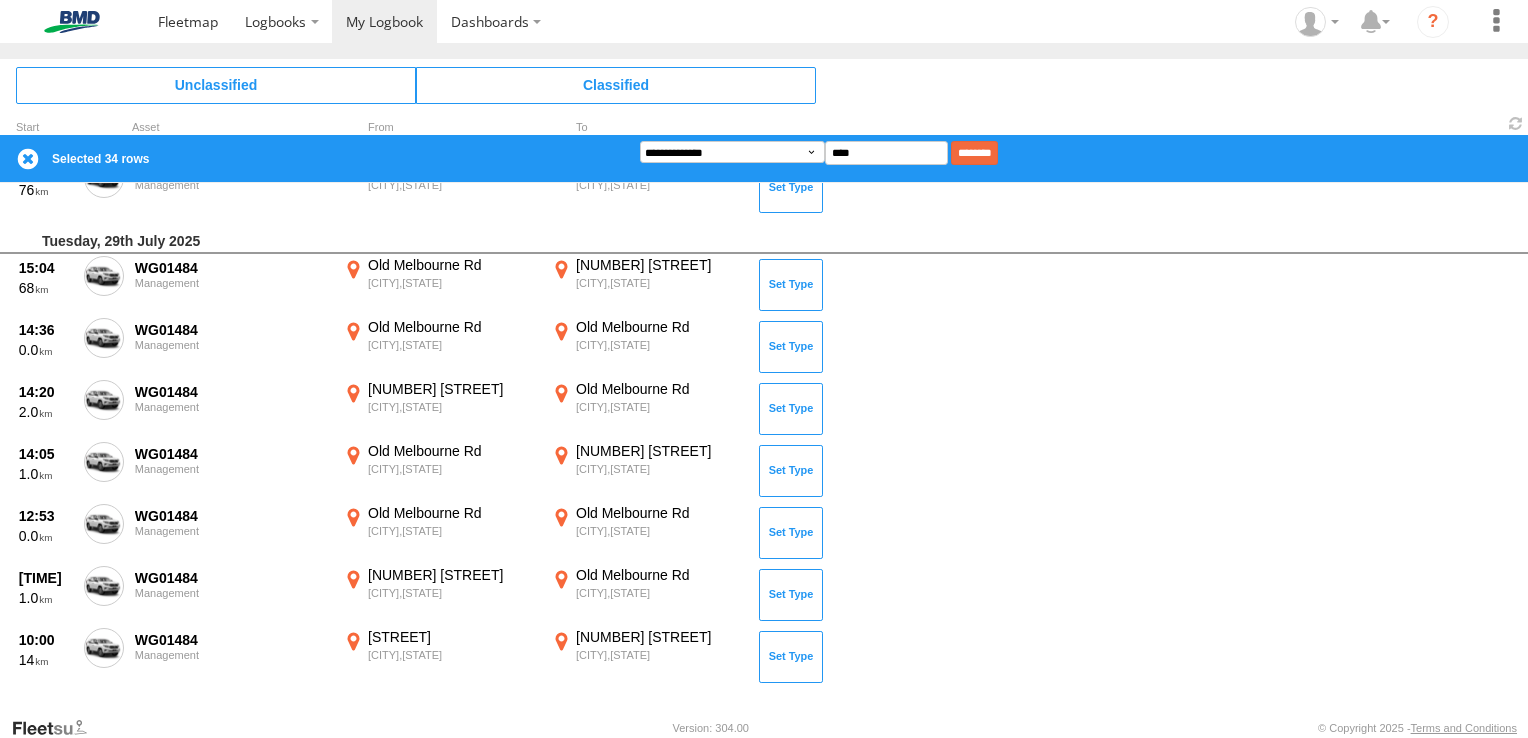 click on "********" at bounding box center [974, 153] 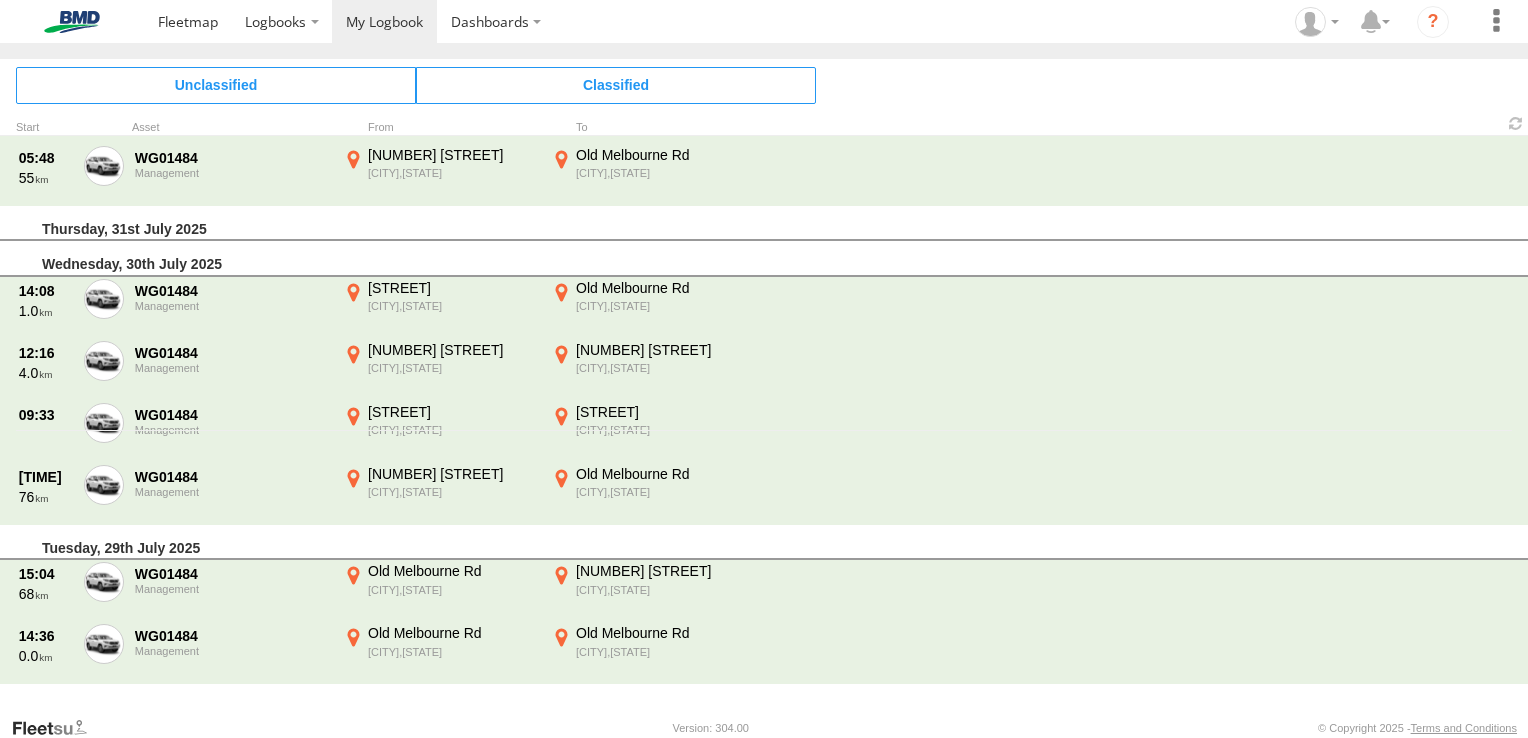 scroll, scrollTop: 0, scrollLeft: 0, axis: both 